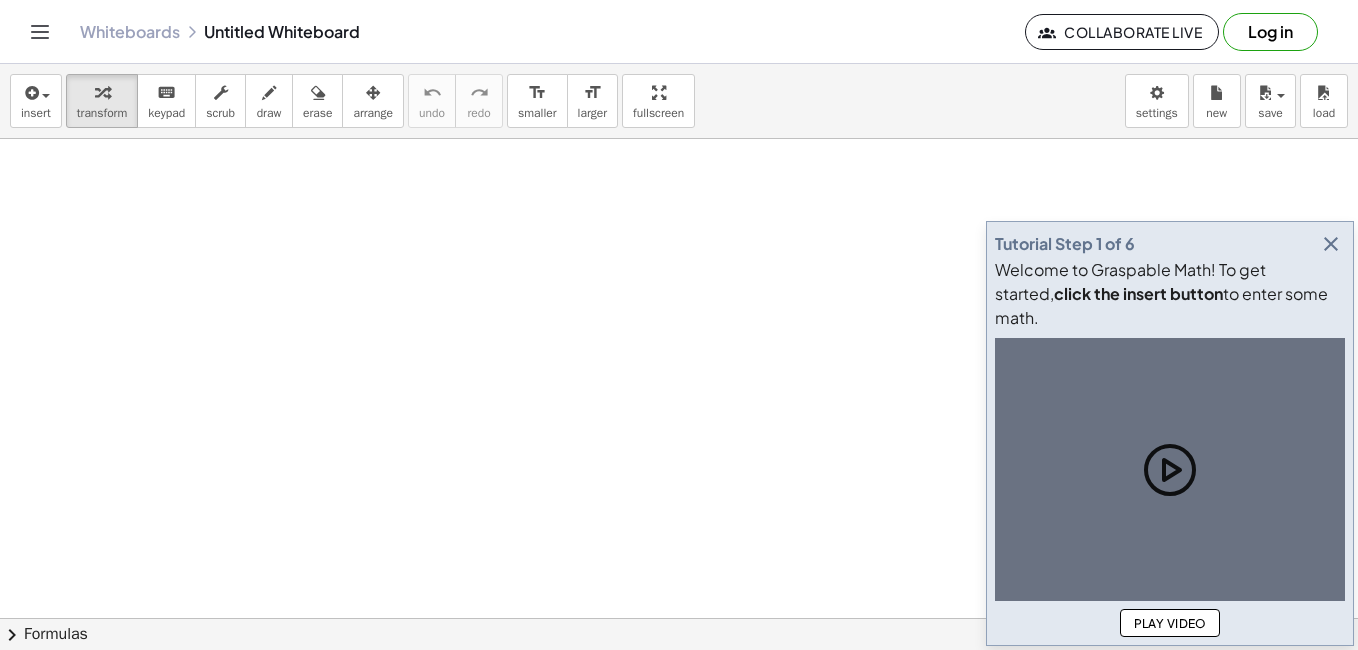 scroll, scrollTop: 0, scrollLeft: 0, axis: both 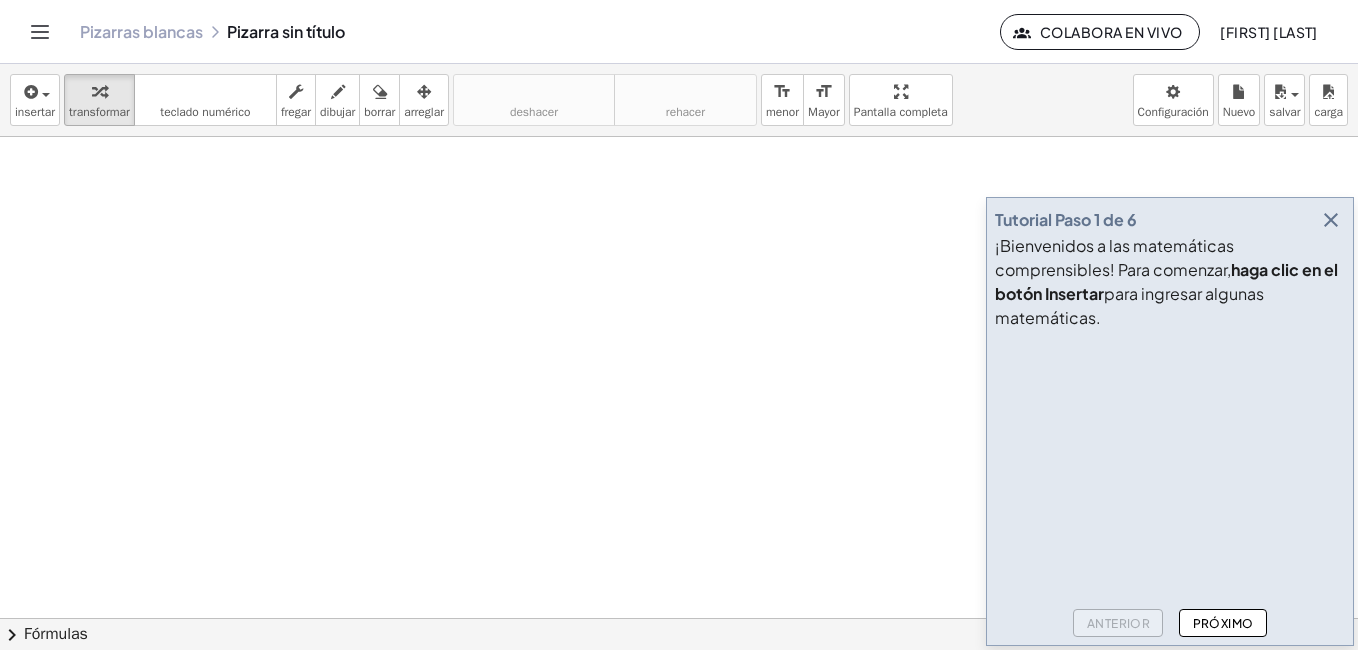 click at bounding box center (1331, 220) 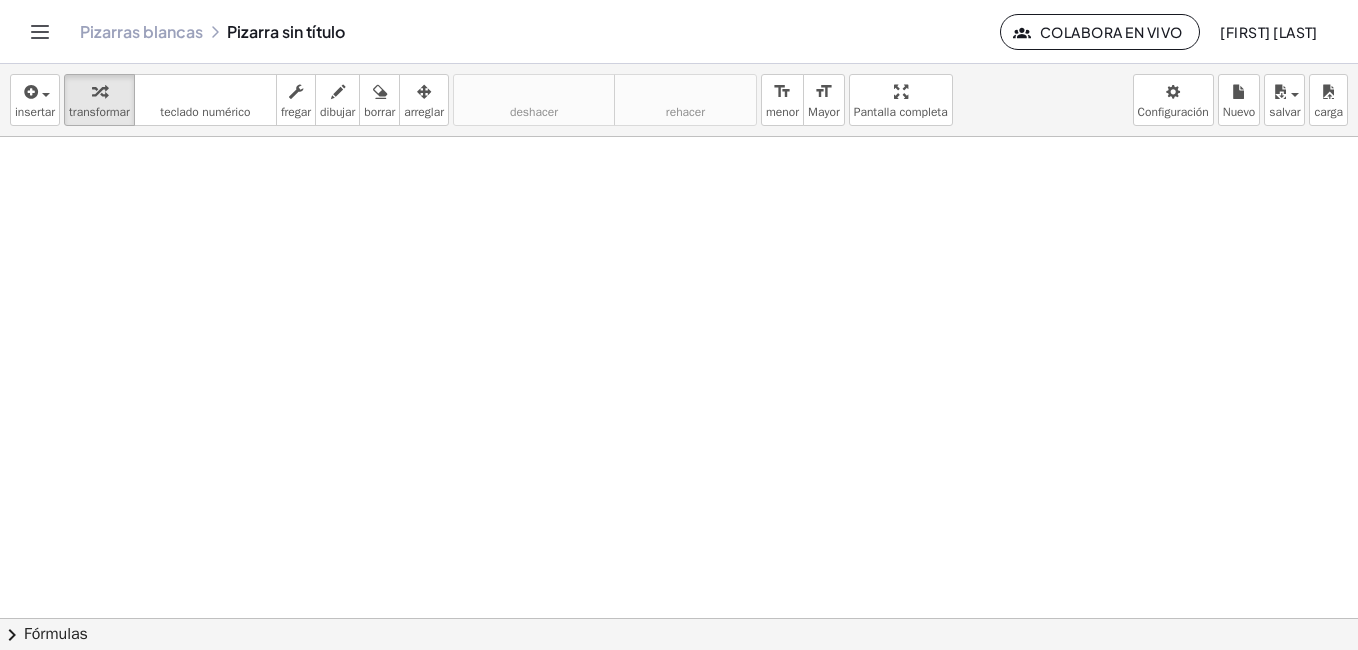 click at bounding box center [679, 618] 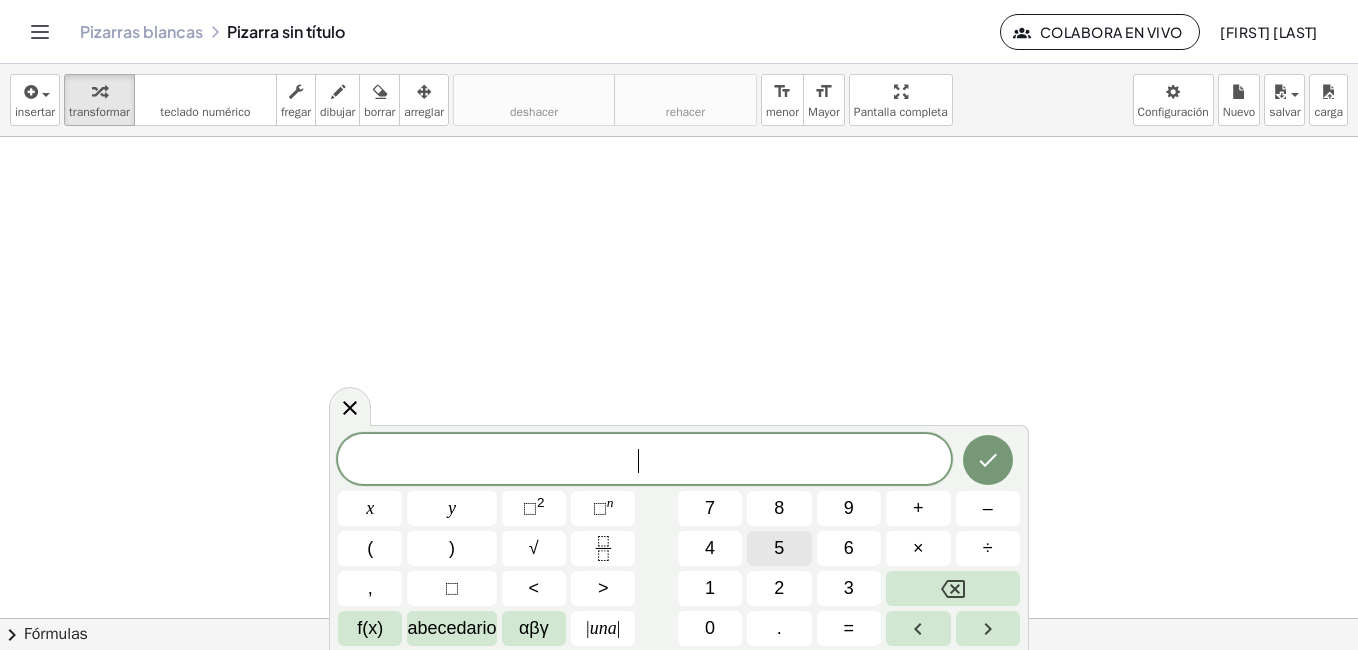 click on "5" at bounding box center (779, 548) 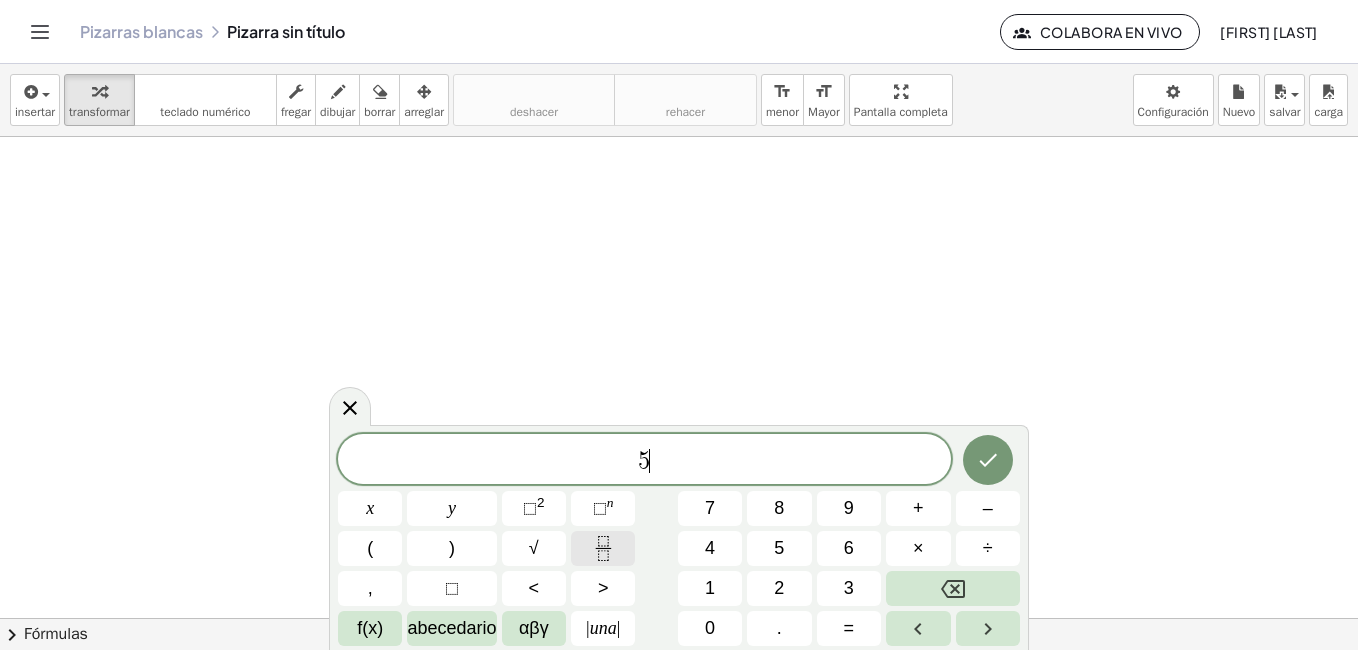 click 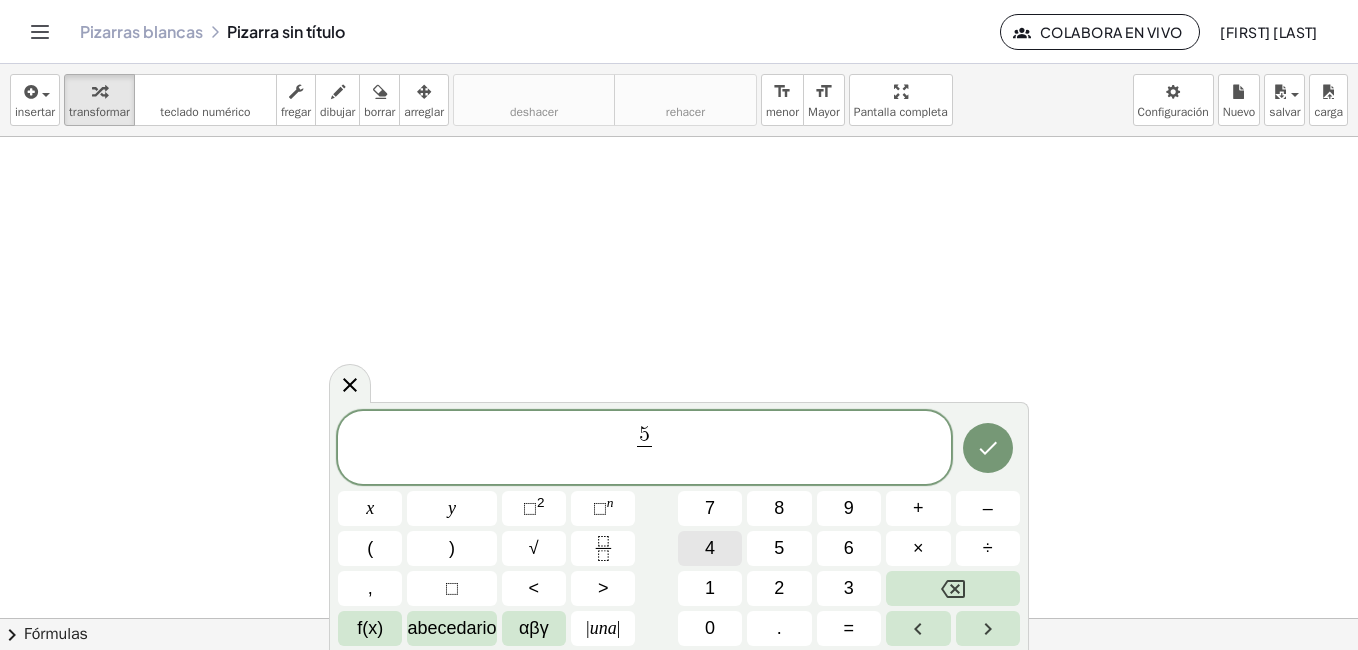 click on "4" at bounding box center (710, 548) 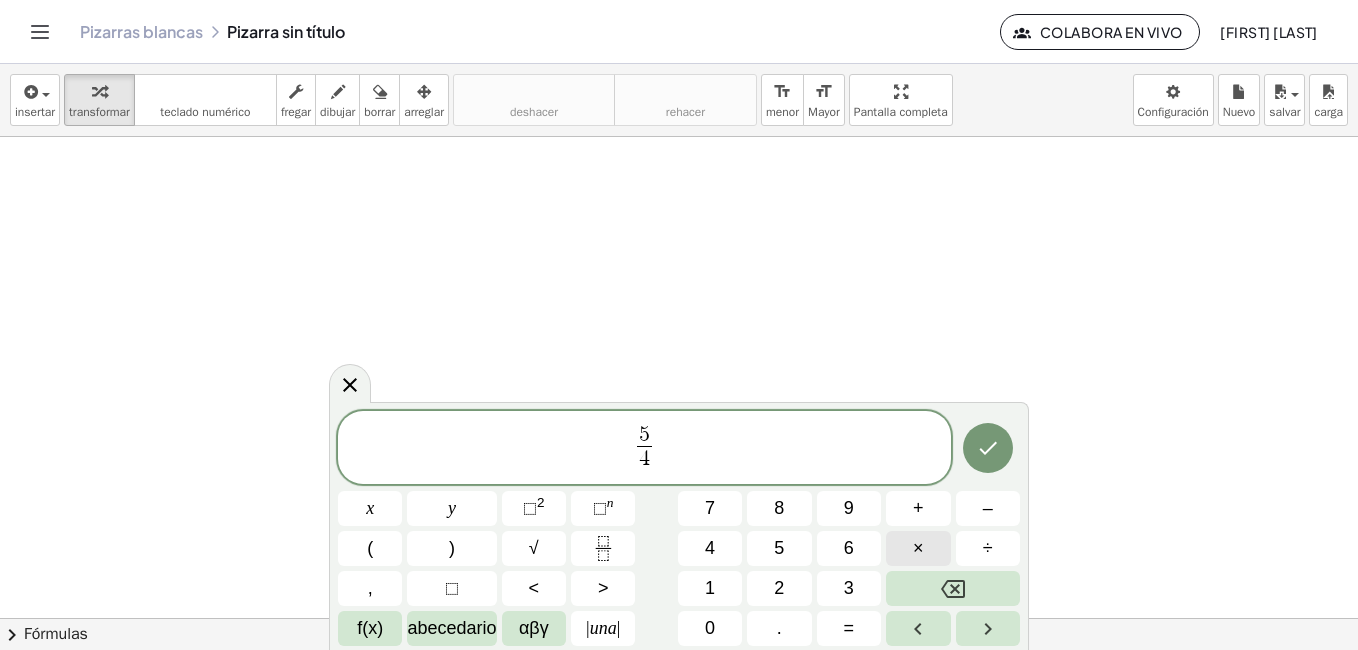 click on "×" at bounding box center (918, 548) 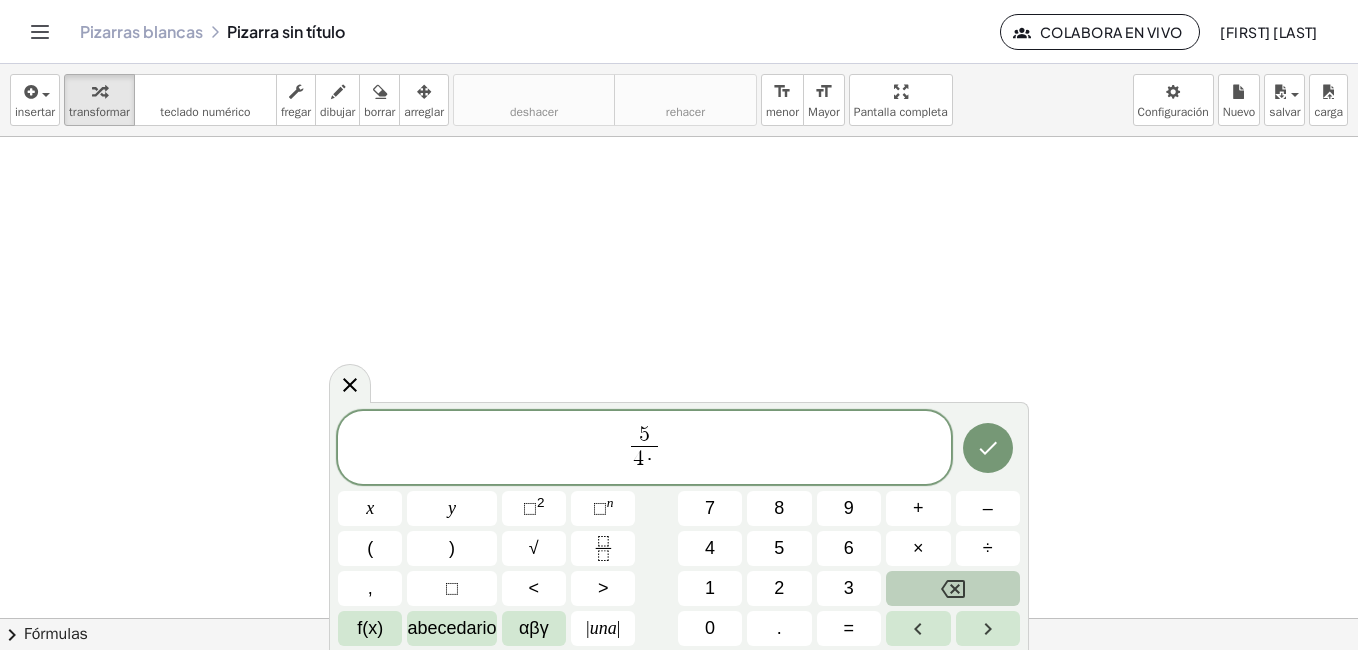 click 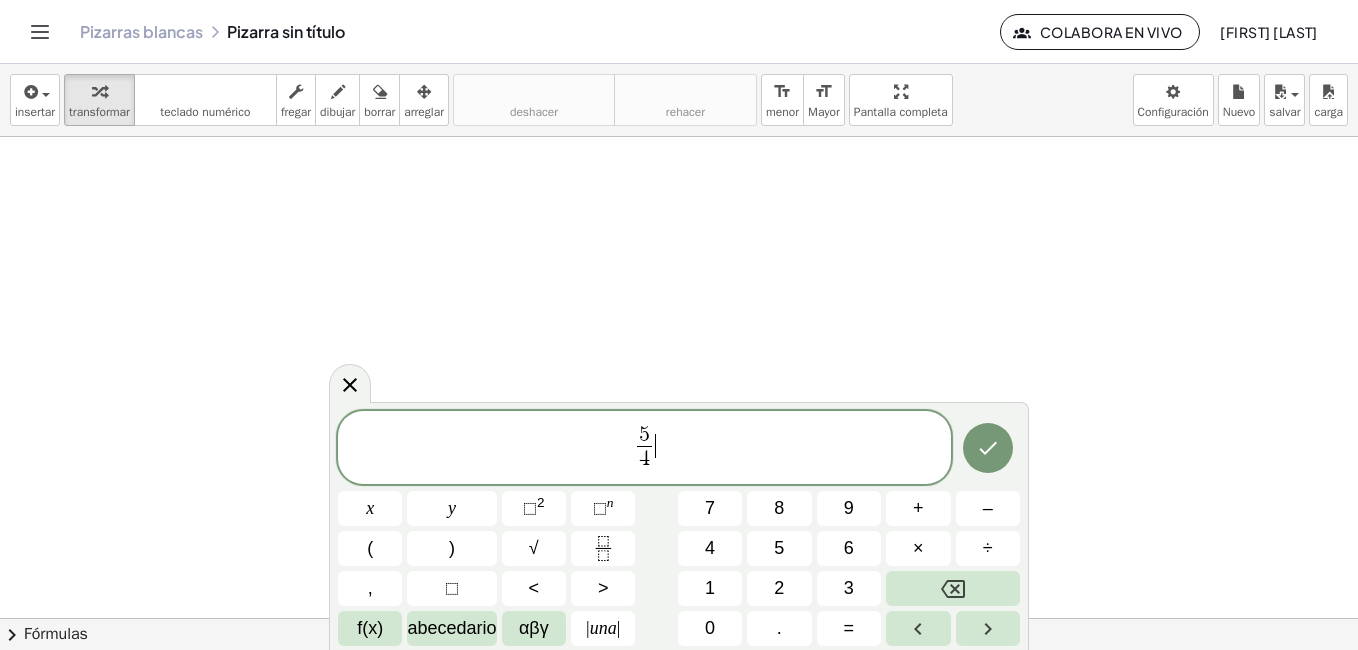 click on "5 4 ​ ​" at bounding box center [644, 449] 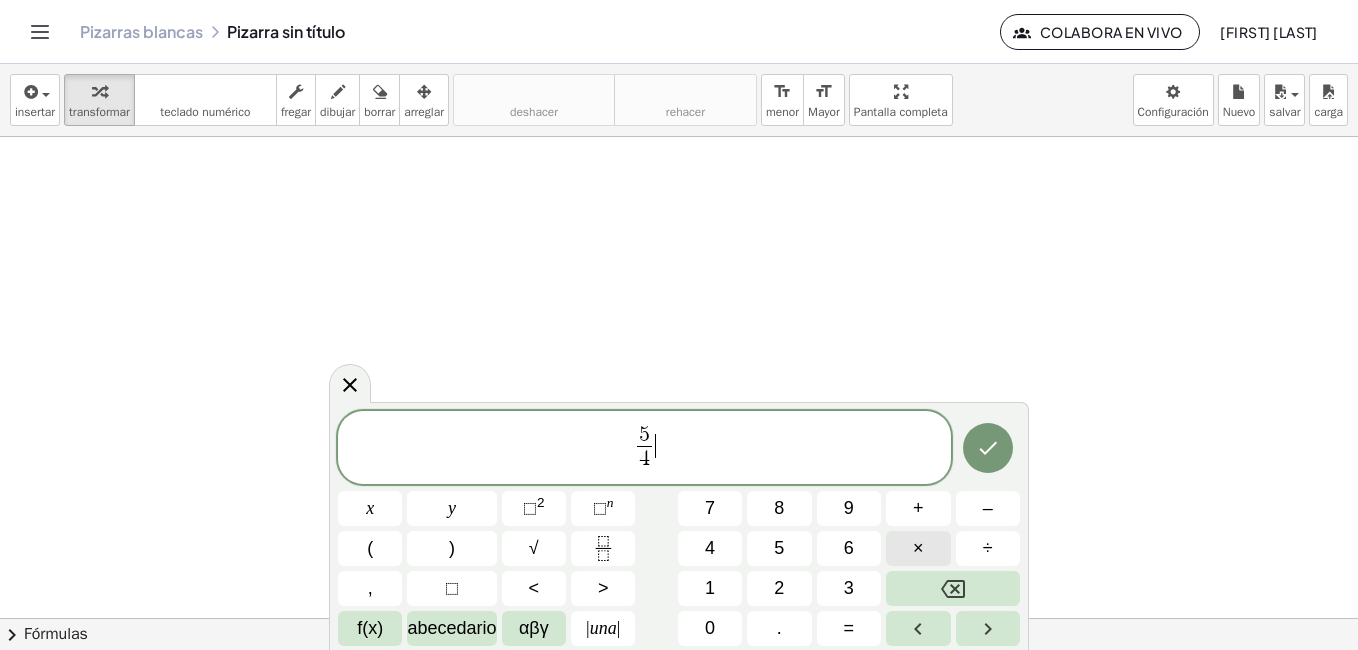 click on "×" at bounding box center [918, 548] 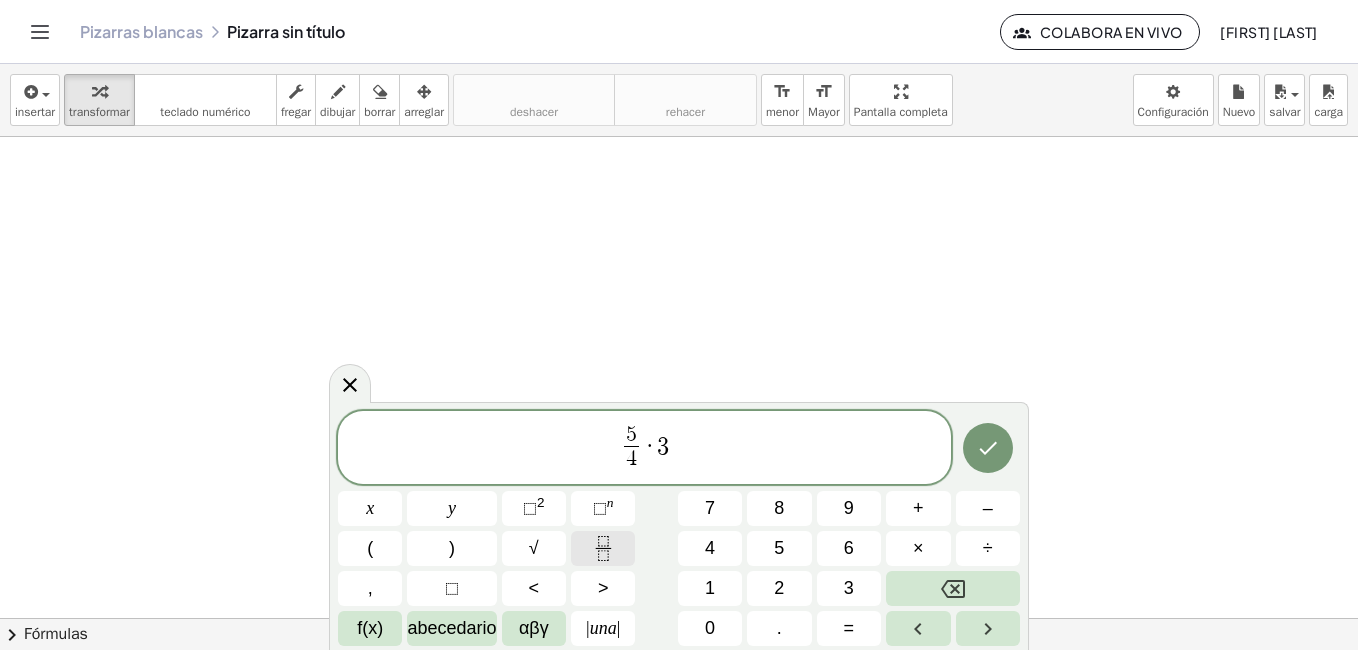 click 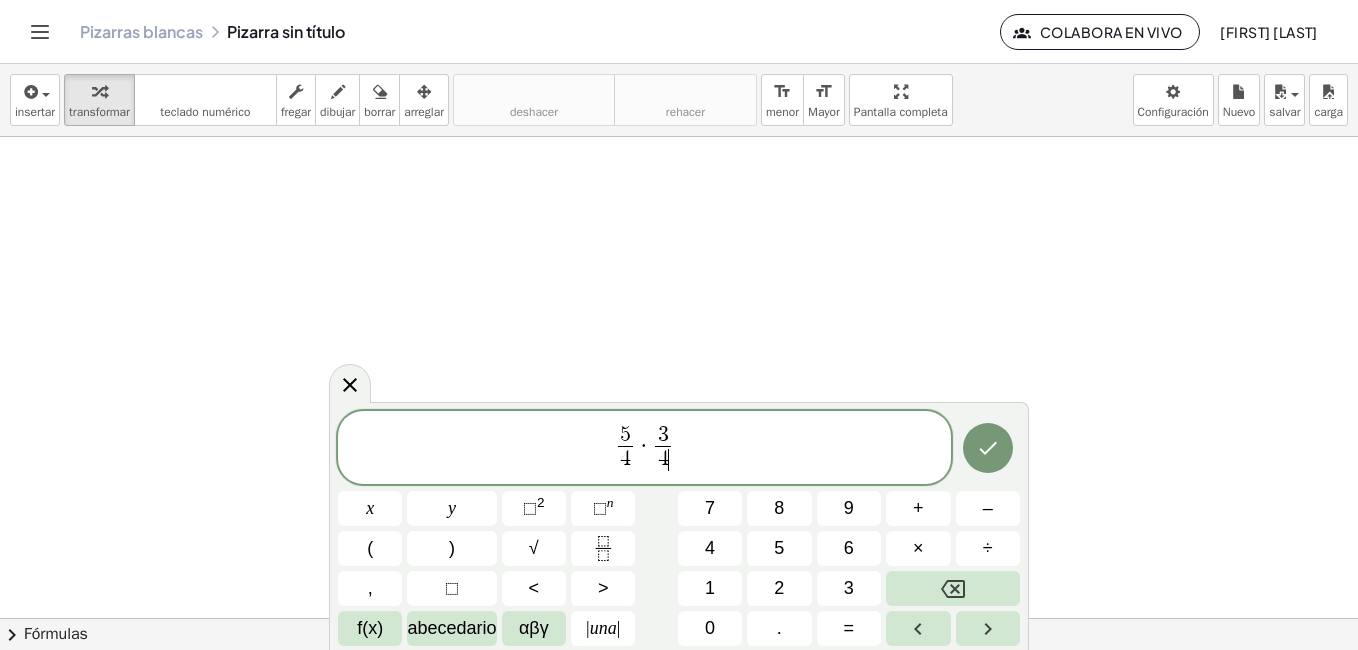 click on "5 4 ​ · 3 4 ​ ​" at bounding box center [644, 449] 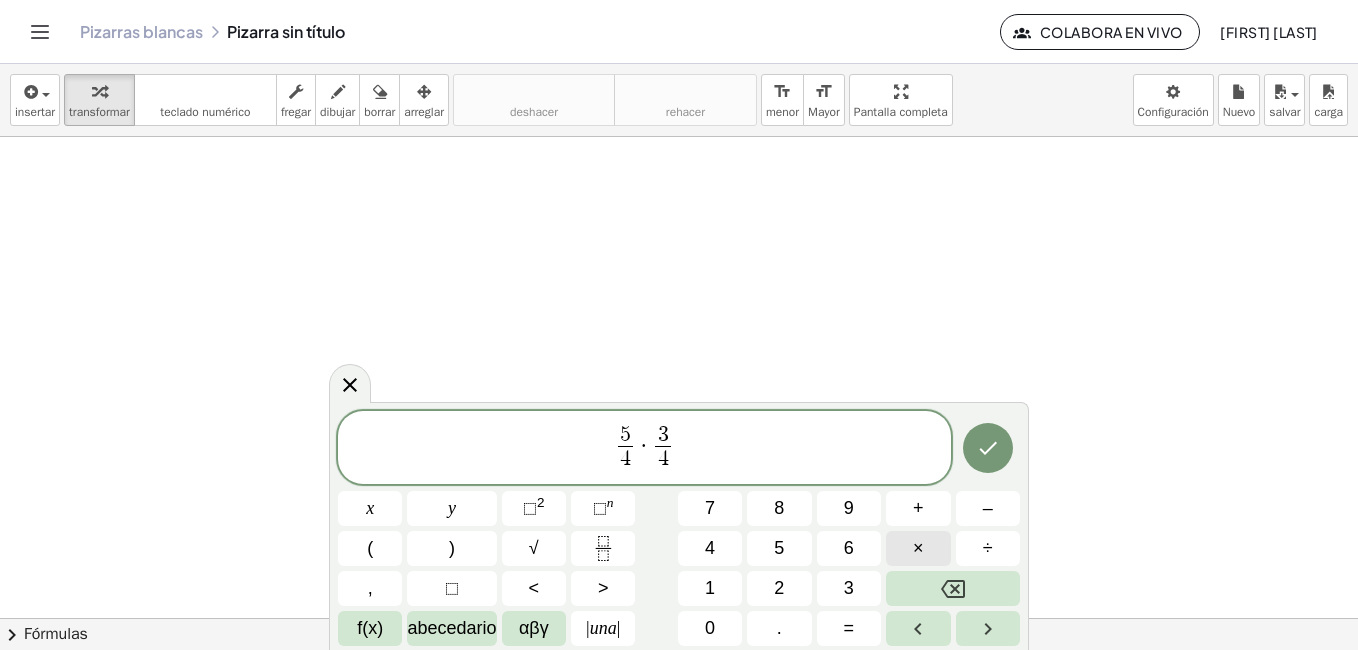 click on "×" at bounding box center (918, 548) 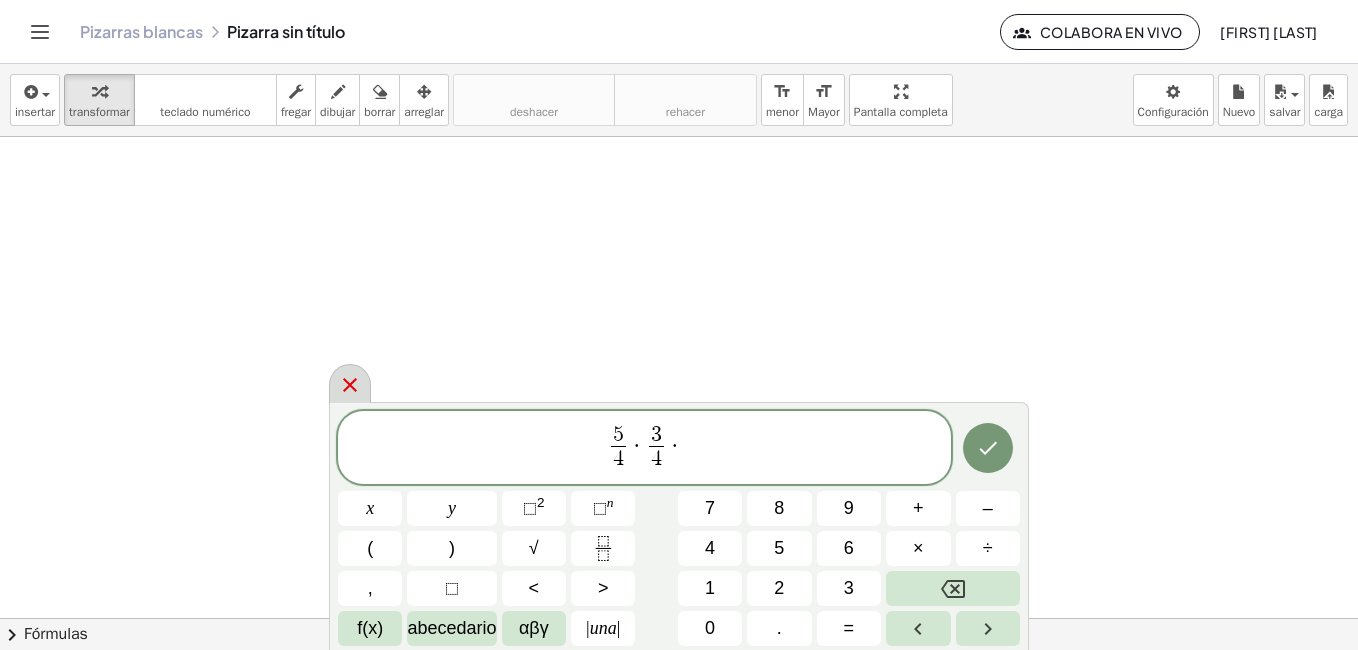 click 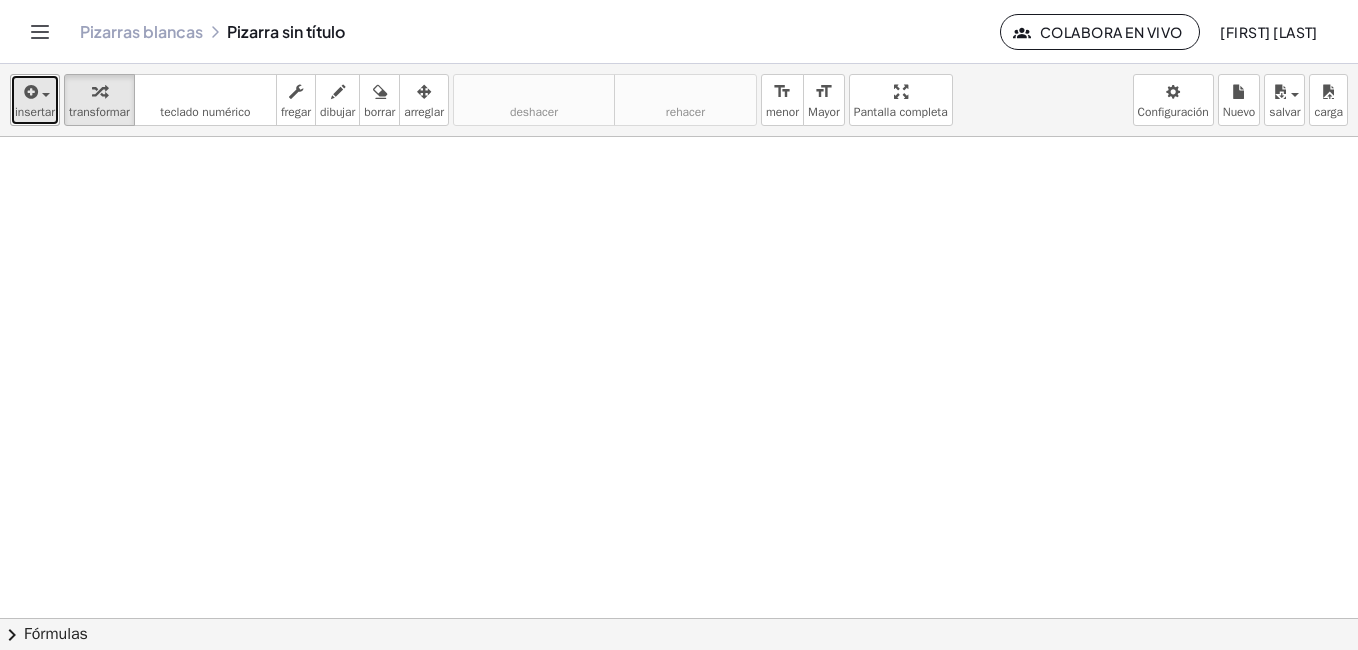 click on "insertar" at bounding box center (35, 112) 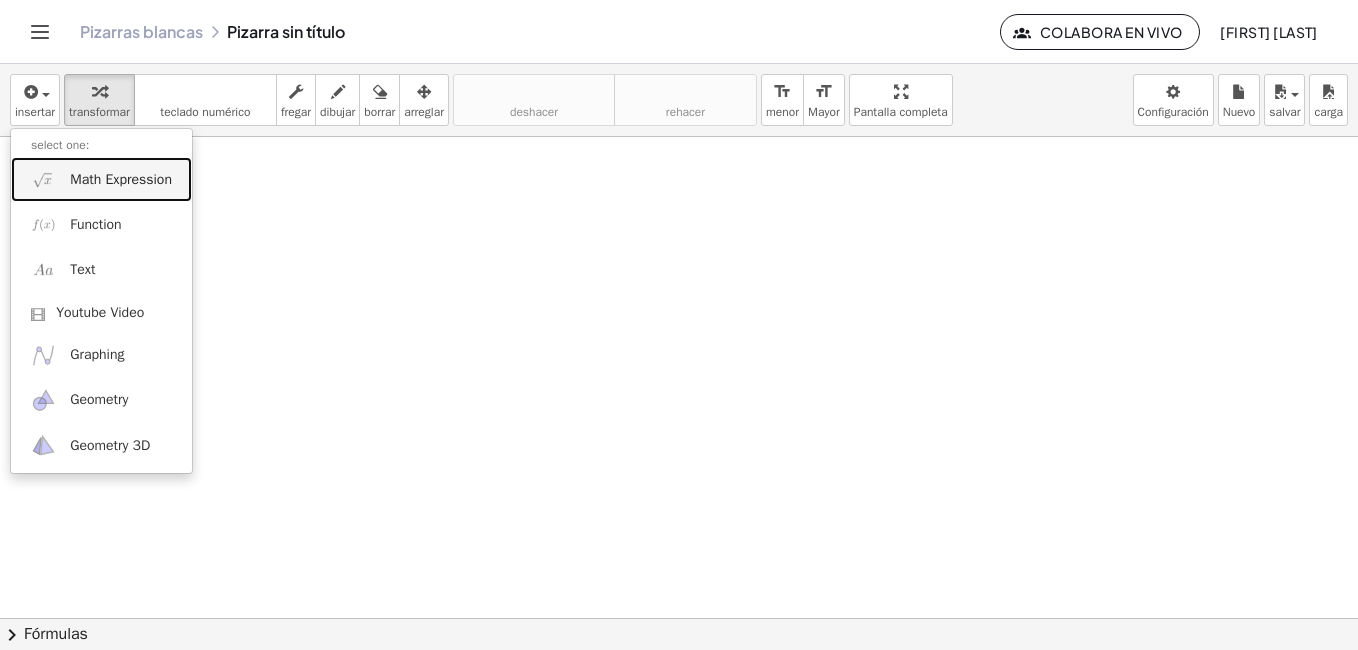 click on "Math Expression" at bounding box center (121, 180) 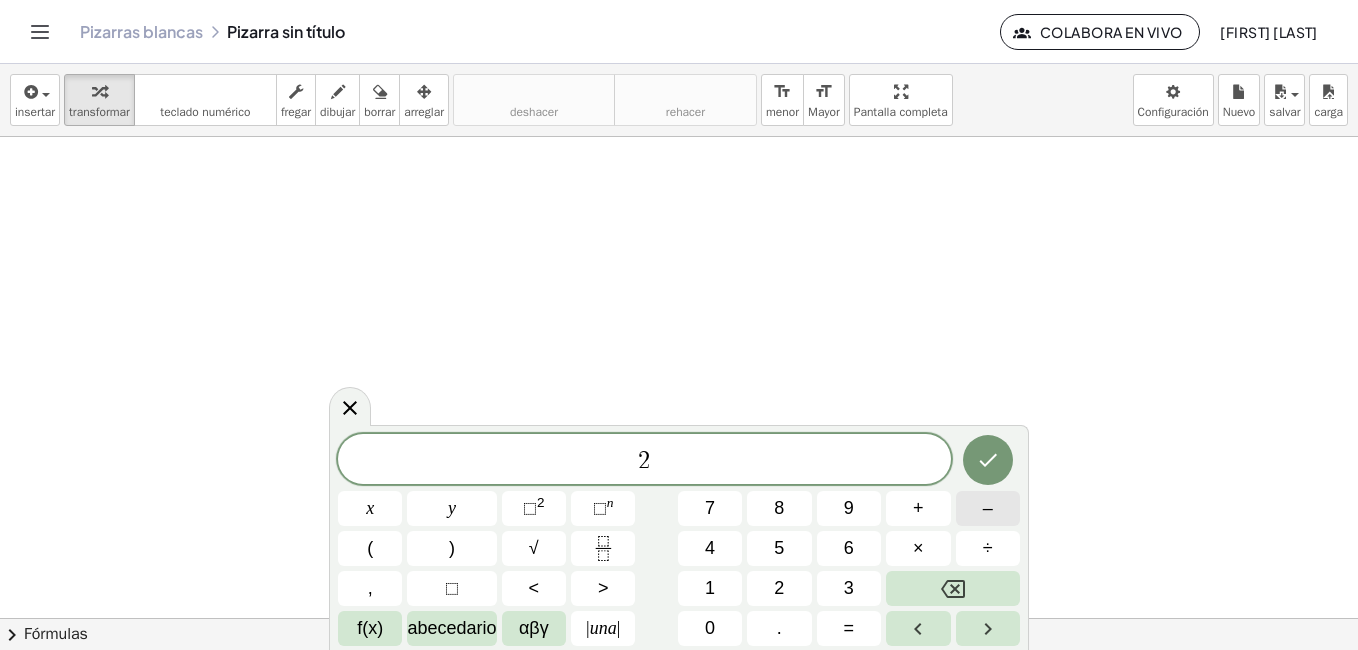 click on "–" at bounding box center (988, 508) 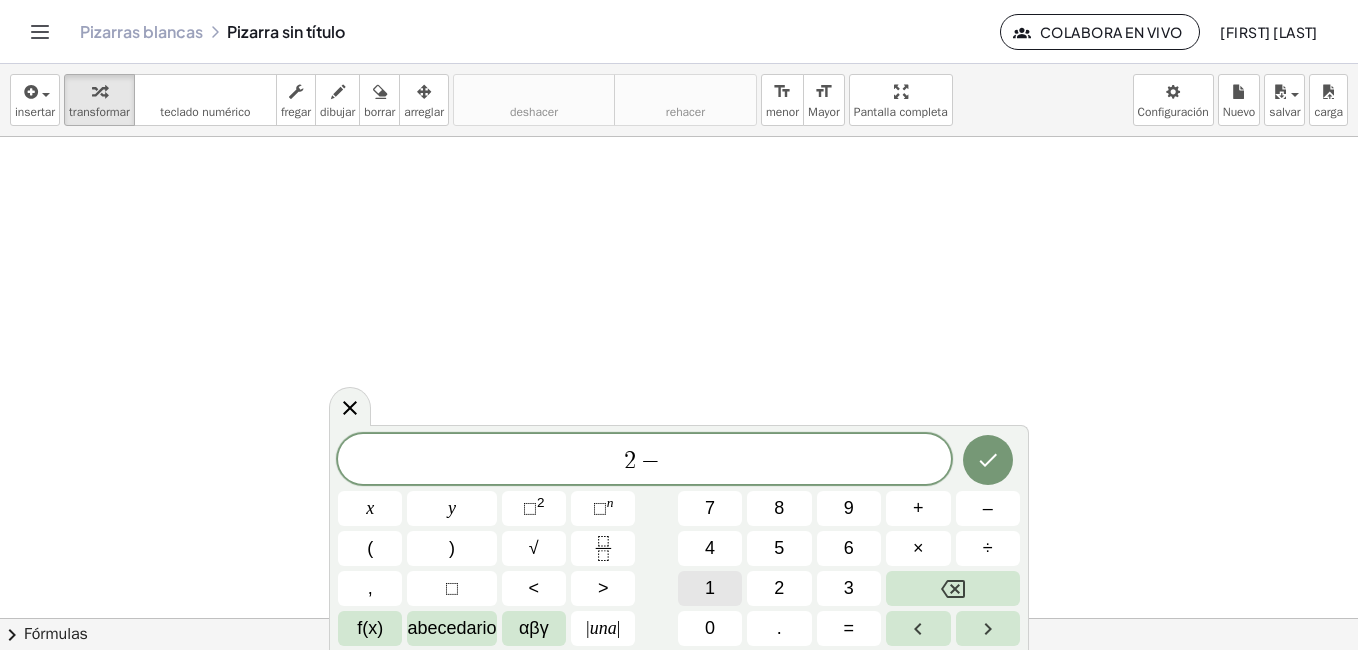 click on "1" at bounding box center [710, 588] 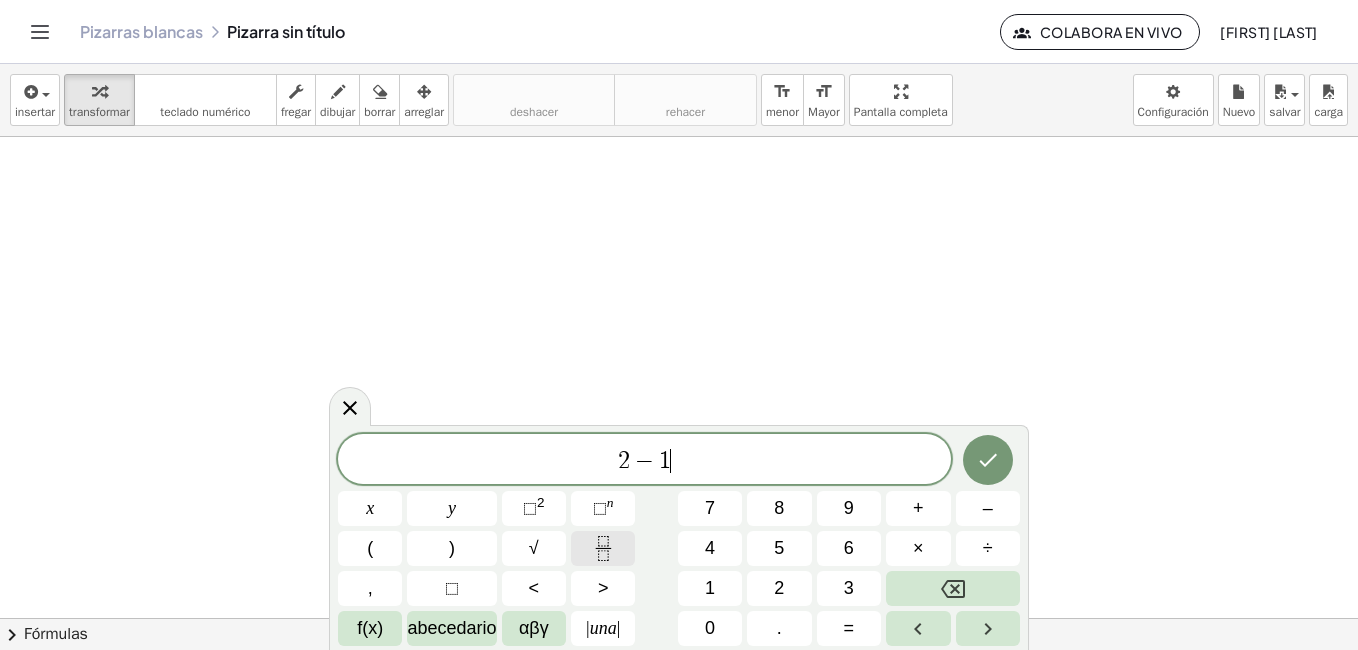 click 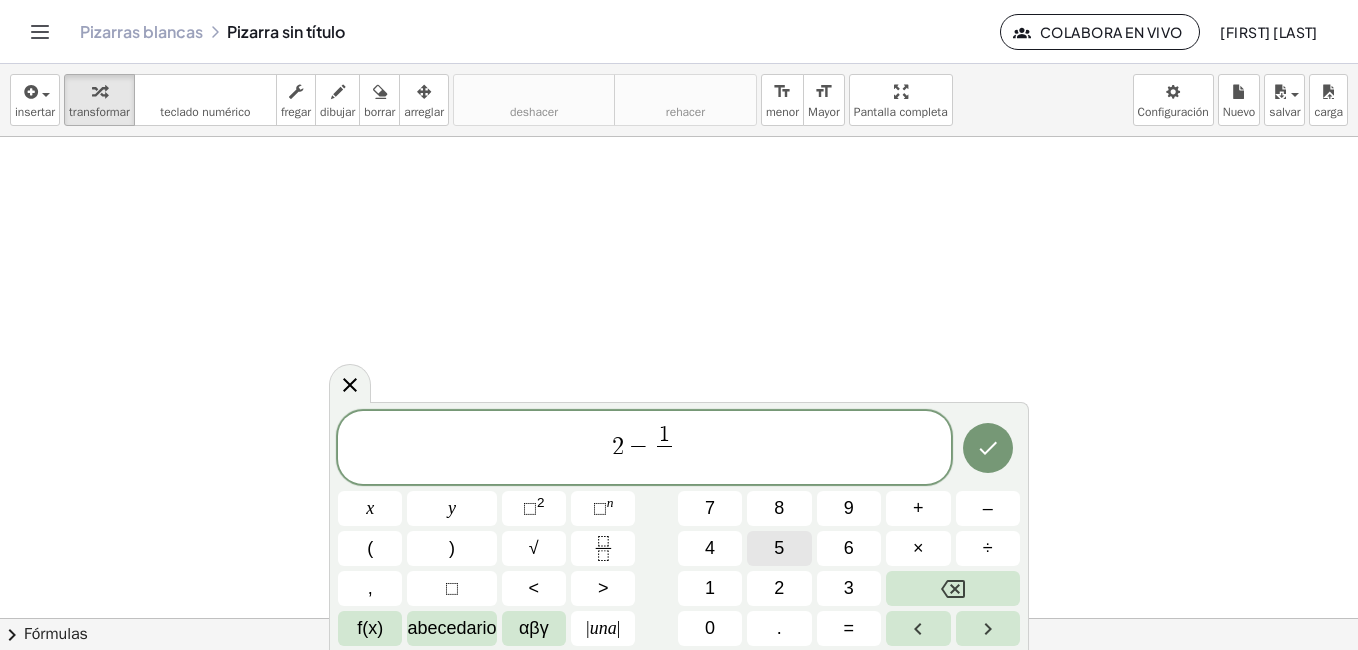 click on "5" at bounding box center (779, 548) 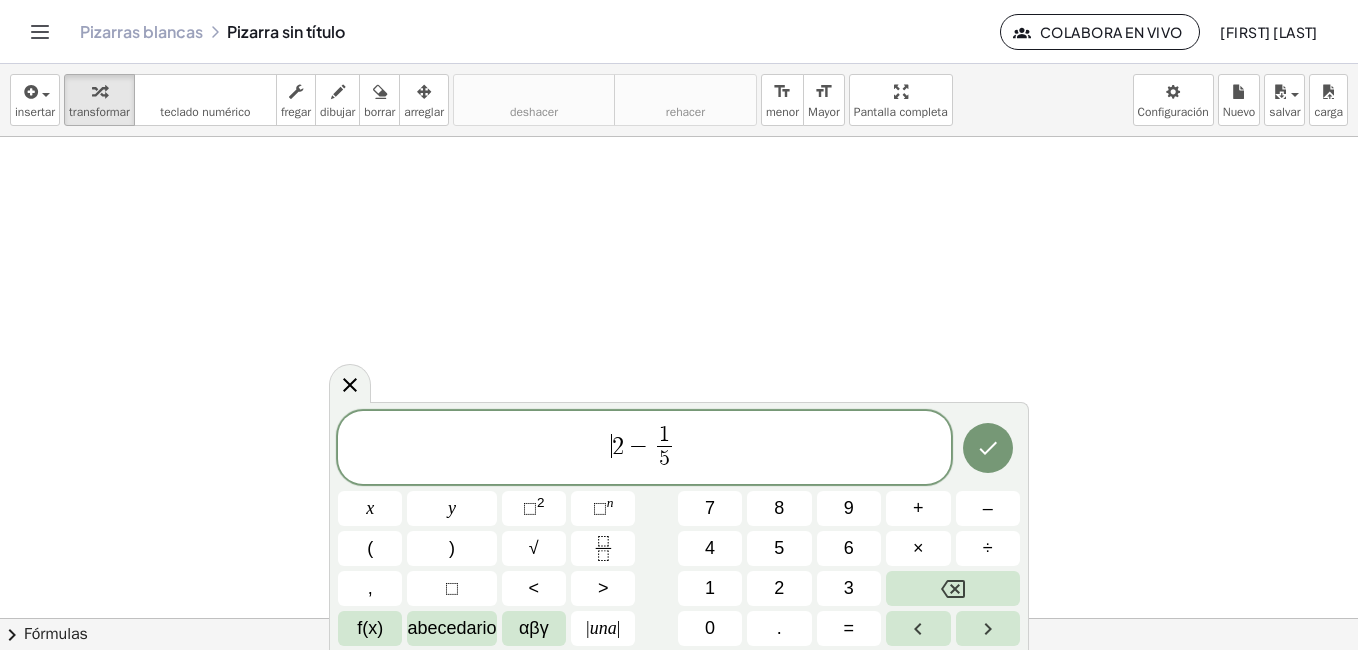 click on "​ 2 − 1 5 ​" at bounding box center [644, 449] 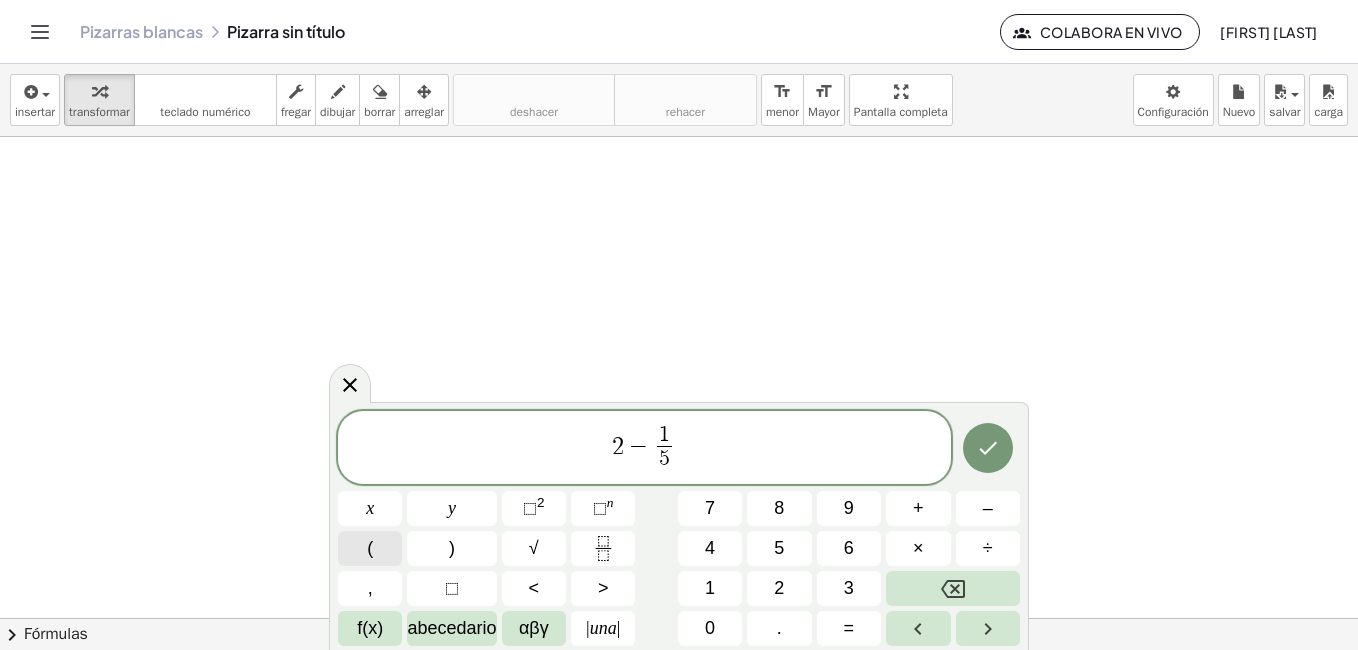click on "(" at bounding box center (370, 548) 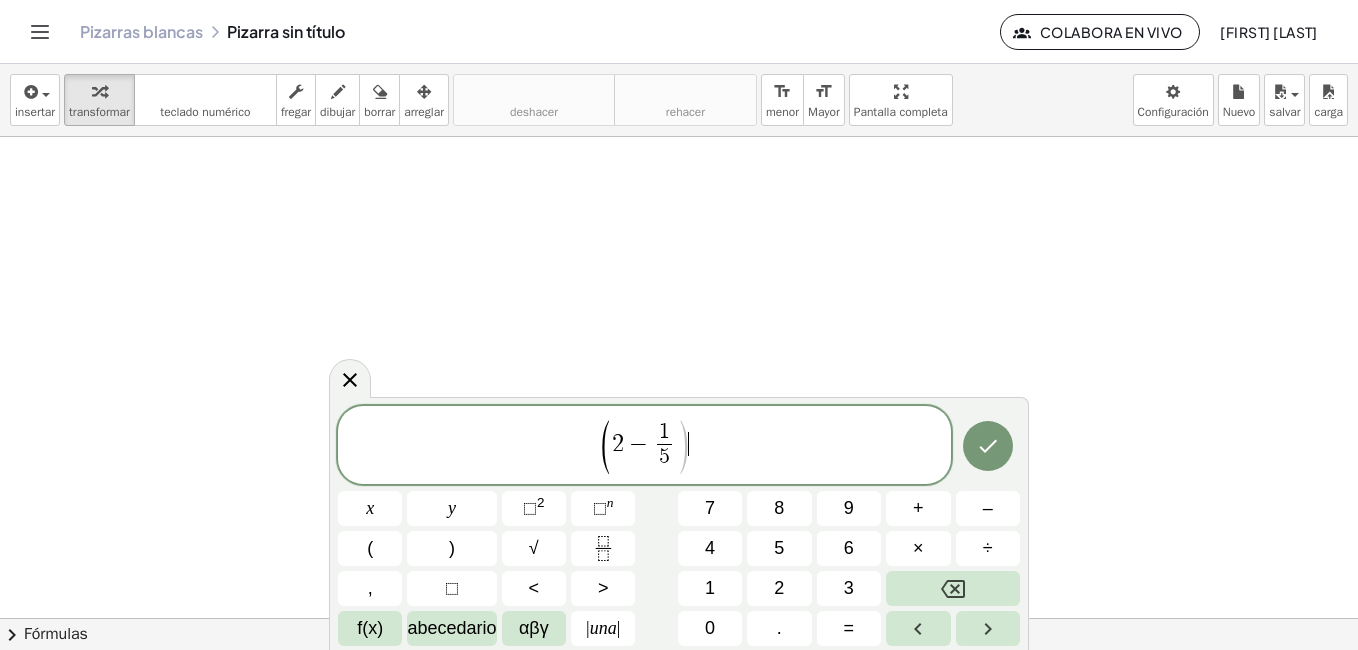 click on "( 2 − 1 5 ​ ) ​" at bounding box center (644, 446) 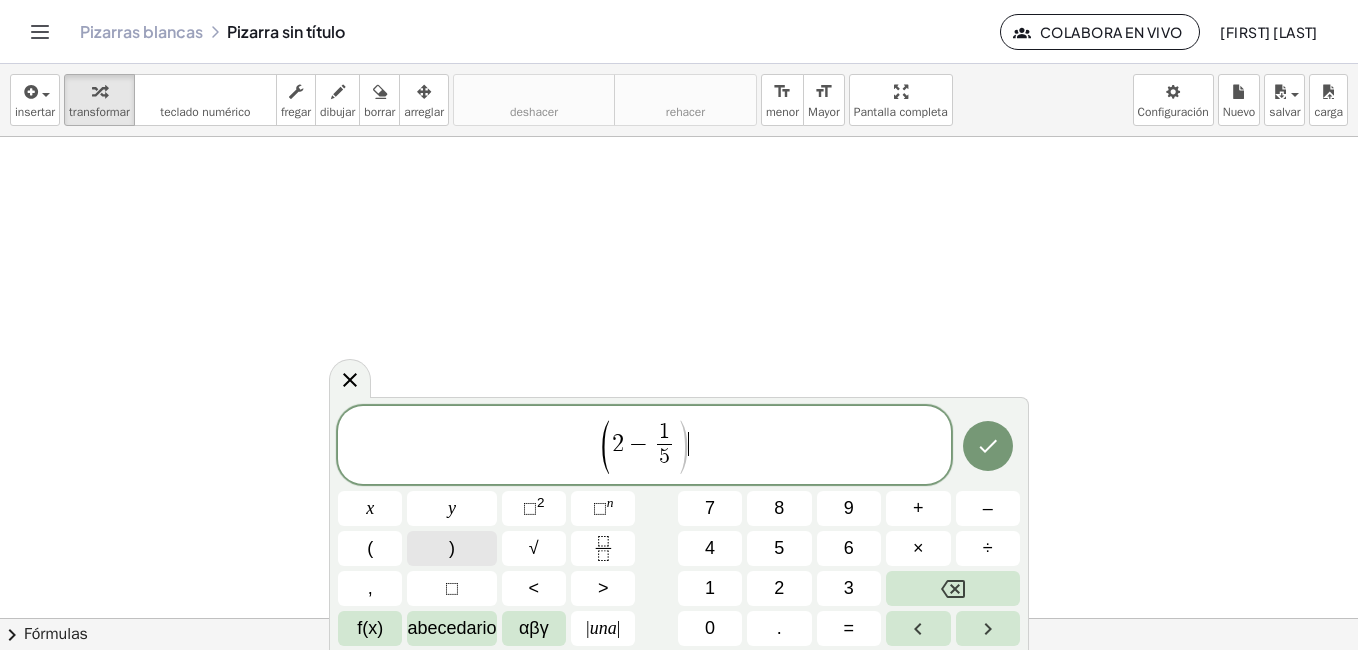 click on ")" at bounding box center [451, 548] 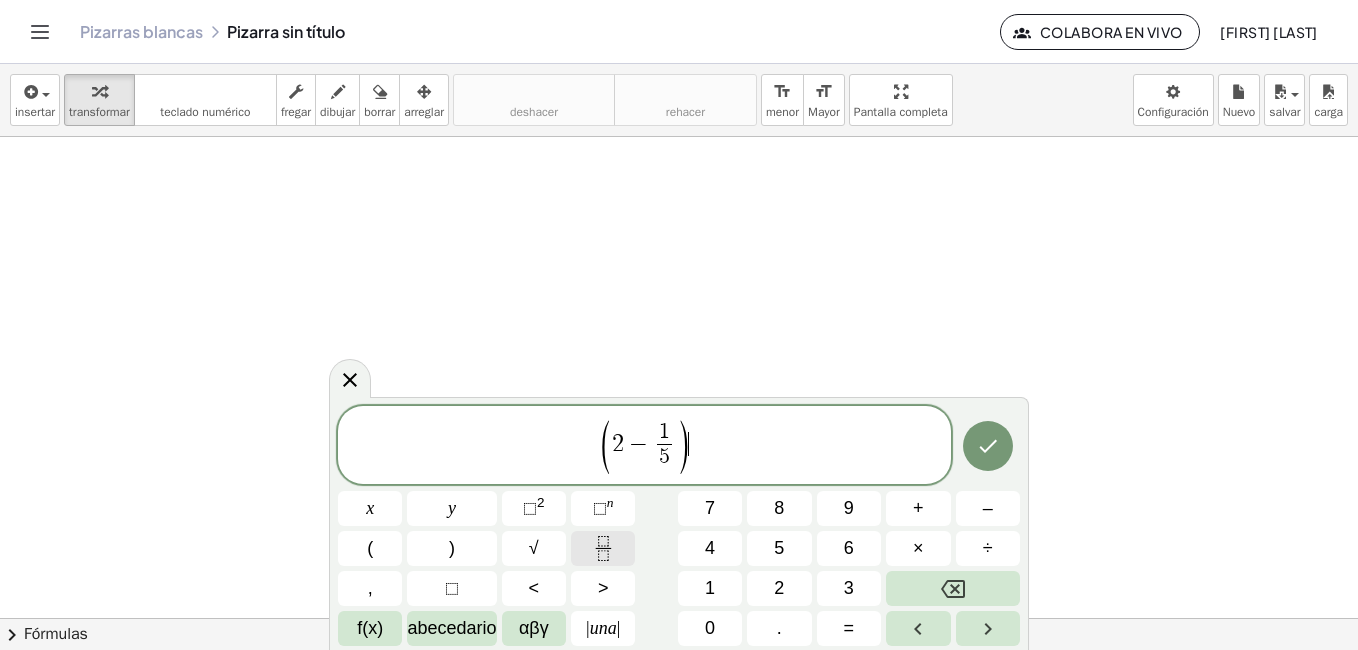 click 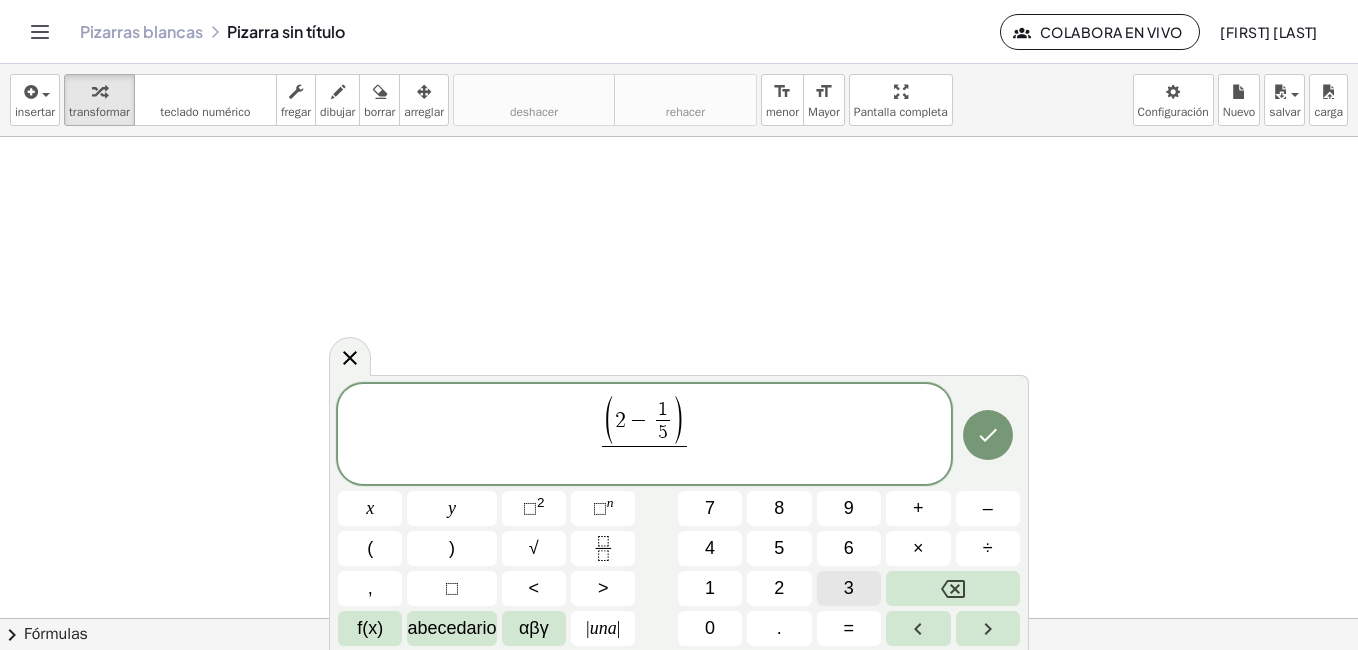 click on "3" at bounding box center (849, 588) 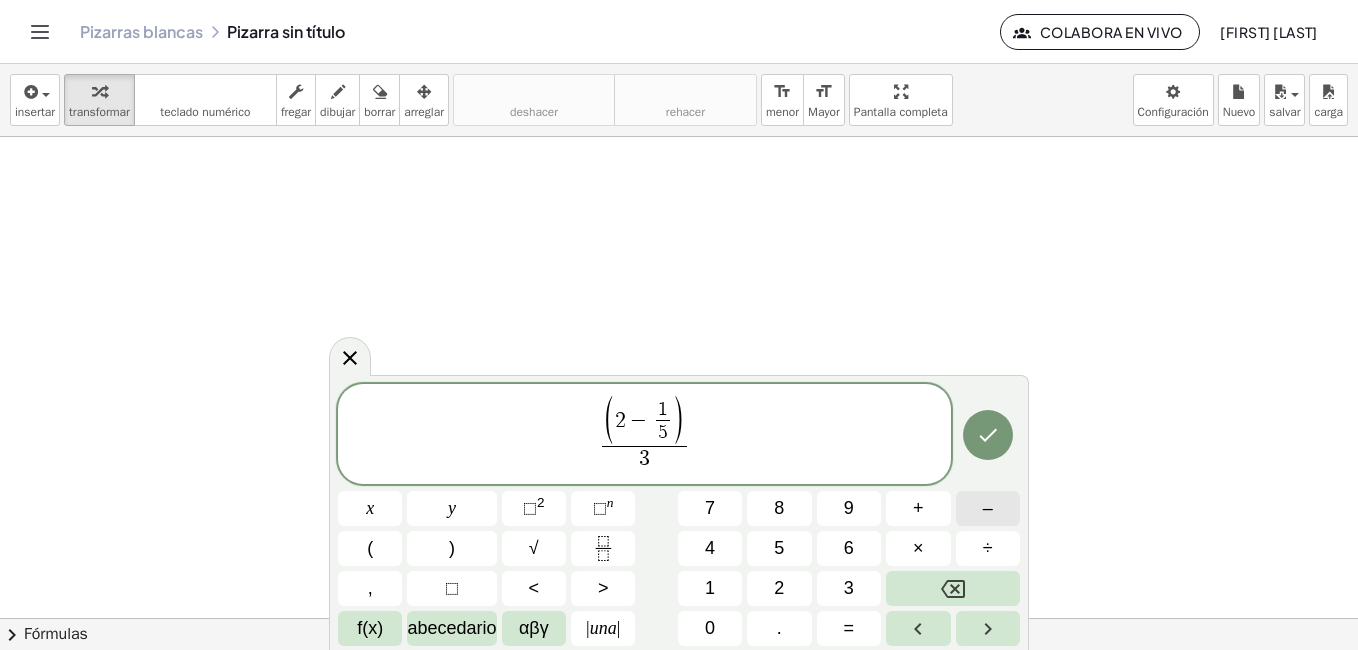 click on "–" at bounding box center [988, 508] 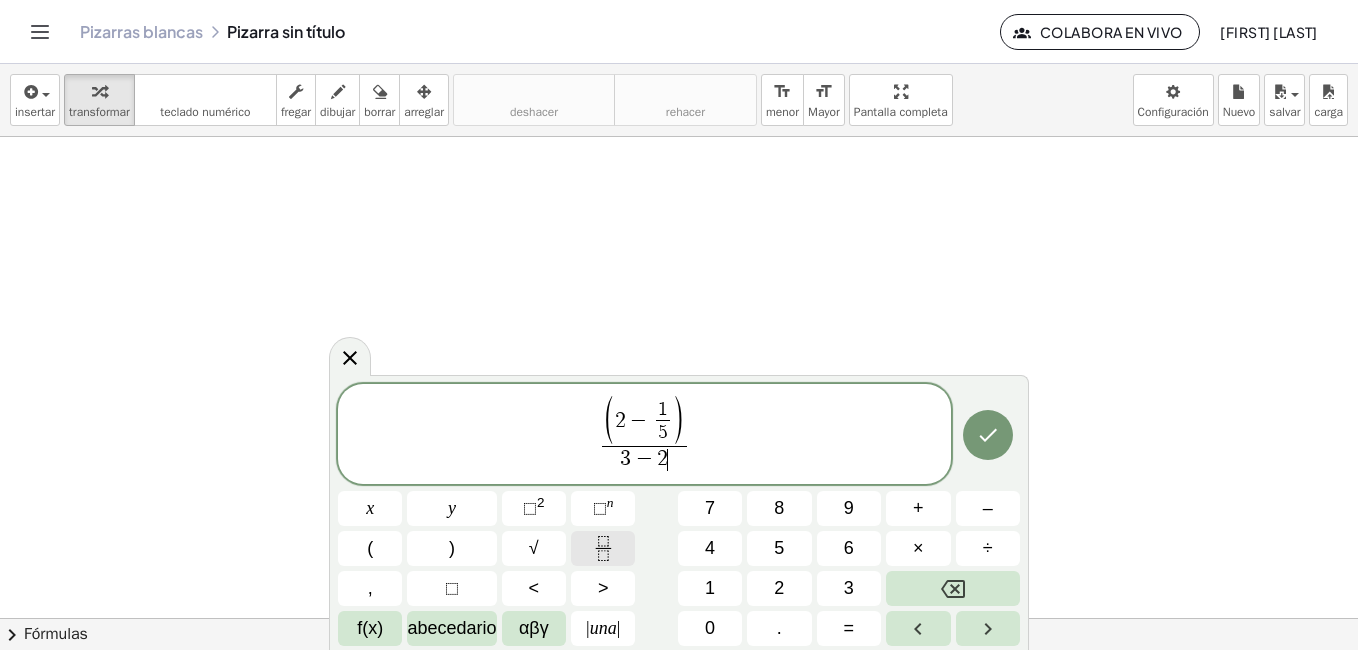 click 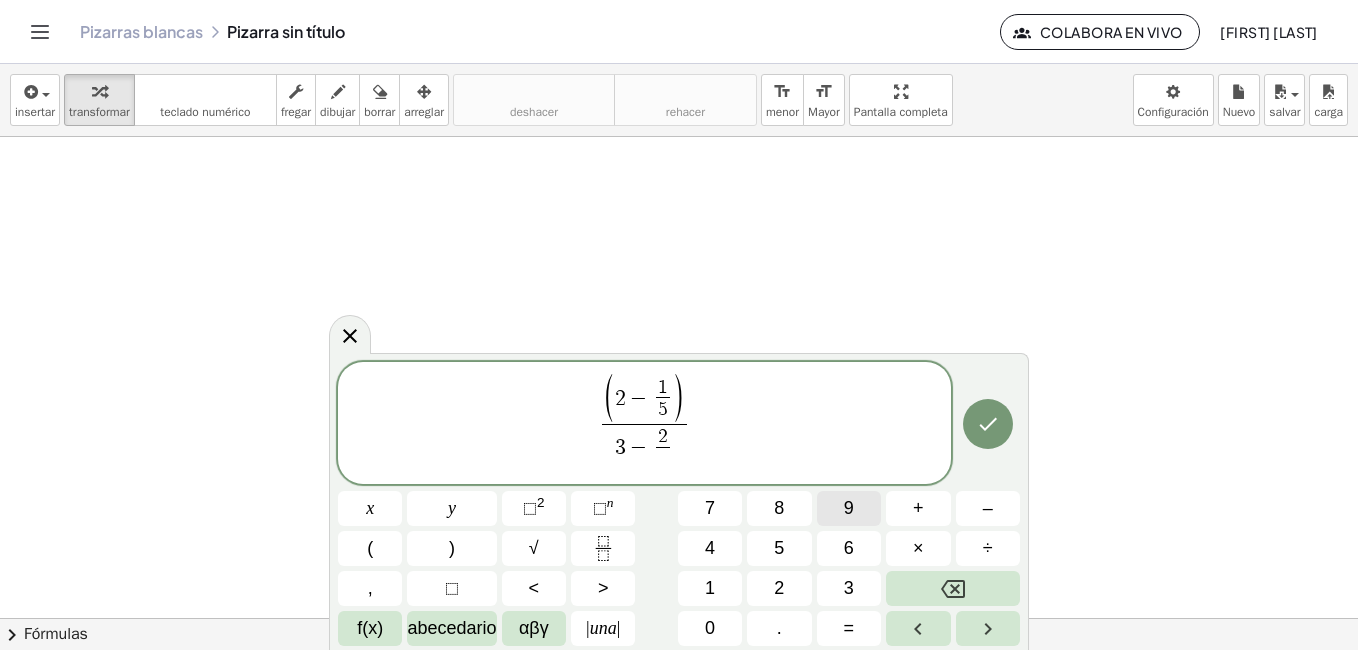 click on "9" at bounding box center (849, 508) 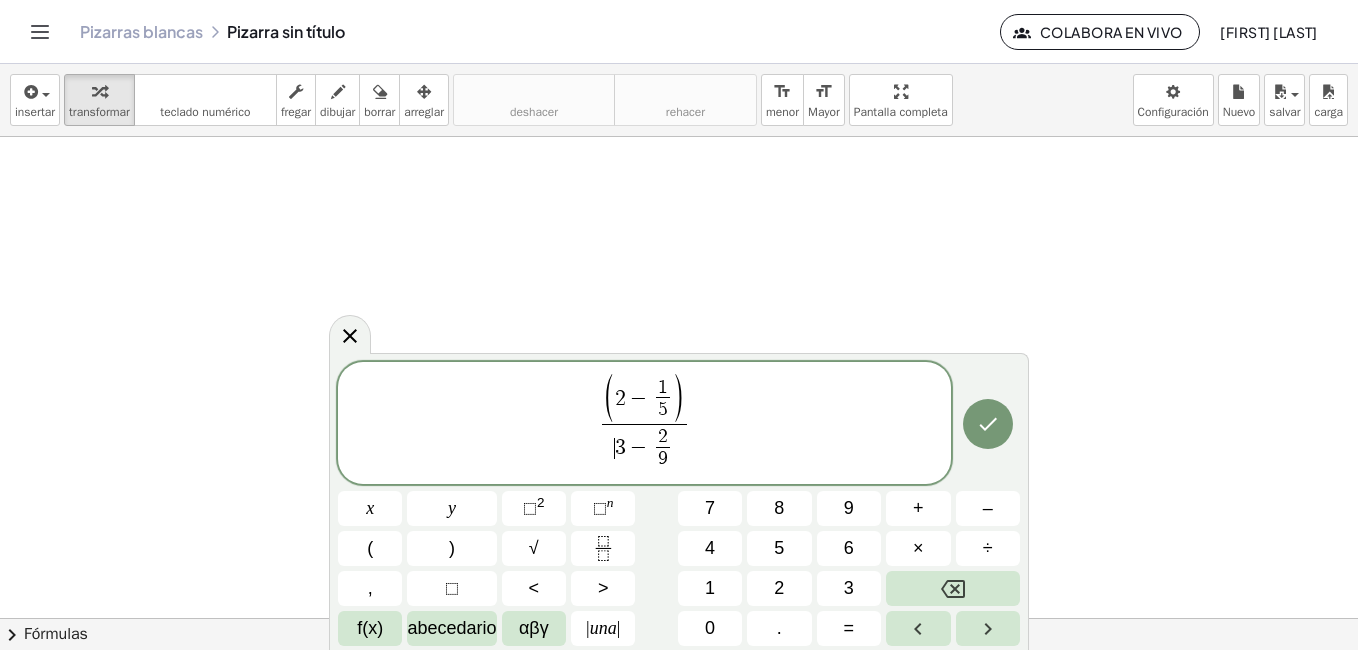 click on "​ 3 − 2 9 ​" at bounding box center (644, 448) 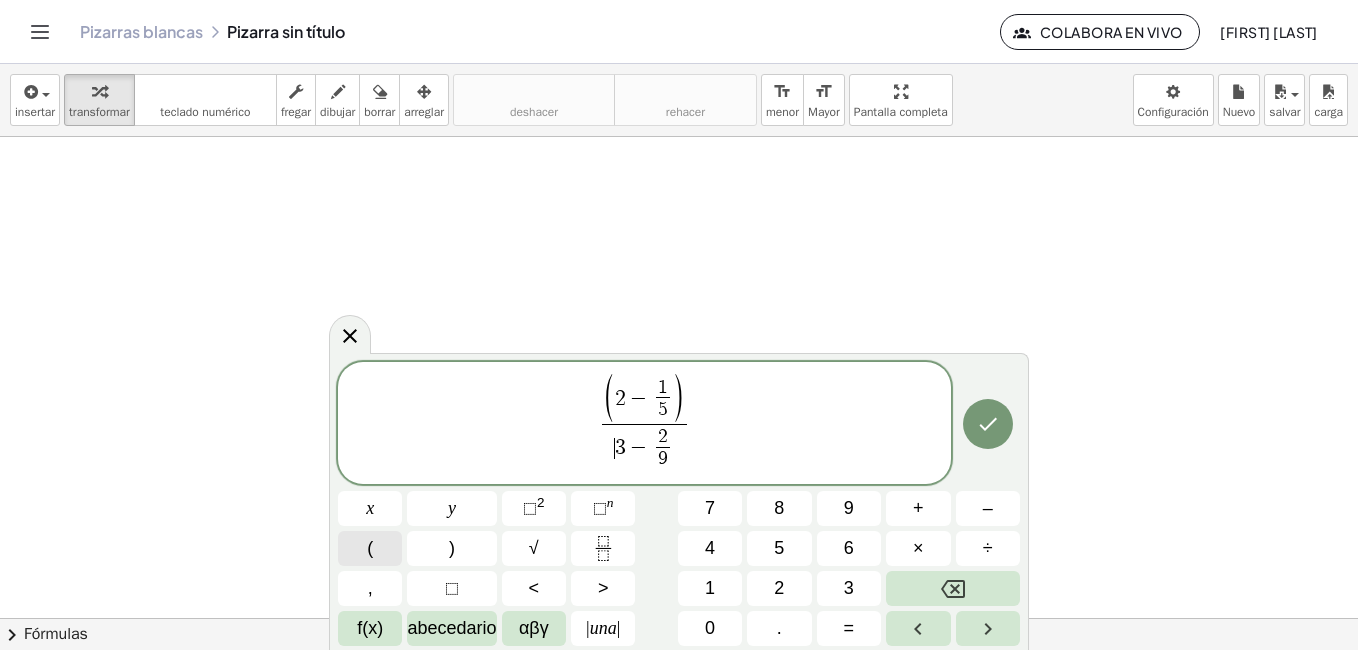 click on "(" at bounding box center [370, 548] 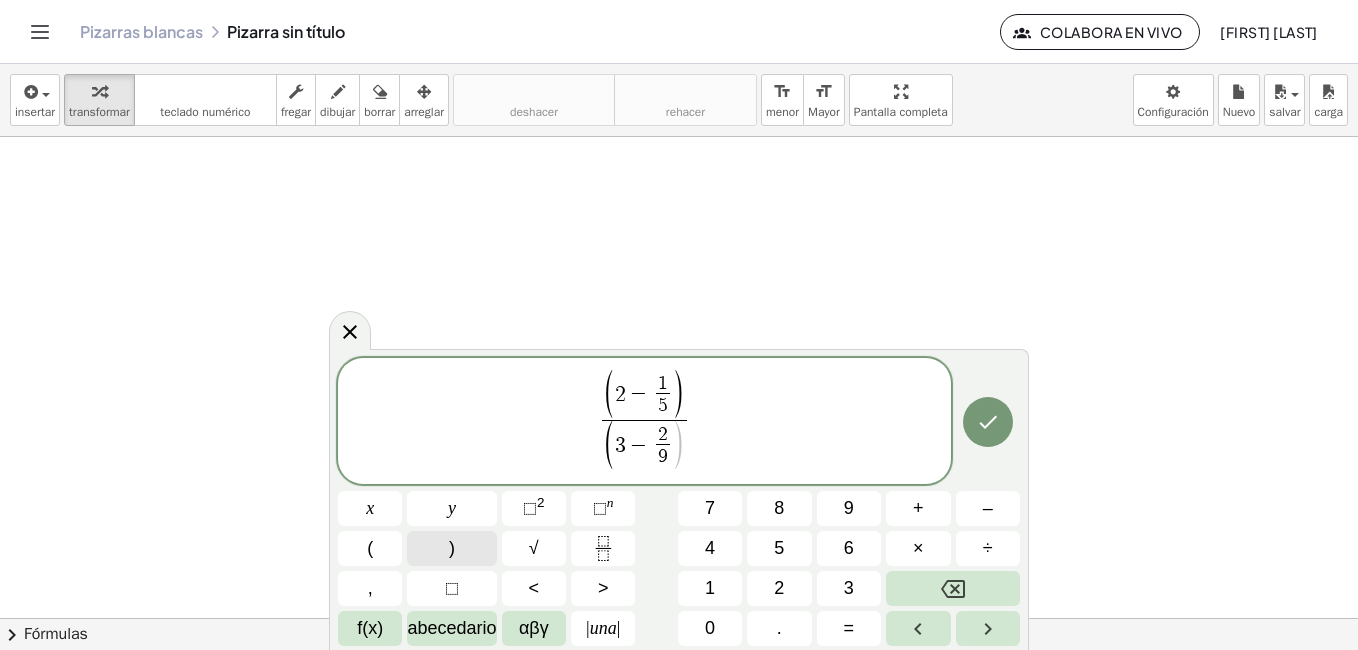 click on ")" at bounding box center (451, 548) 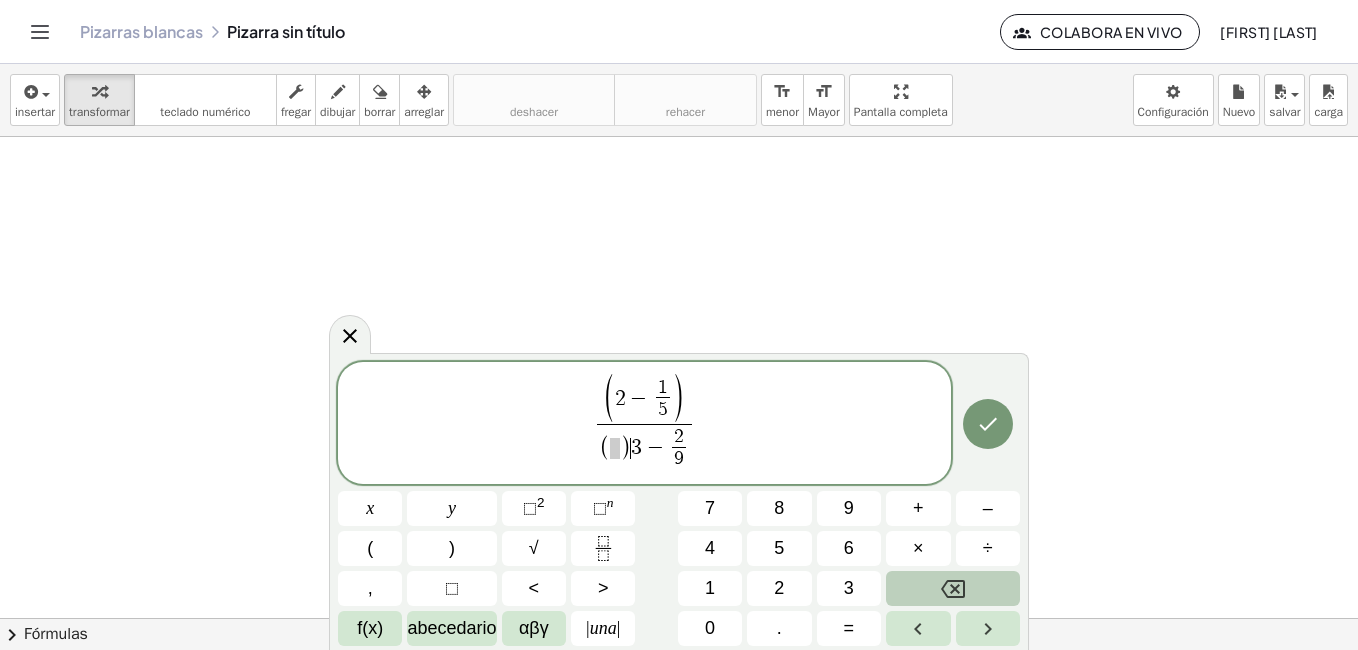 click 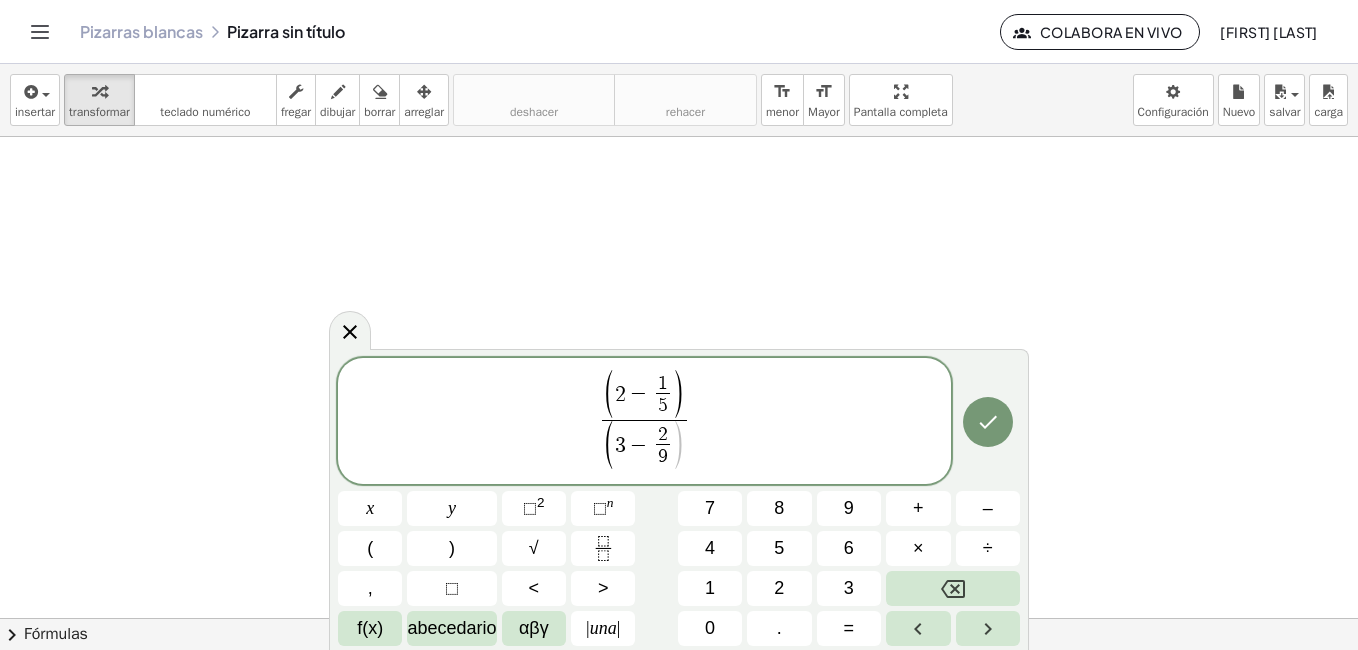 click on "( 2 − 1 5 ​ ) ( ​ 3 − 2 9 ​ ) ​" at bounding box center [644, 422] 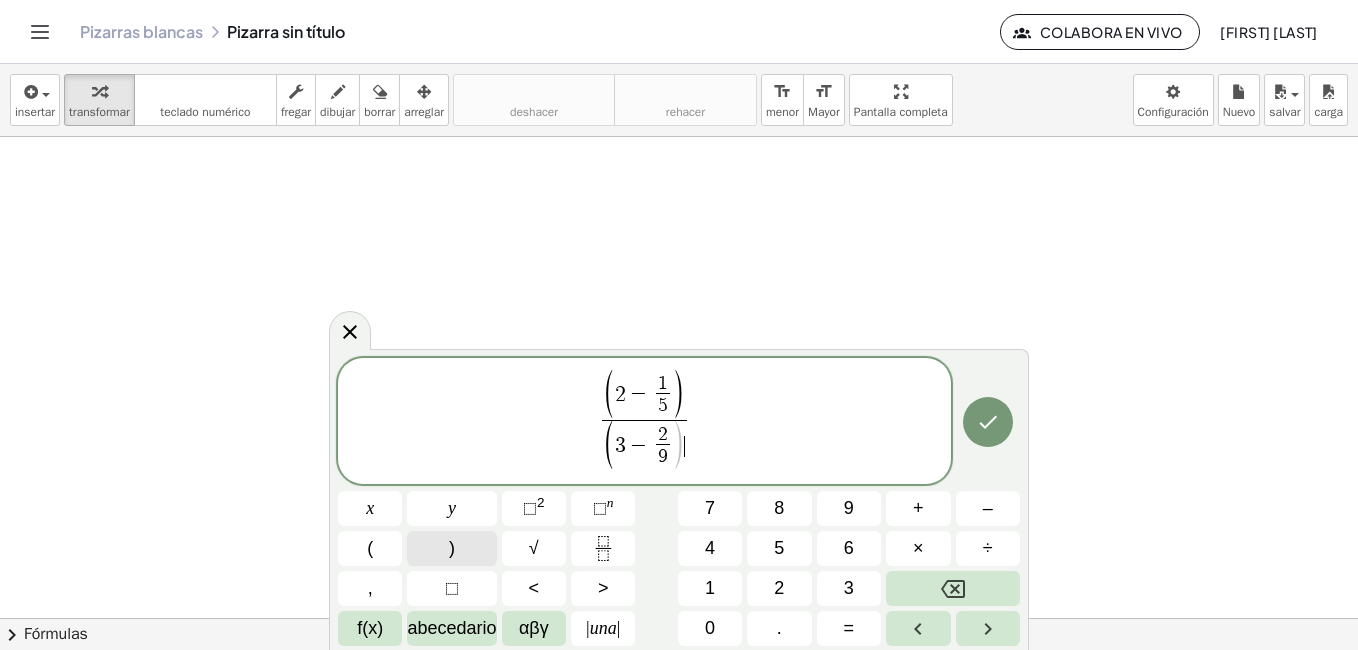 click on ")" at bounding box center (452, 548) 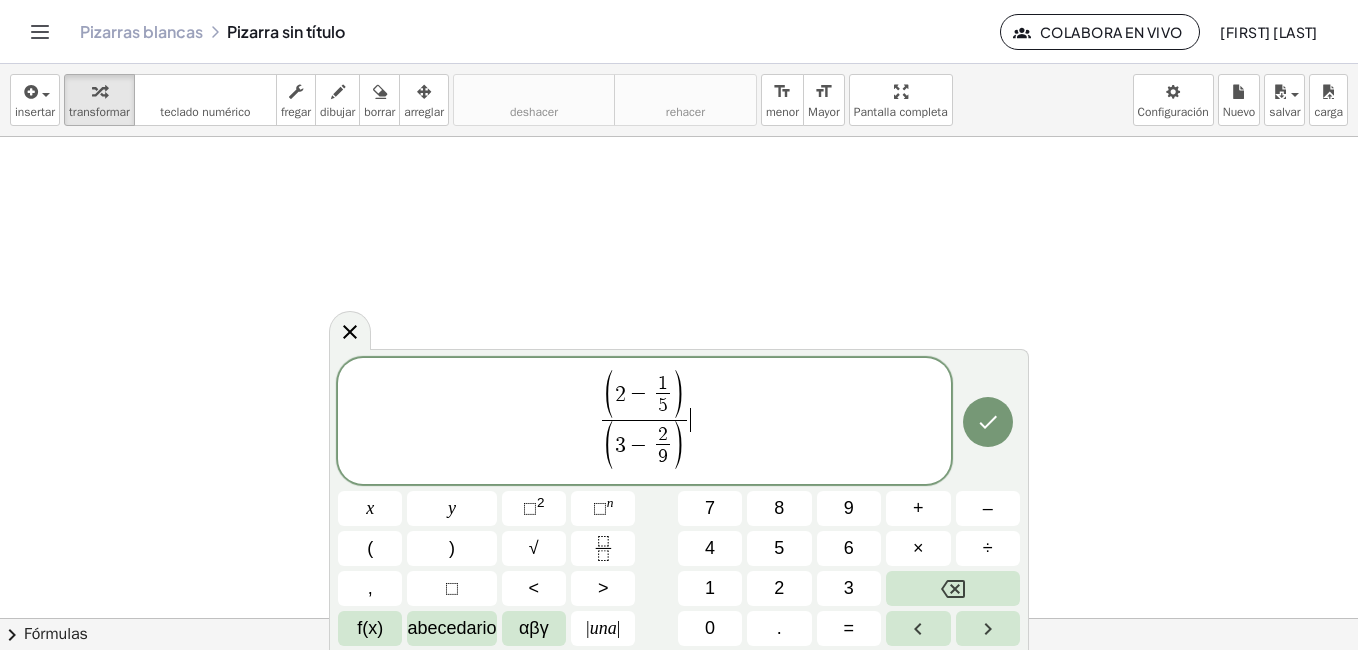 click on "( 2 − 1 5 ​ ) ( 3 − 2 9 ​ ) ​ ​" at bounding box center (644, 422) 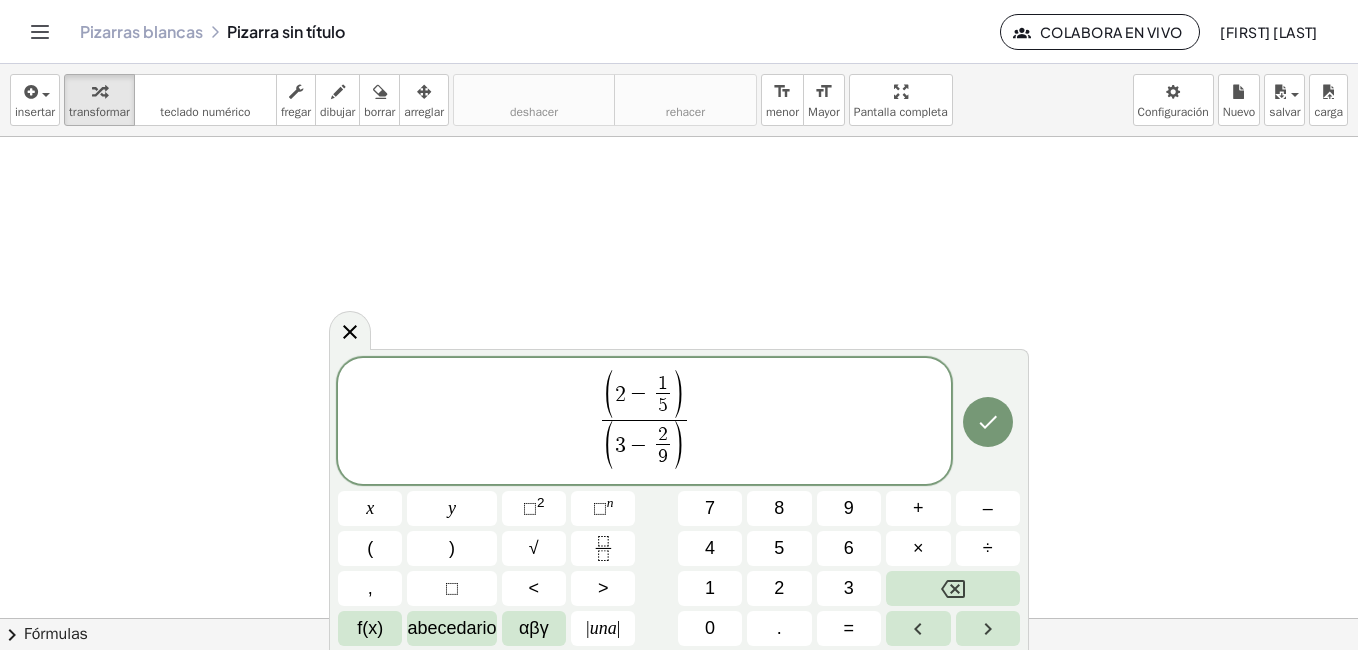 click on "( 2 − 1 5 ​ ) ( 3 − 2 9 ​ ) ​ ​" at bounding box center [644, 422] 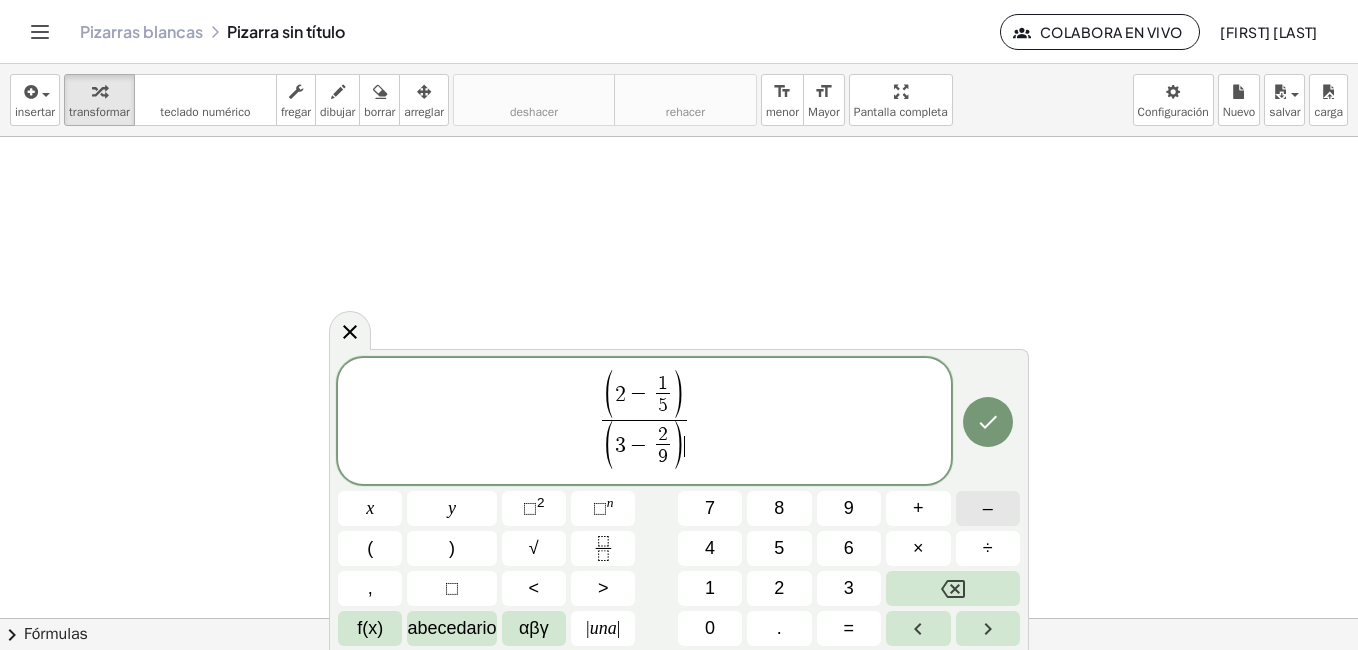click on "–" at bounding box center [988, 508] 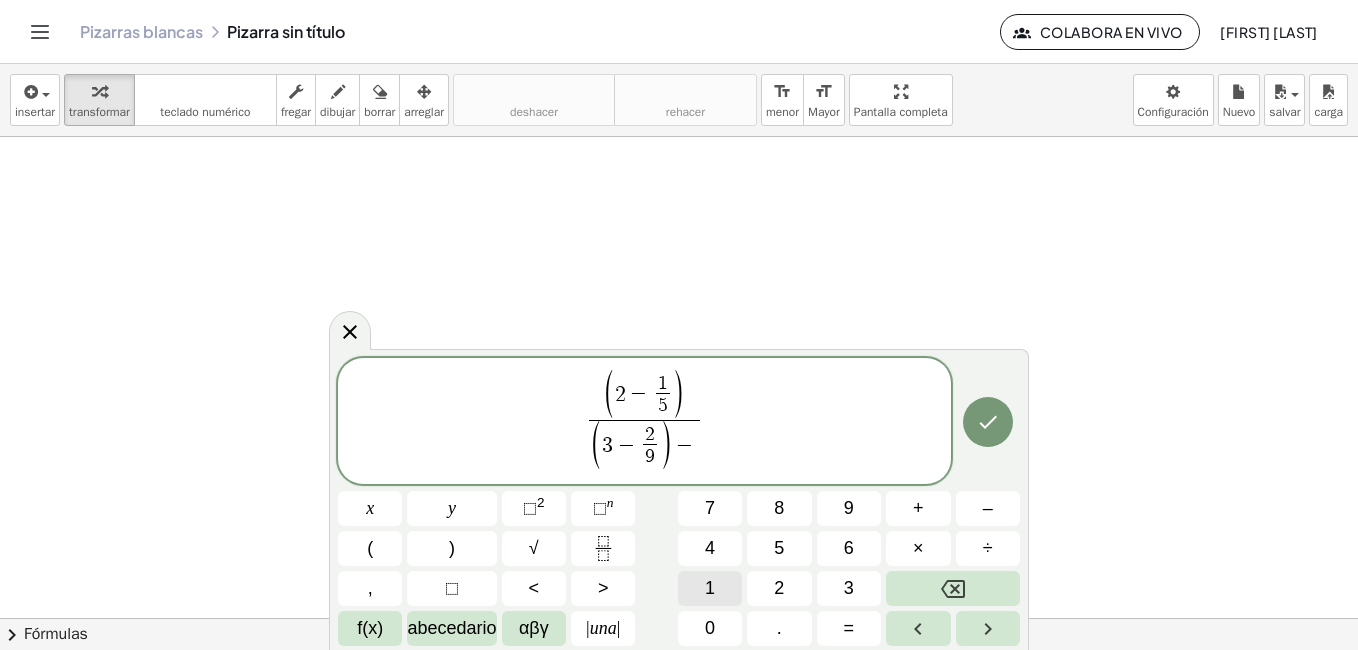 click on "1" at bounding box center [710, 588] 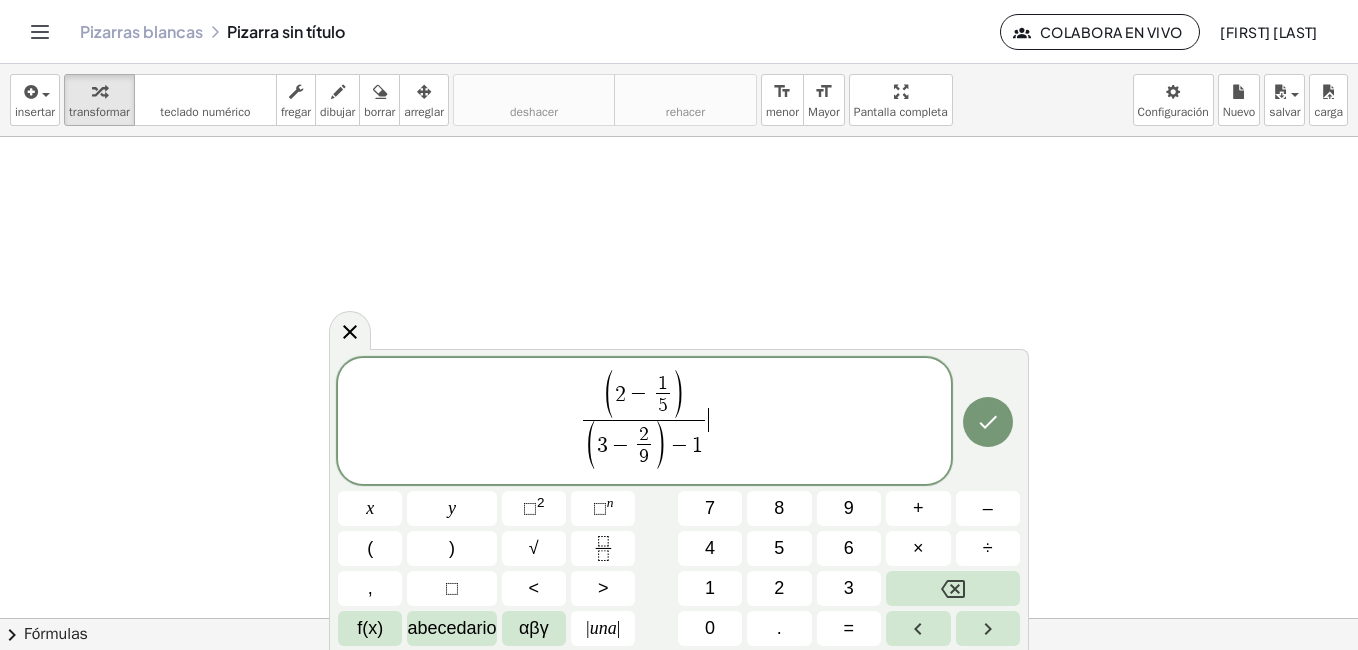 click on "( 2 − 1 5 ​ ) ( 3 − 2 9 ​ ) − 1 ​ ​" at bounding box center (644, 422) 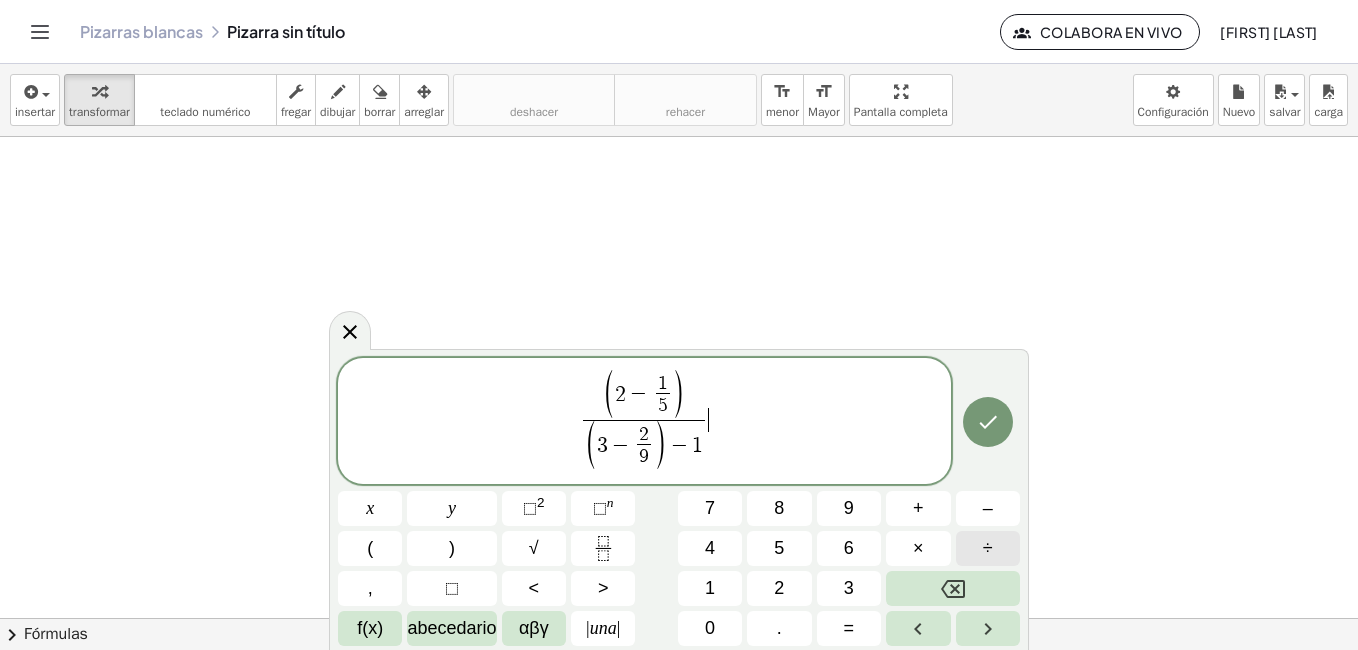click on "÷" at bounding box center [988, 548] 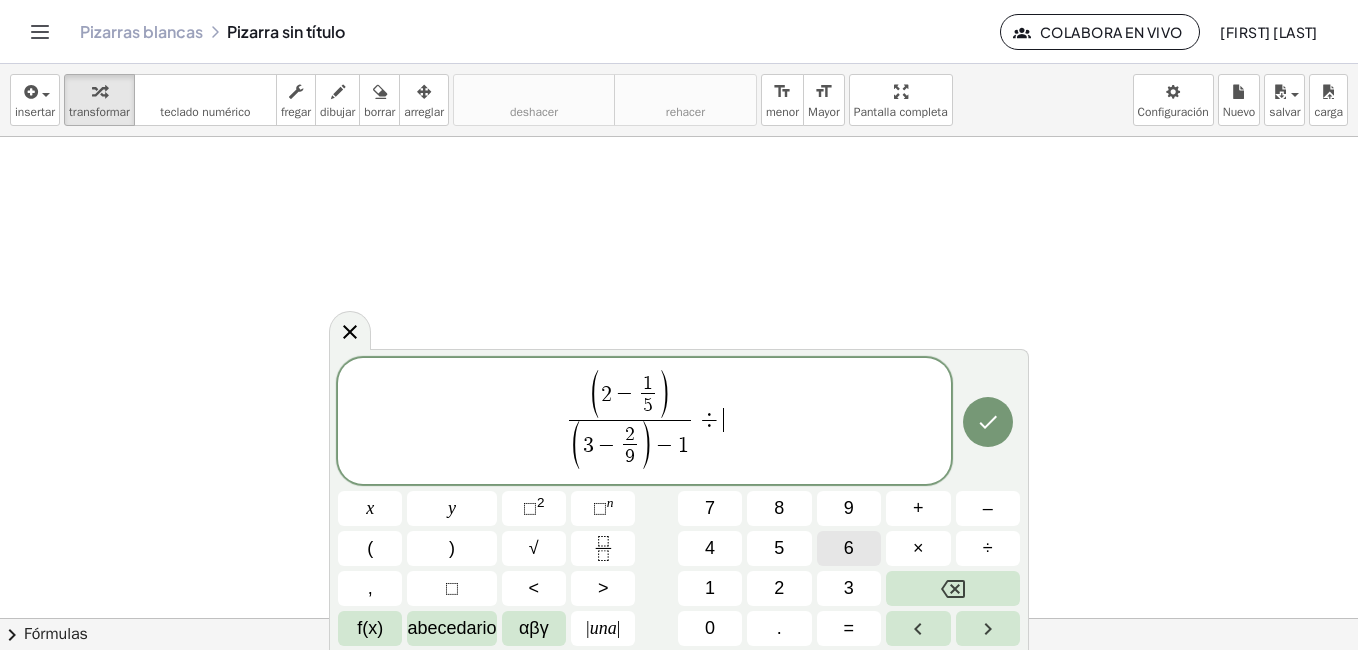 click on "6" at bounding box center [849, 548] 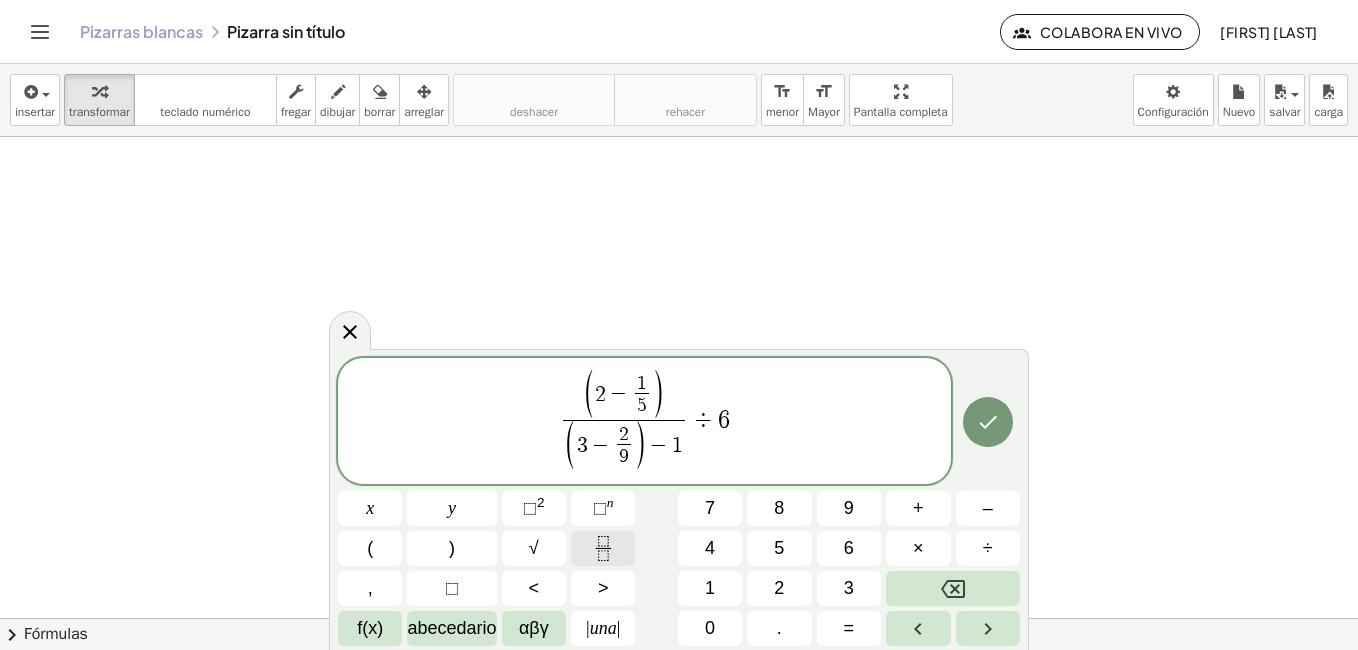 click 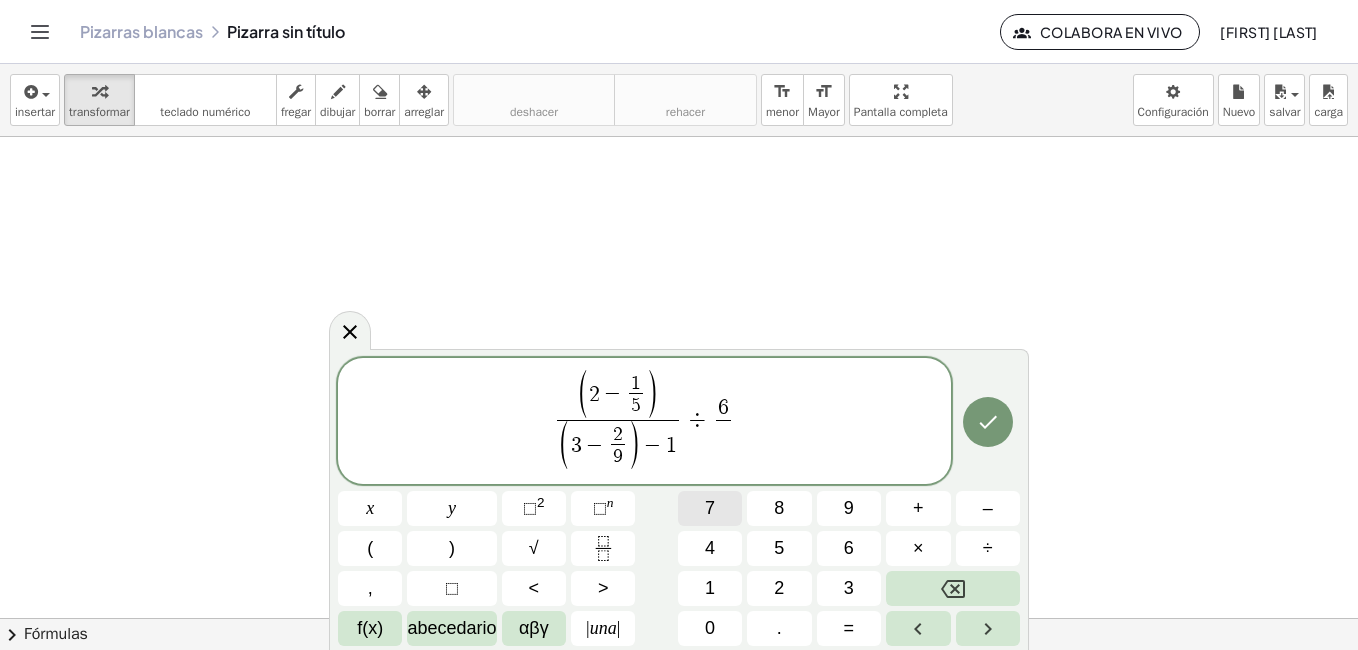 click on "7" at bounding box center (710, 508) 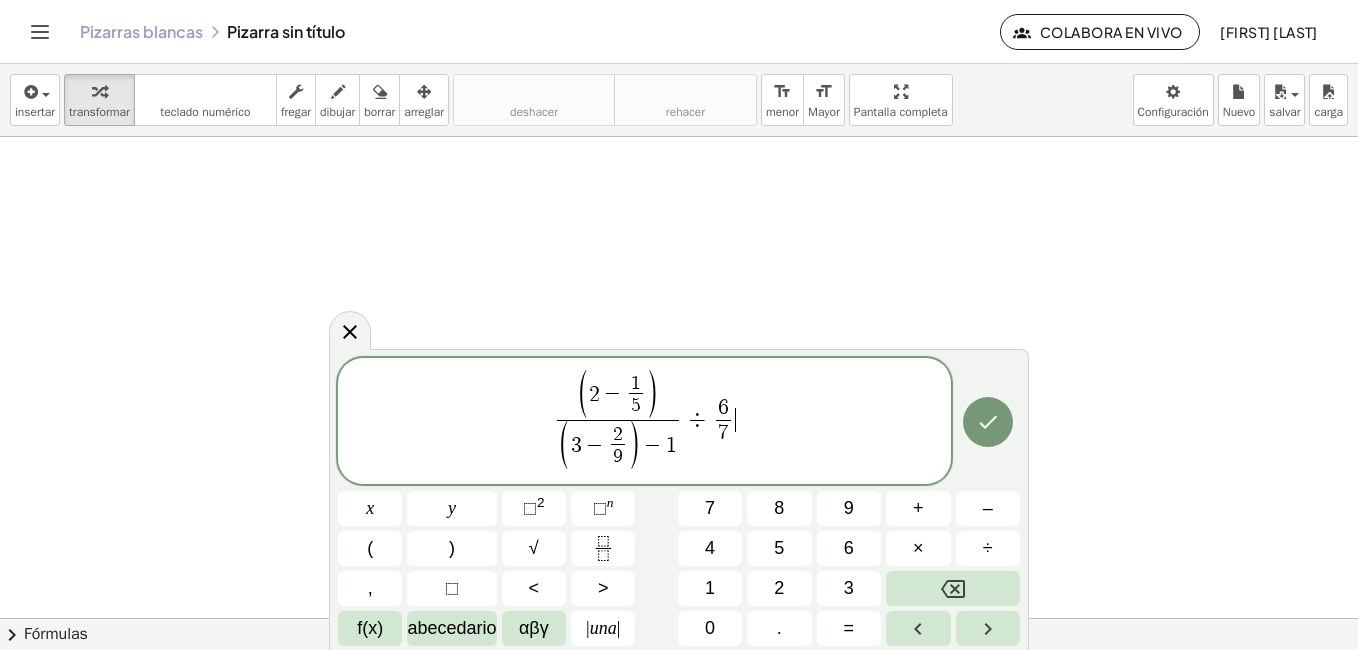 click on "( 2 − 1 5 ​ ) ( 3 − 2 9 ​ ) − 1 ​ ÷ 6 7 ​ ​" at bounding box center [644, 422] 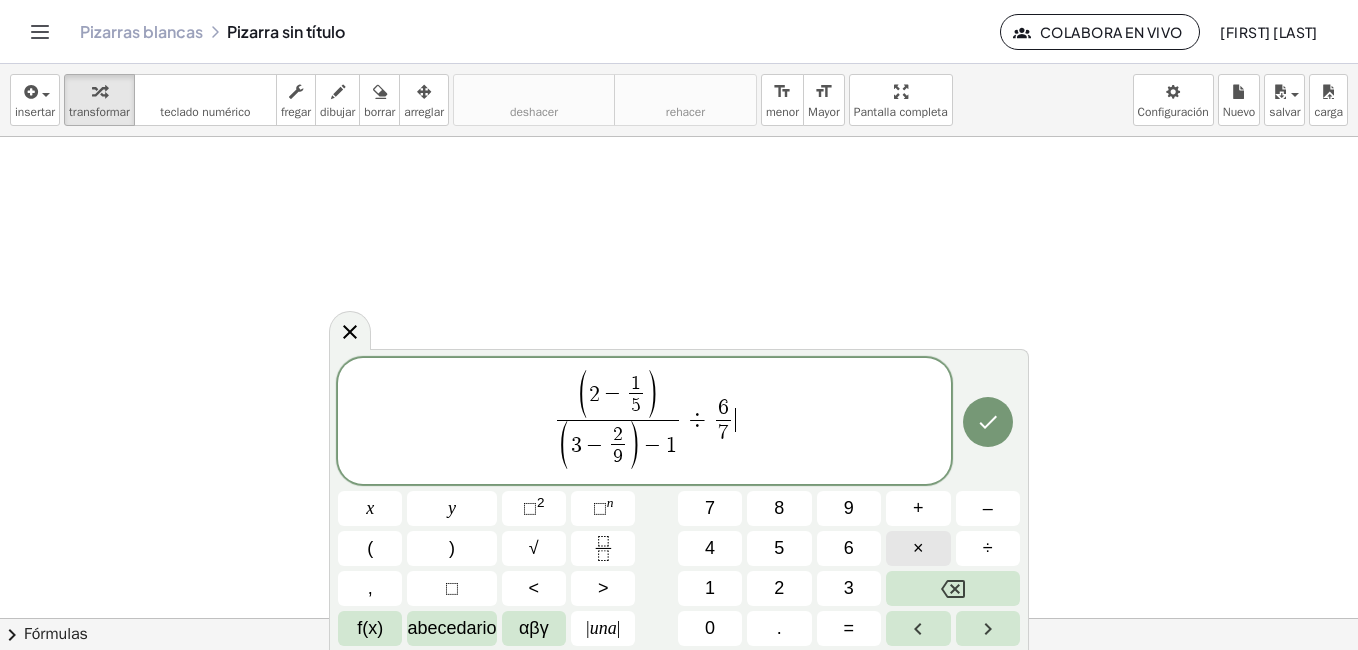 click on "×" at bounding box center (918, 548) 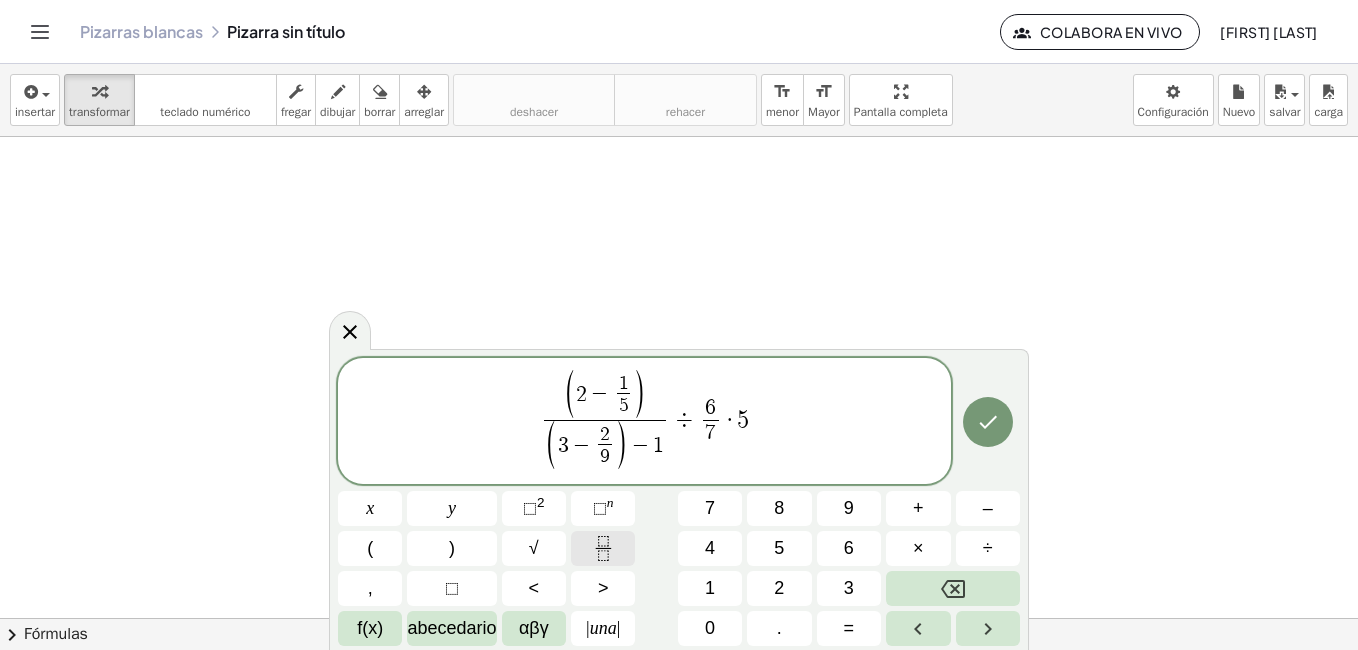 click 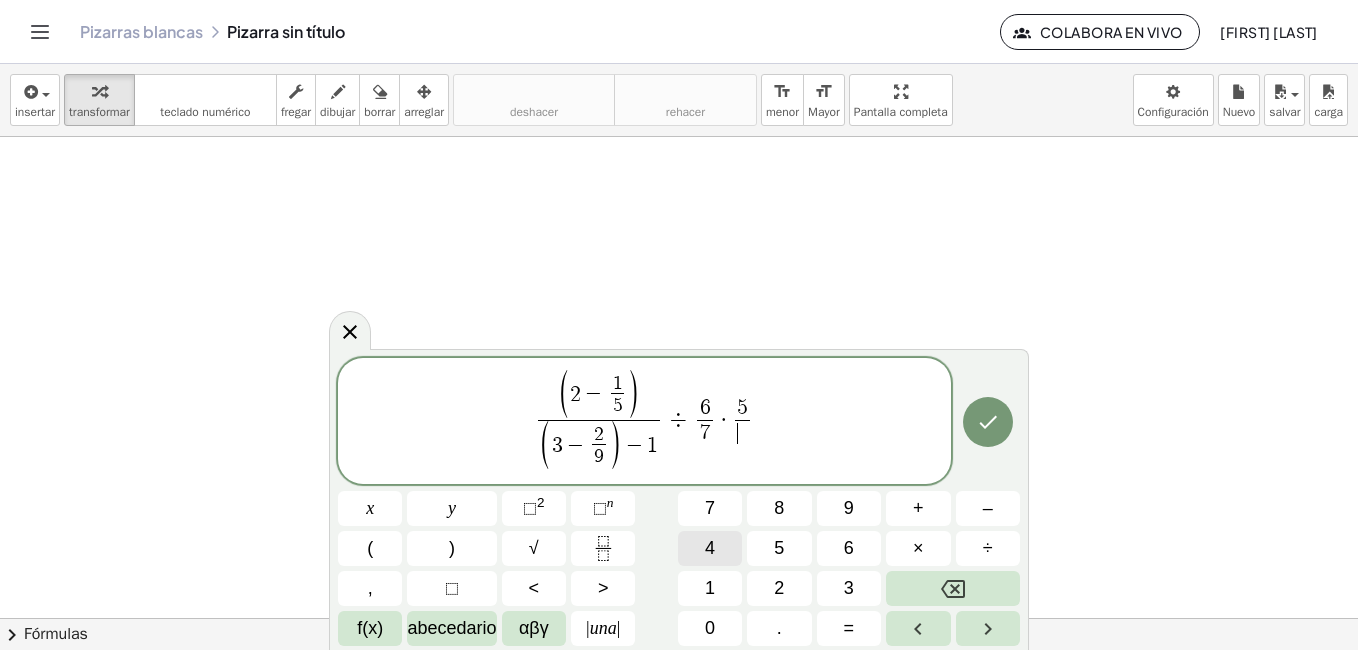 click on "4" at bounding box center (710, 548) 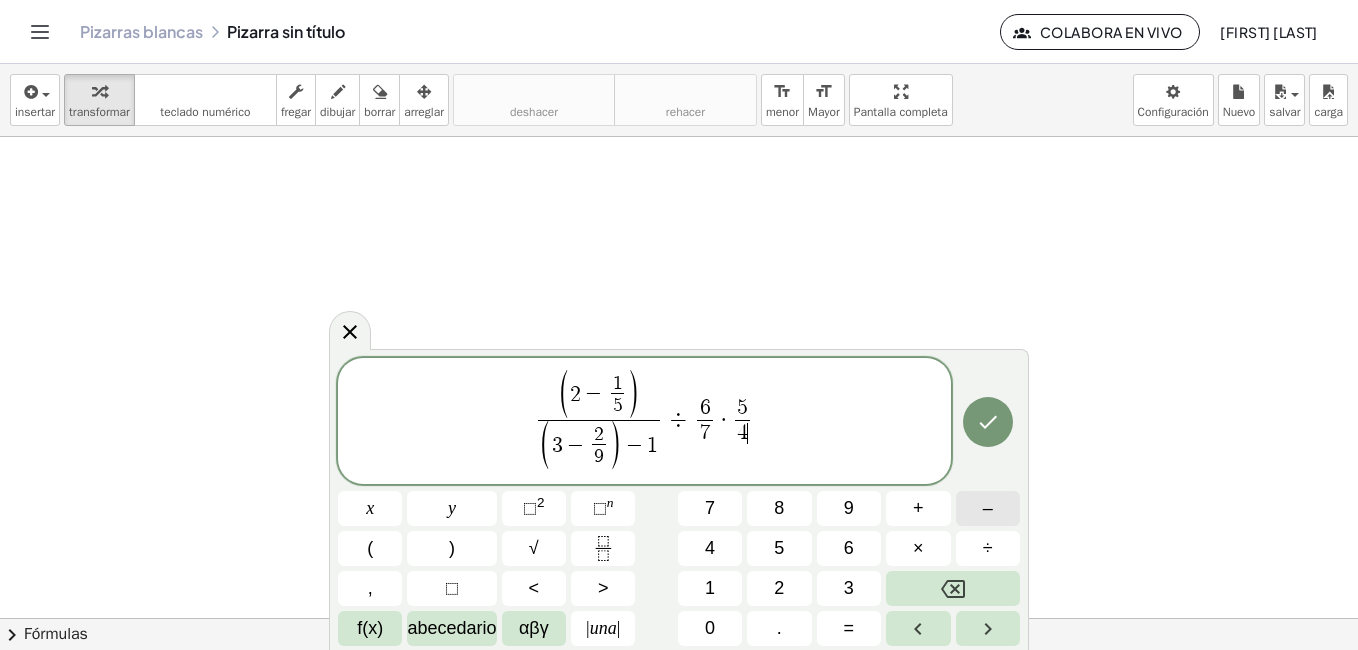 click on "–" at bounding box center (988, 508) 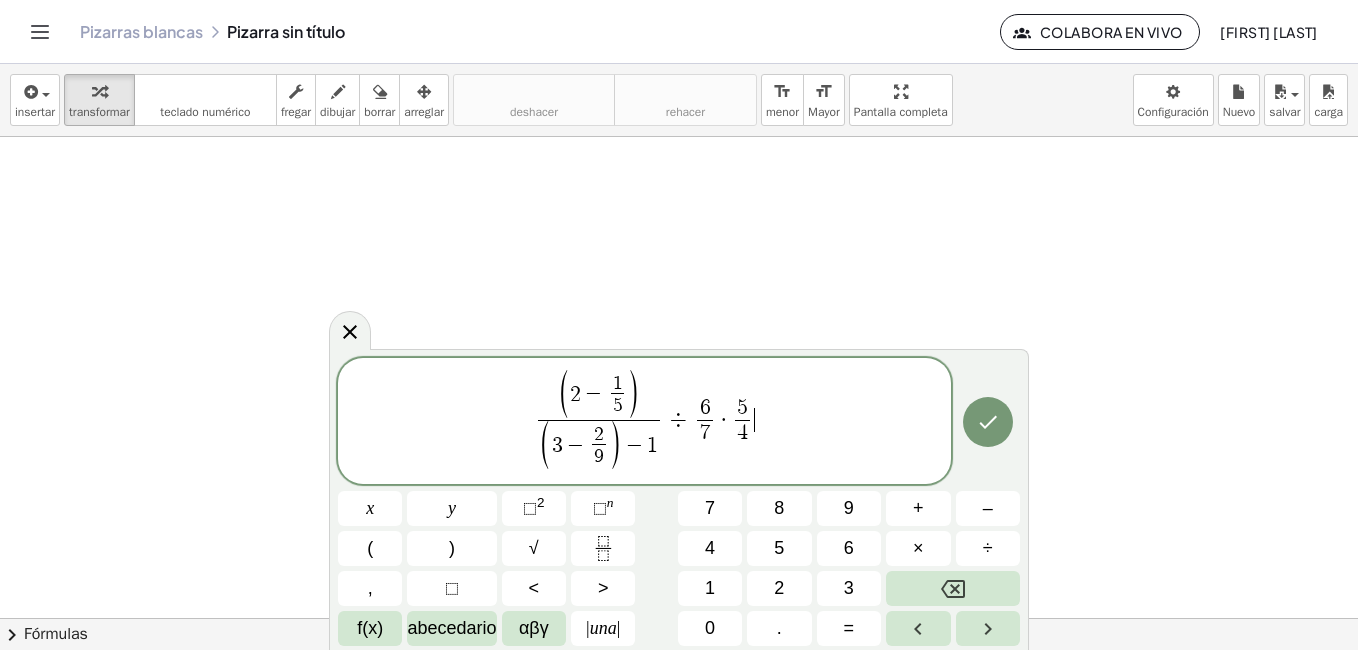 click on "( 2 − 1 5 ​ ) ( 3 − 2 9 ​ ) − 1 ​ ÷ 6 7 ​ · 5 4 ​ ​" at bounding box center (644, 422) 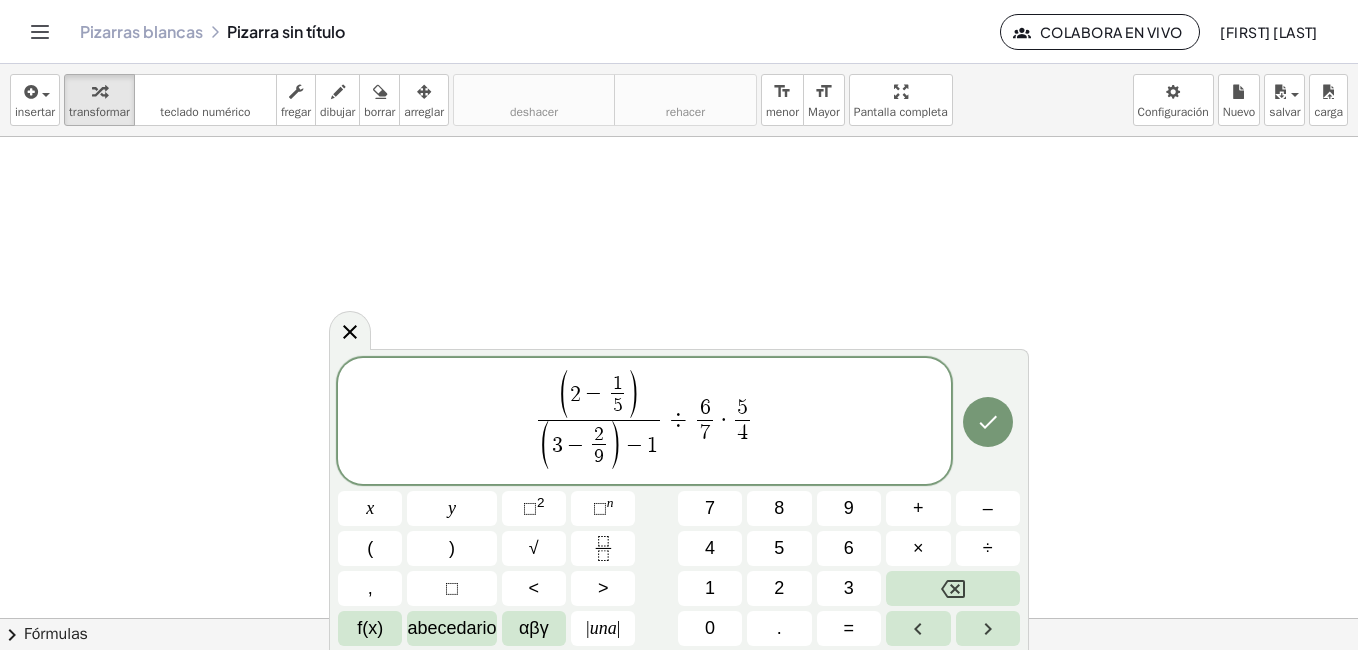 click on "( 2 − 1 5 ​ ) ( 3 − 2 9 ​ ) − 1 ​ ÷ 6 7 ​ · 5 4 ​ ​ x y ⬚ 2 ⬚ n 7 8 9 + – ( ) √ 4 5 6 × ÷ , ⬚ < > 1 2 3 f(x) abecedario αβγ | una | 0 . =" at bounding box center (679, 499) 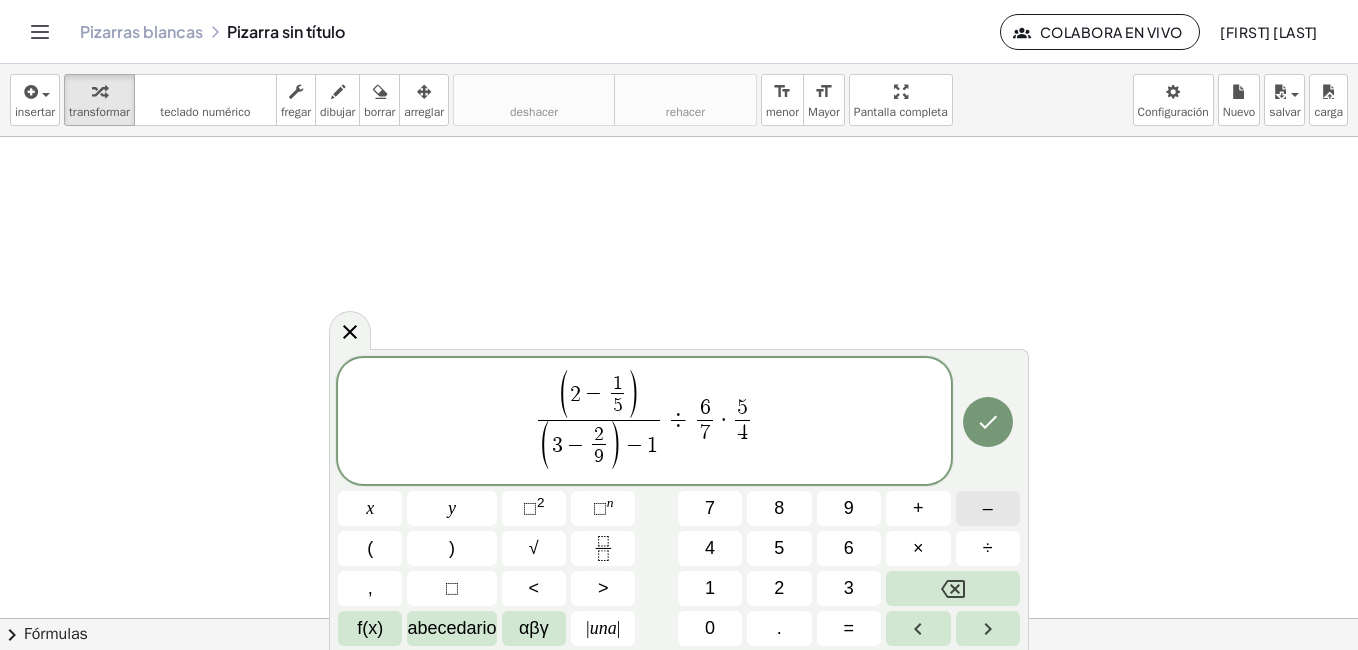click on "–" at bounding box center [988, 508] 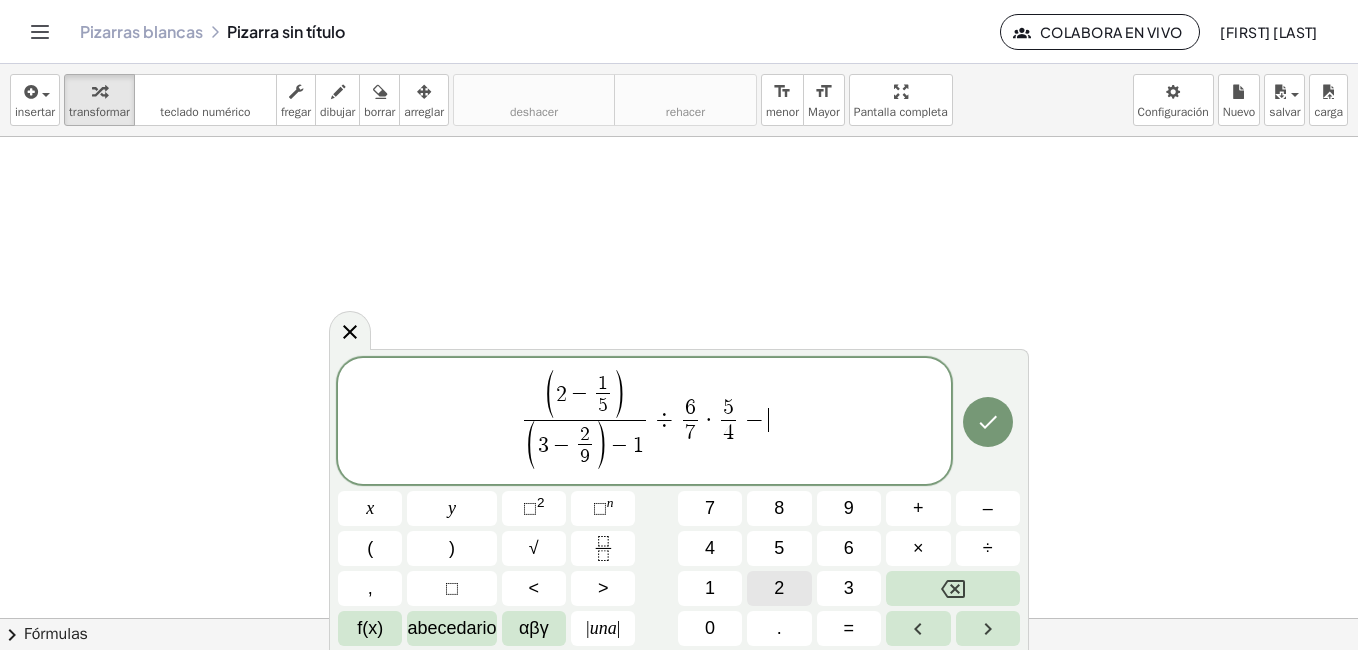 click on "2" at bounding box center [779, 588] 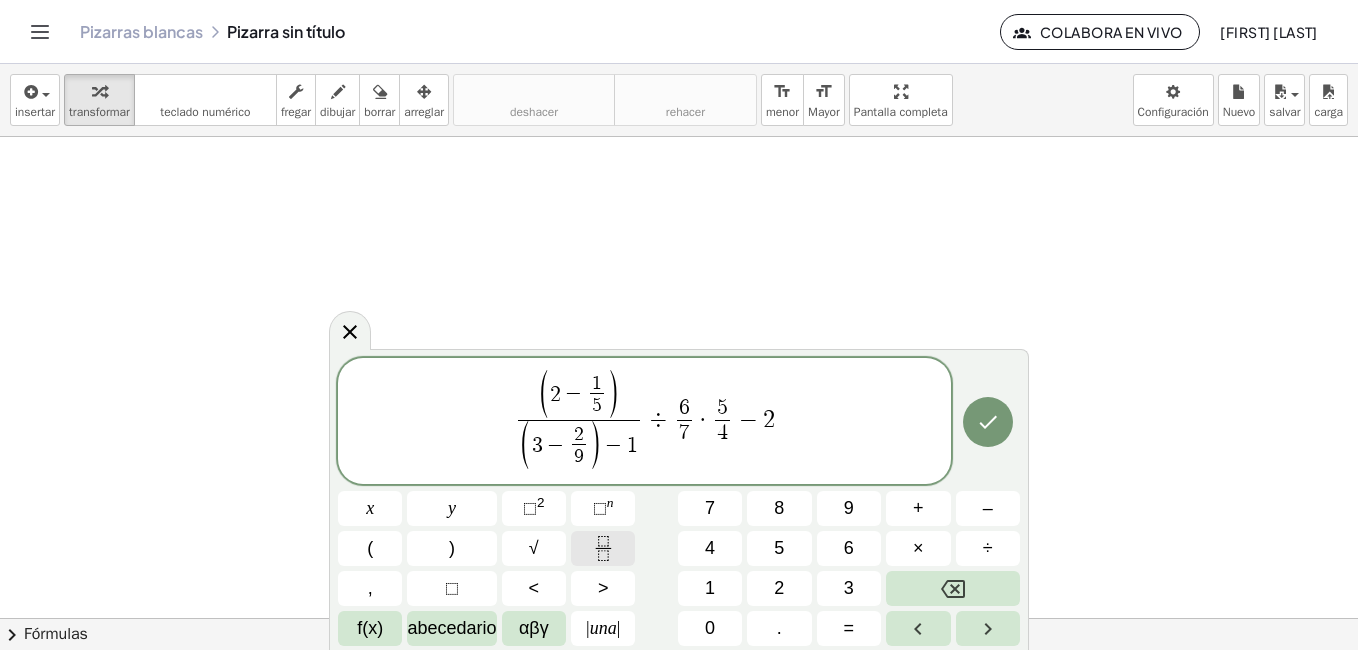 click 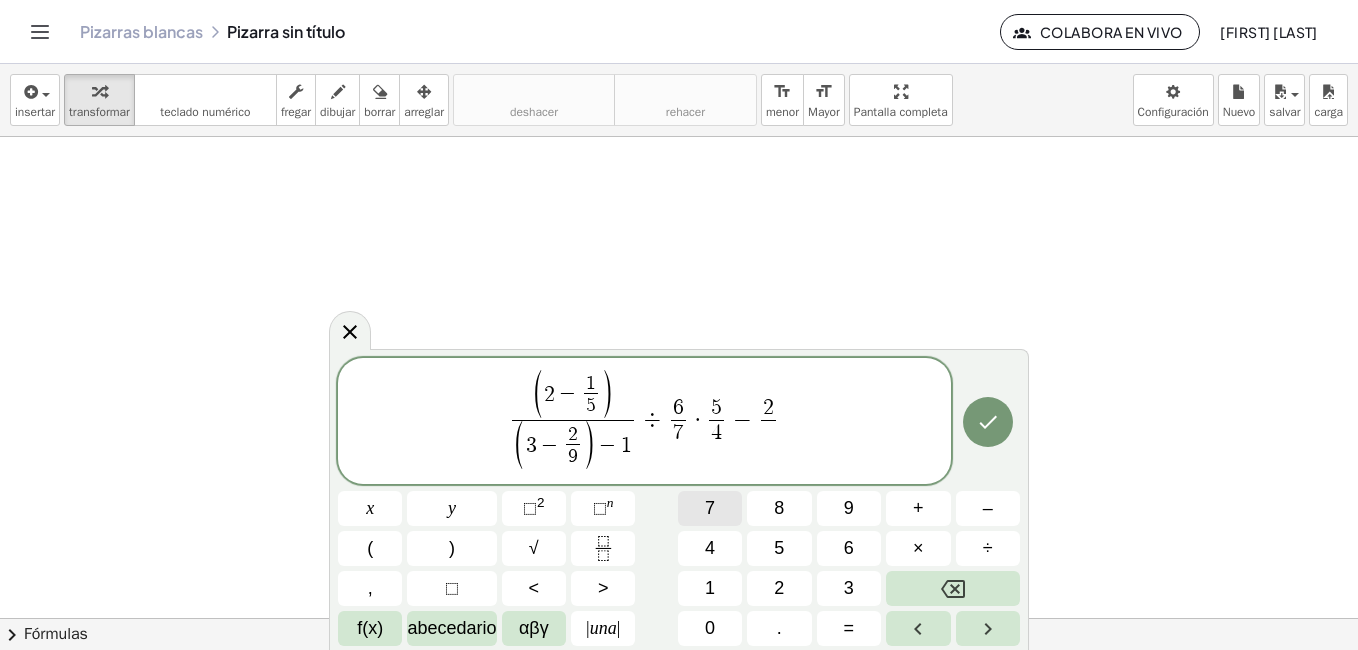 click on "7" at bounding box center [710, 508] 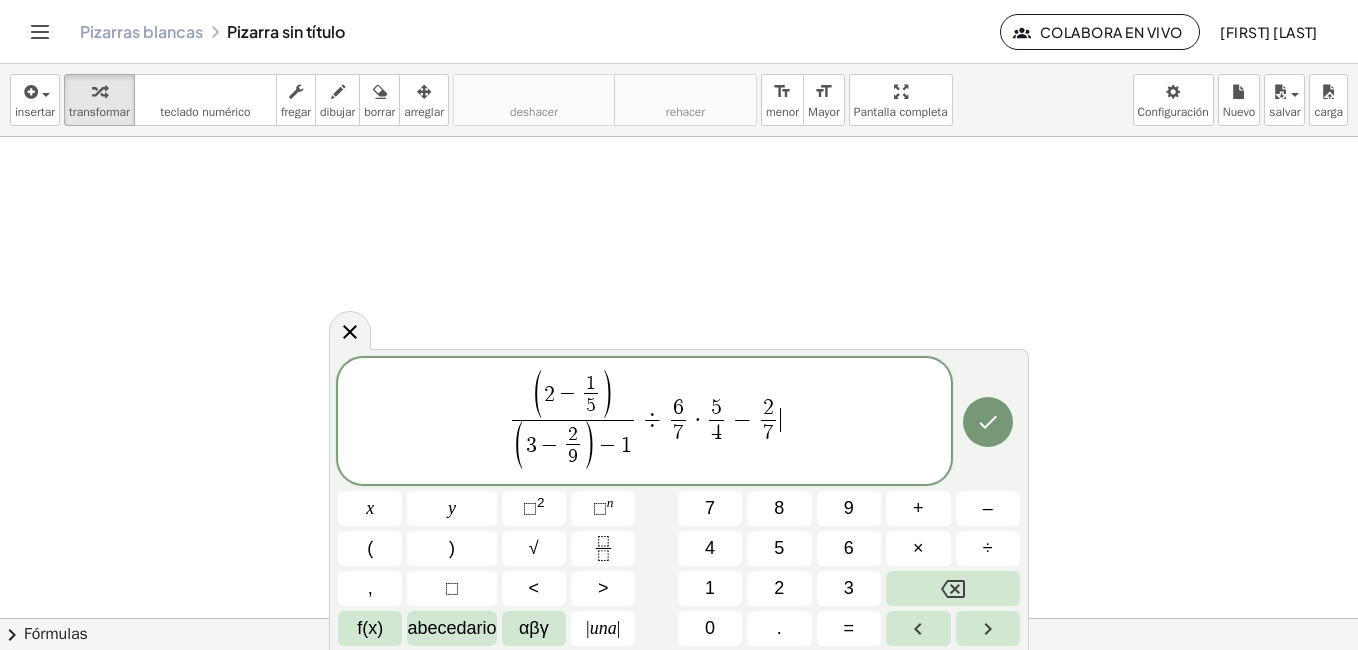 click on "( 2 − 1 5 ​ ) ( 3 − 2 9 ​ ) − 1 ​ ÷ 6 7 ​ · 5 4 ​ − 2 7 ​ ​" at bounding box center (644, 422) 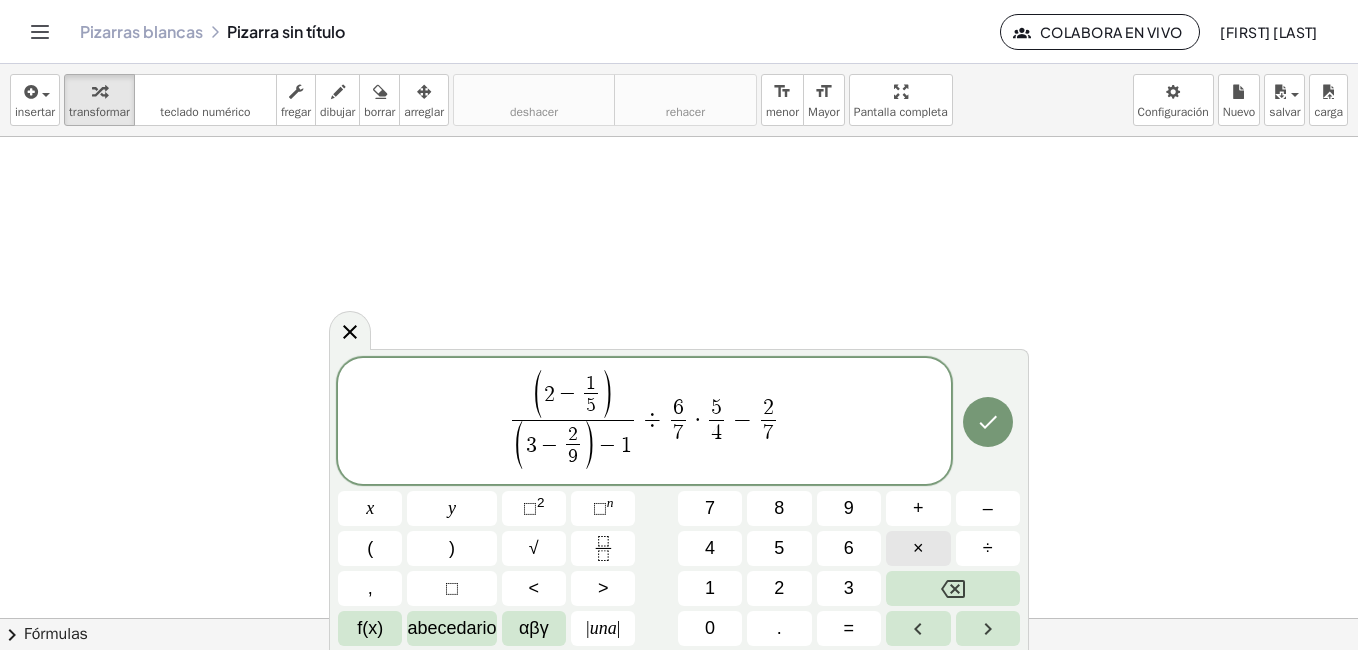 click on "×" at bounding box center (918, 548) 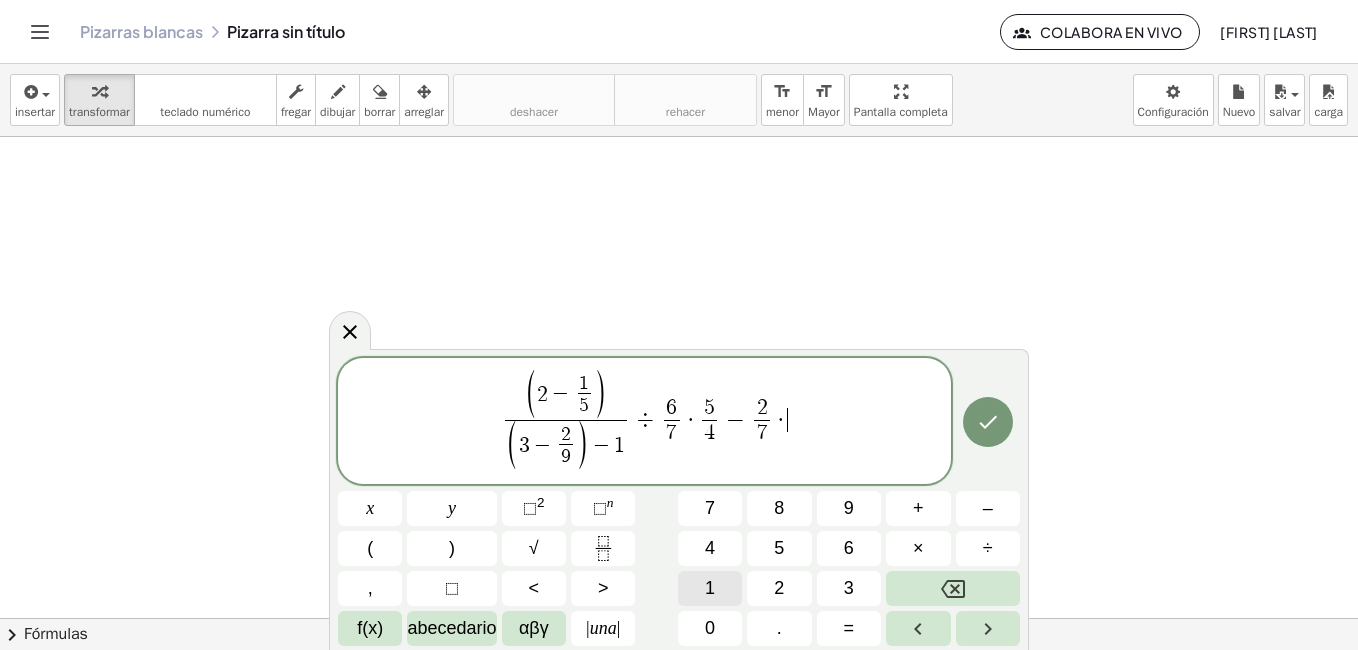 click on "1" at bounding box center (710, 588) 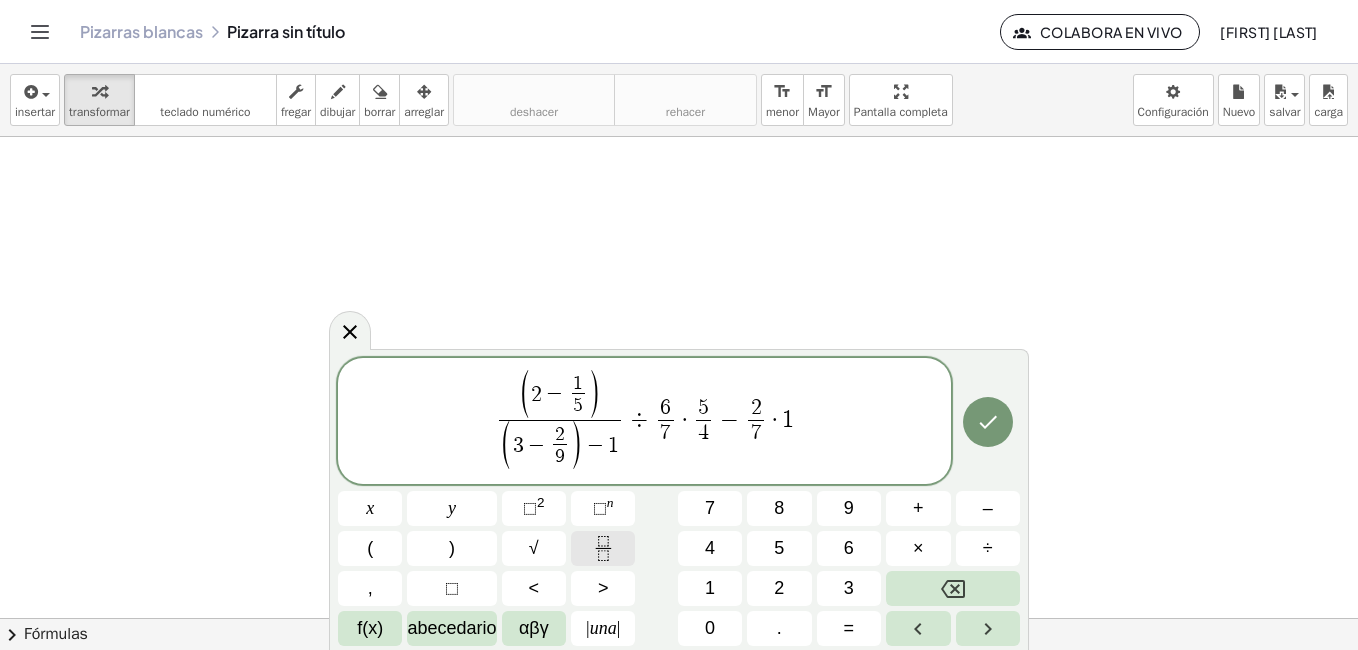 click 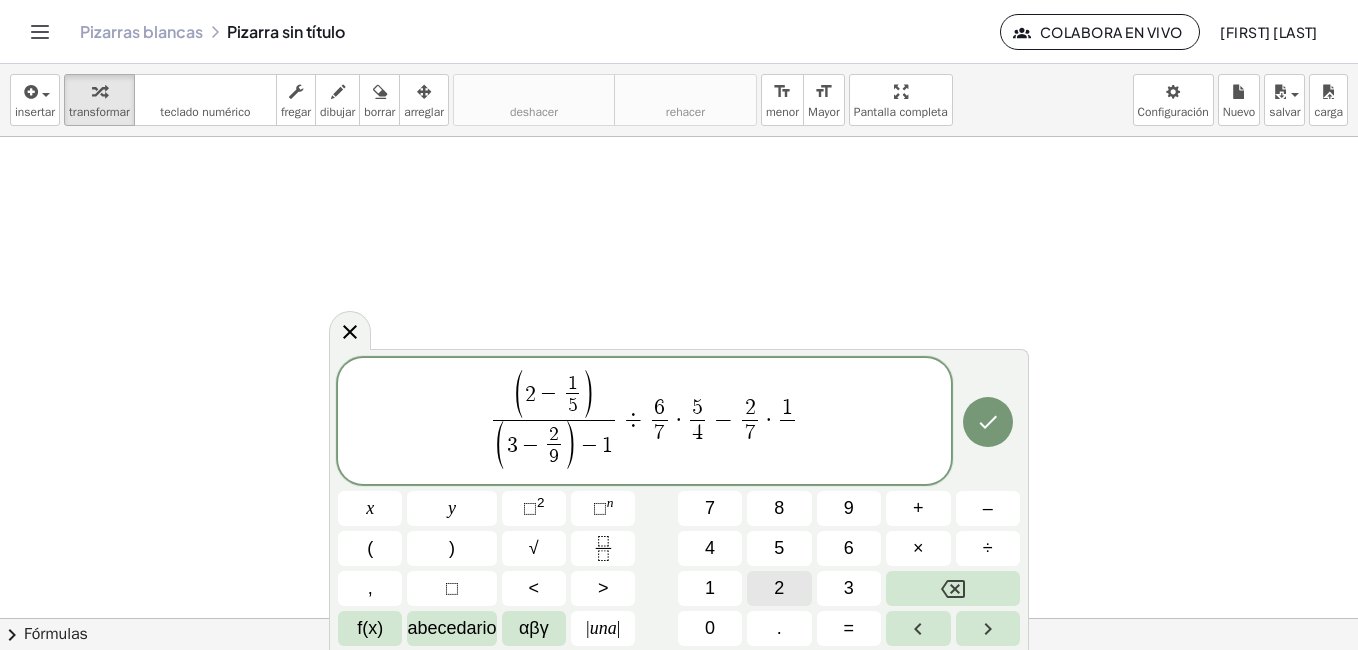 click on "2" at bounding box center [779, 588] 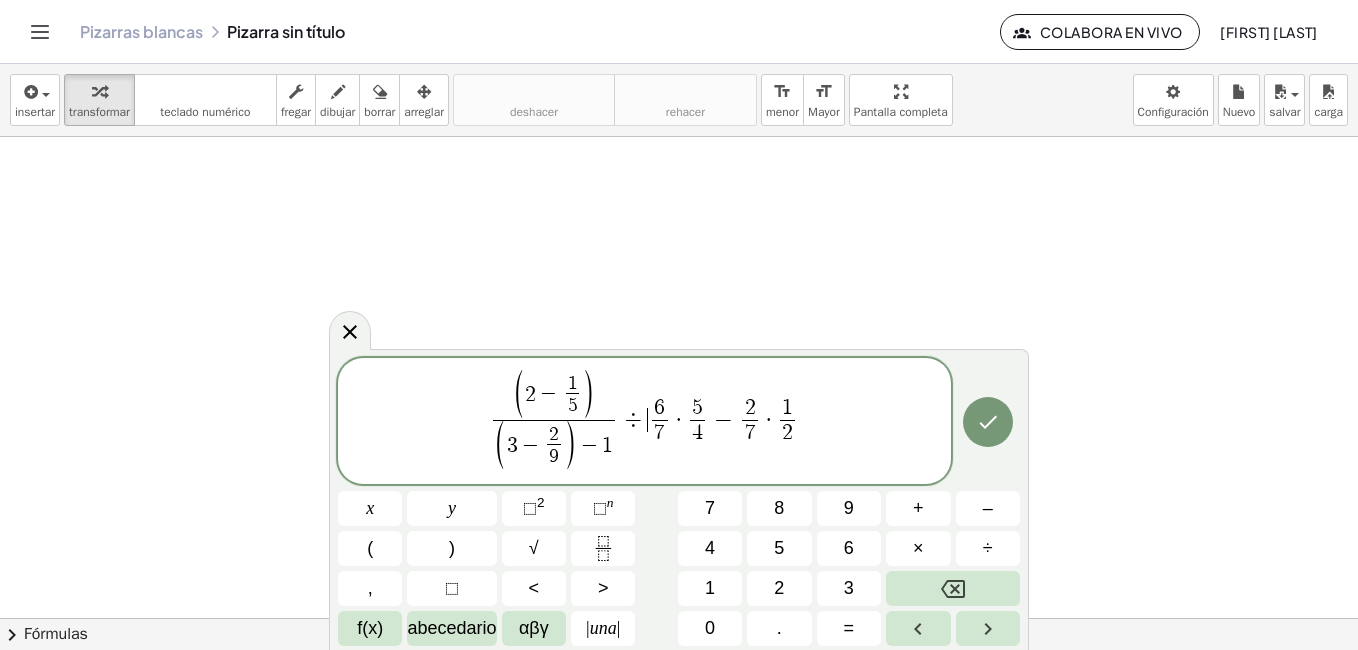 click on "( 2 − 1 5 ​ ) ( 3 − 2 9 ​ ) − 1 ​ ÷ ​ 6 7 ​ · 5 4 ​ − 2 7 ​ · 1 2 ​" at bounding box center [644, 422] 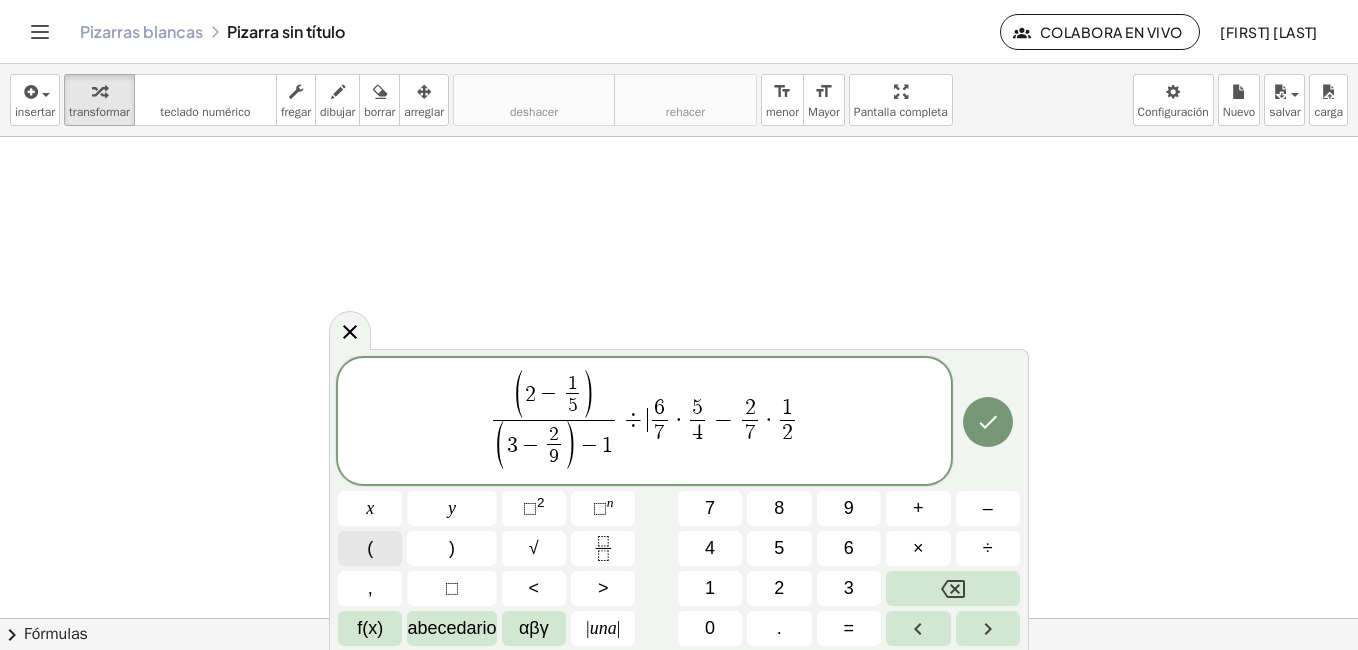 click on "(" at bounding box center [370, 548] 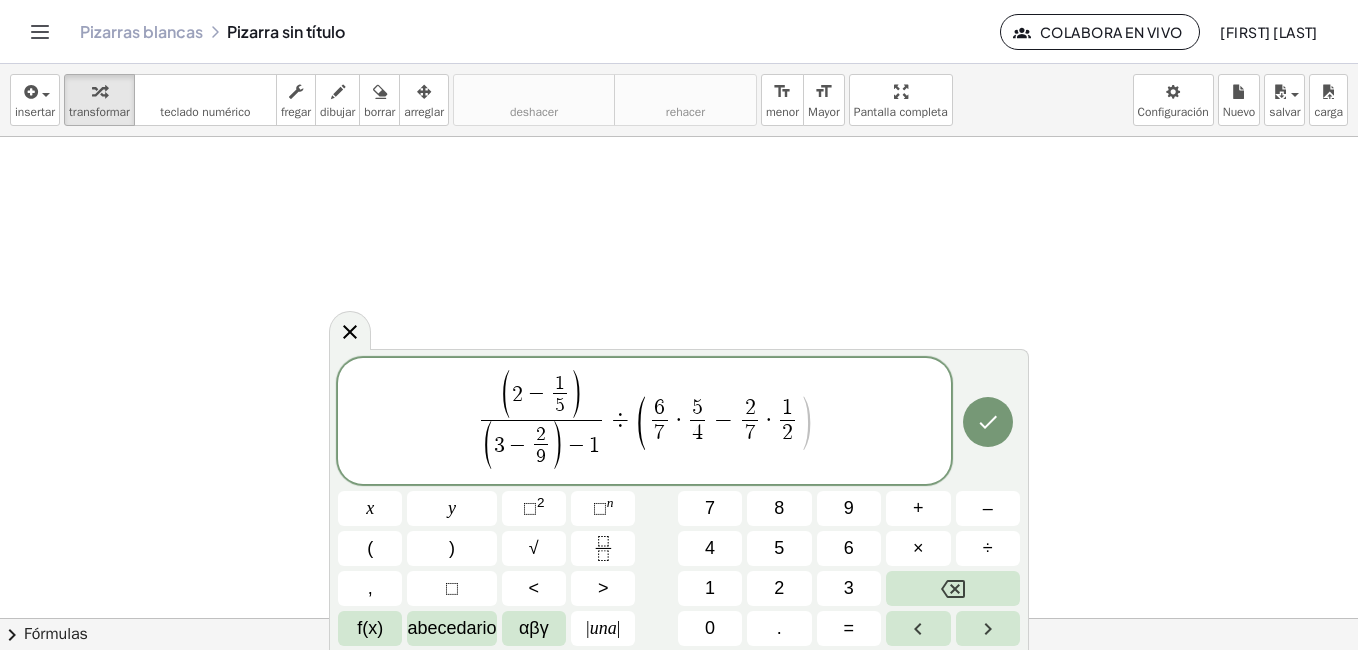 click on ")" at bounding box center [805, 423] 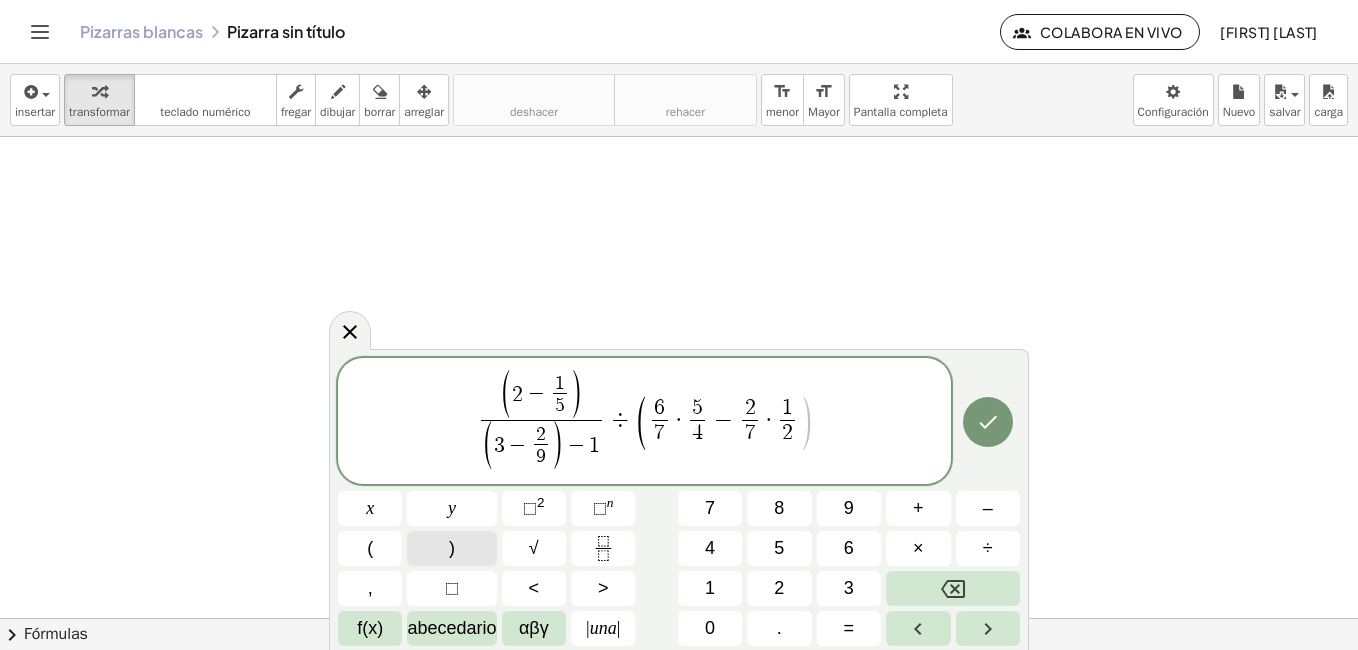 click on ")" at bounding box center [451, 548] 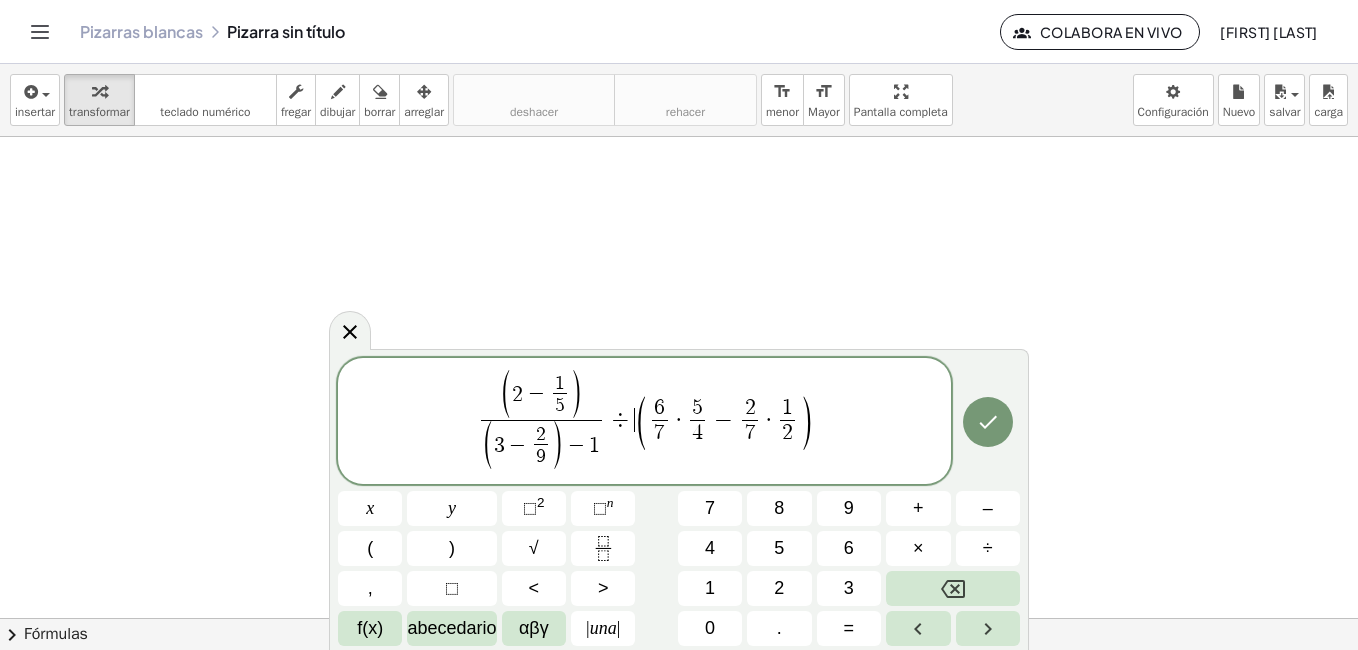 click on "( 2 − 1 5 ​ ) ( 3 − 2 9 ​ ) − 1 ​ ÷ ​ ( 6 7 ​ · 5 4 ​ − 2 7 ​ · 1 2 ​ )" at bounding box center (644, 422) 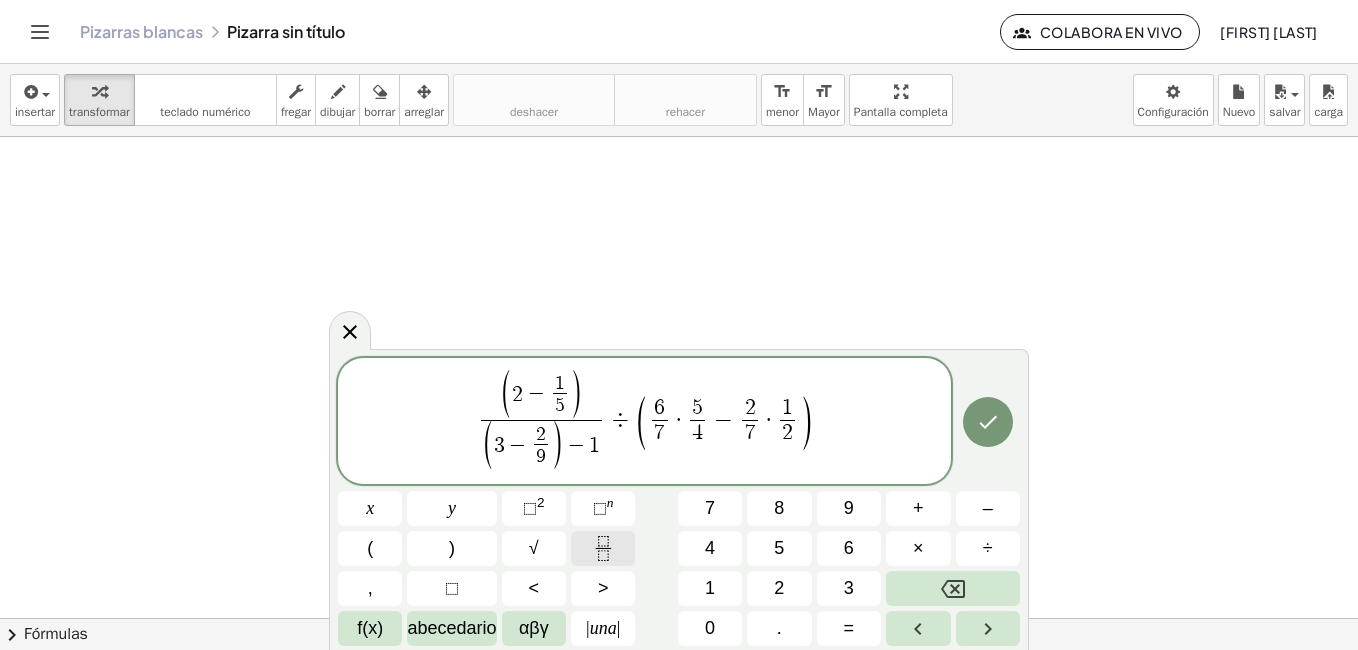click 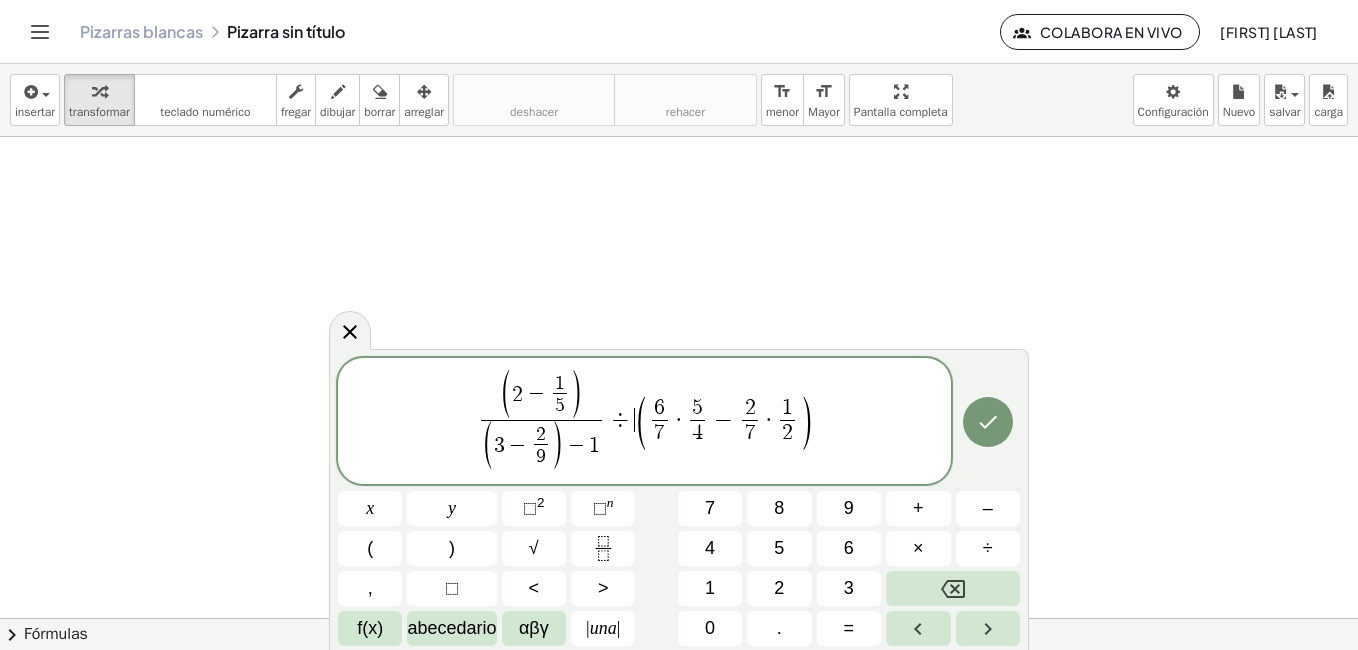 click on "(" at bounding box center (641, 423) 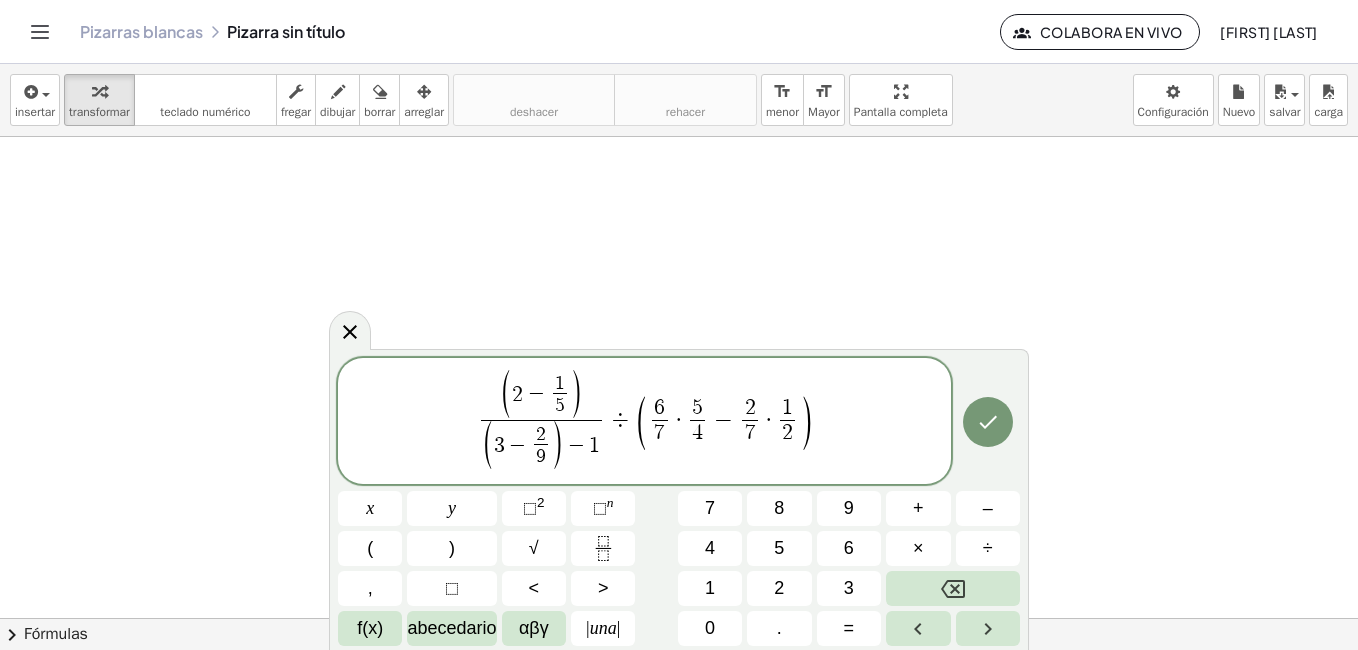 click on "(" at bounding box center [641, 423] 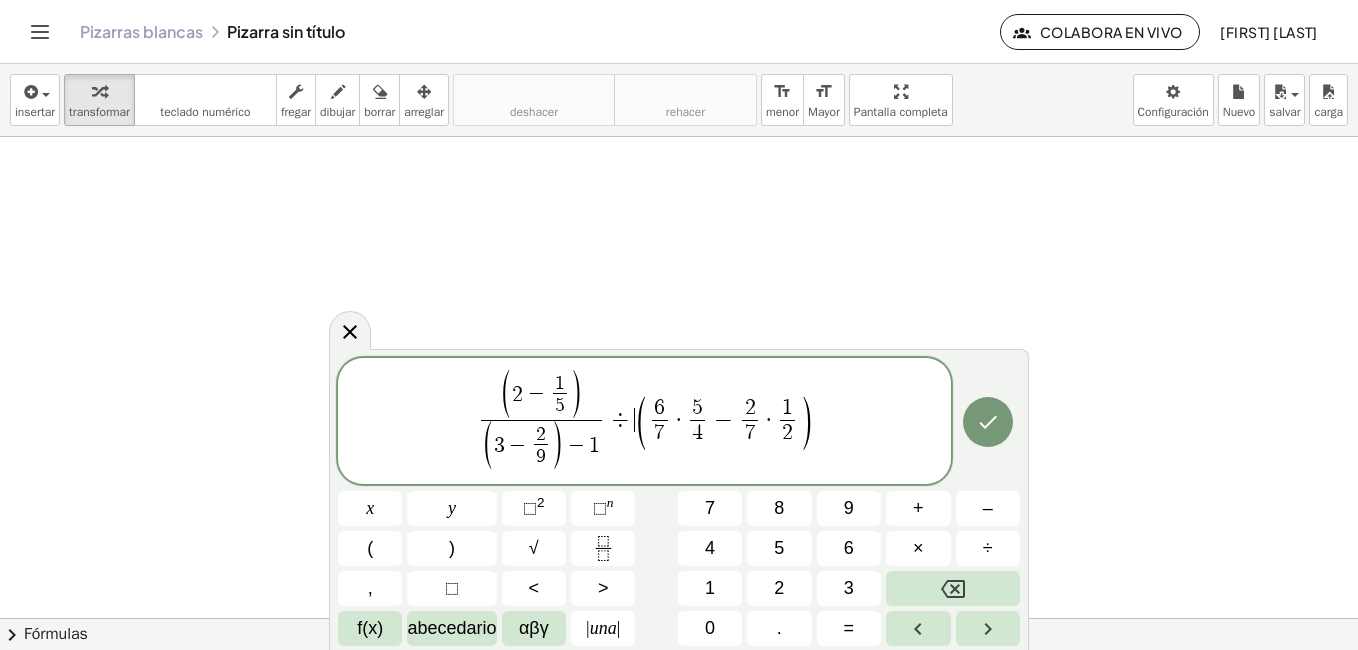 click on "(" at bounding box center [641, 423] 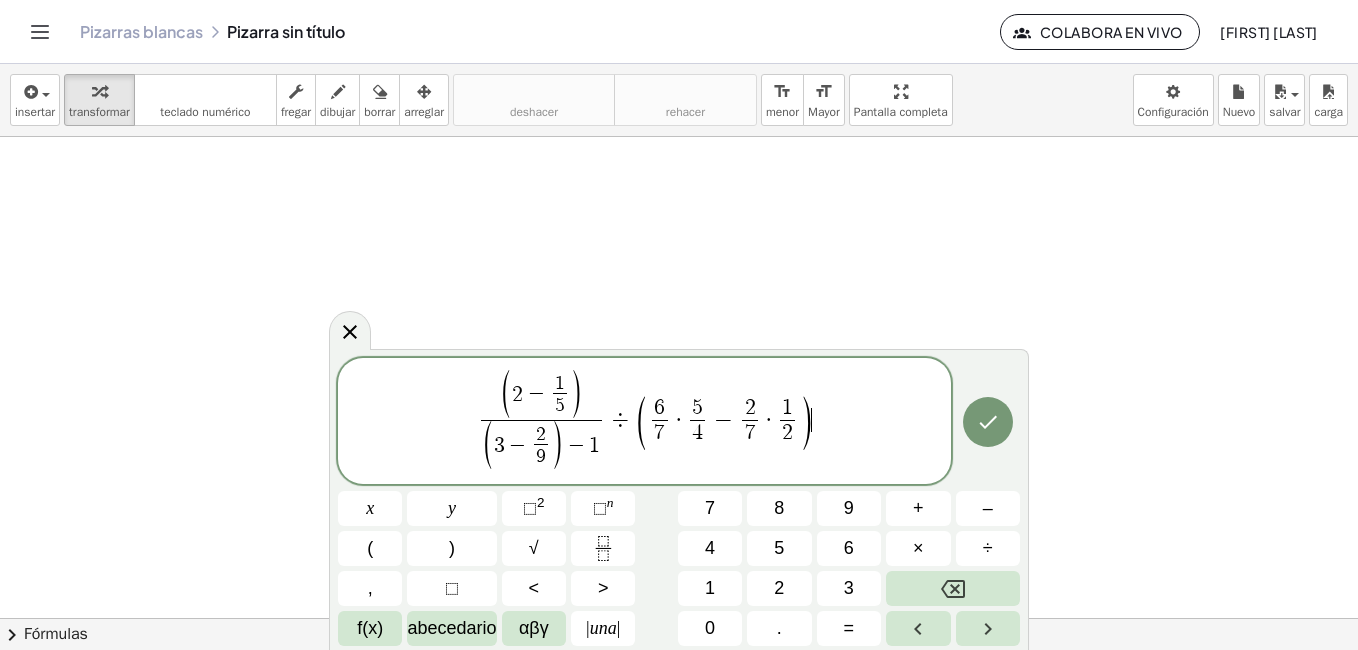 click on "( 2 − 1 5 ​ ) ( 3 − 2 9 ​ ) − 1 ​ ÷ ( 6 7 ​ · 5 4 ​ − 2 7 ​ · 1 2 ​ ) ​" at bounding box center [644, 422] 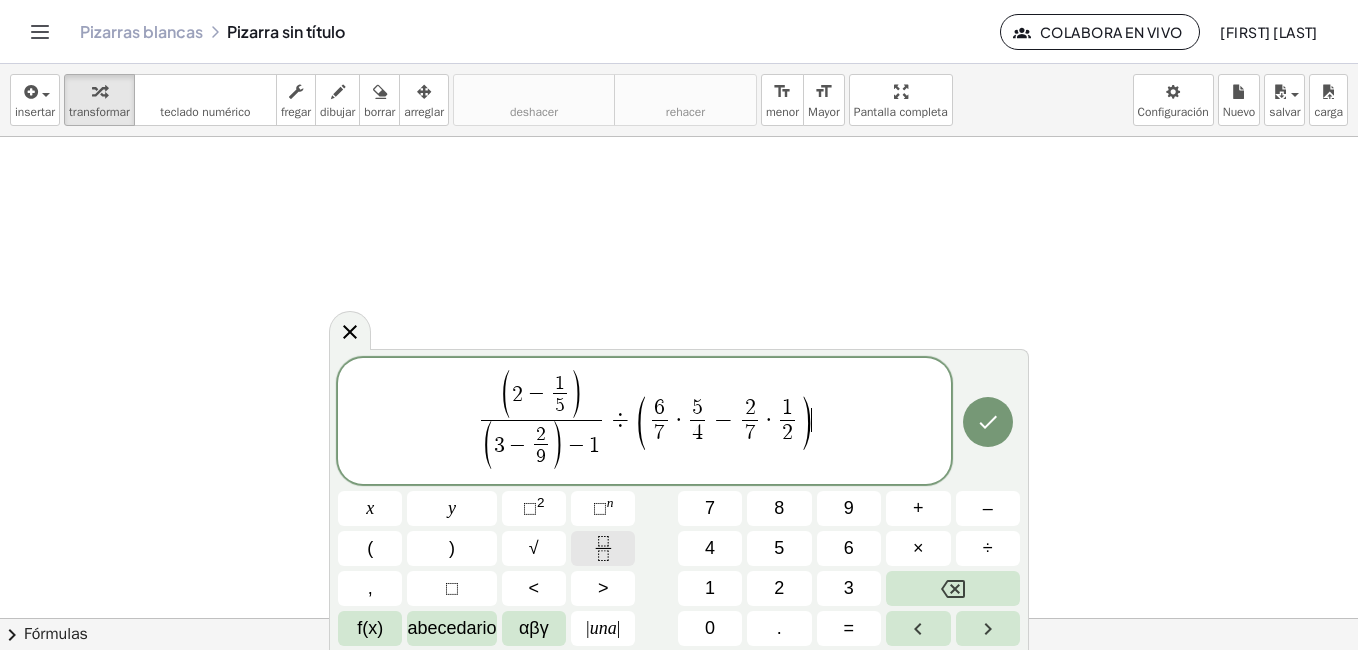 click 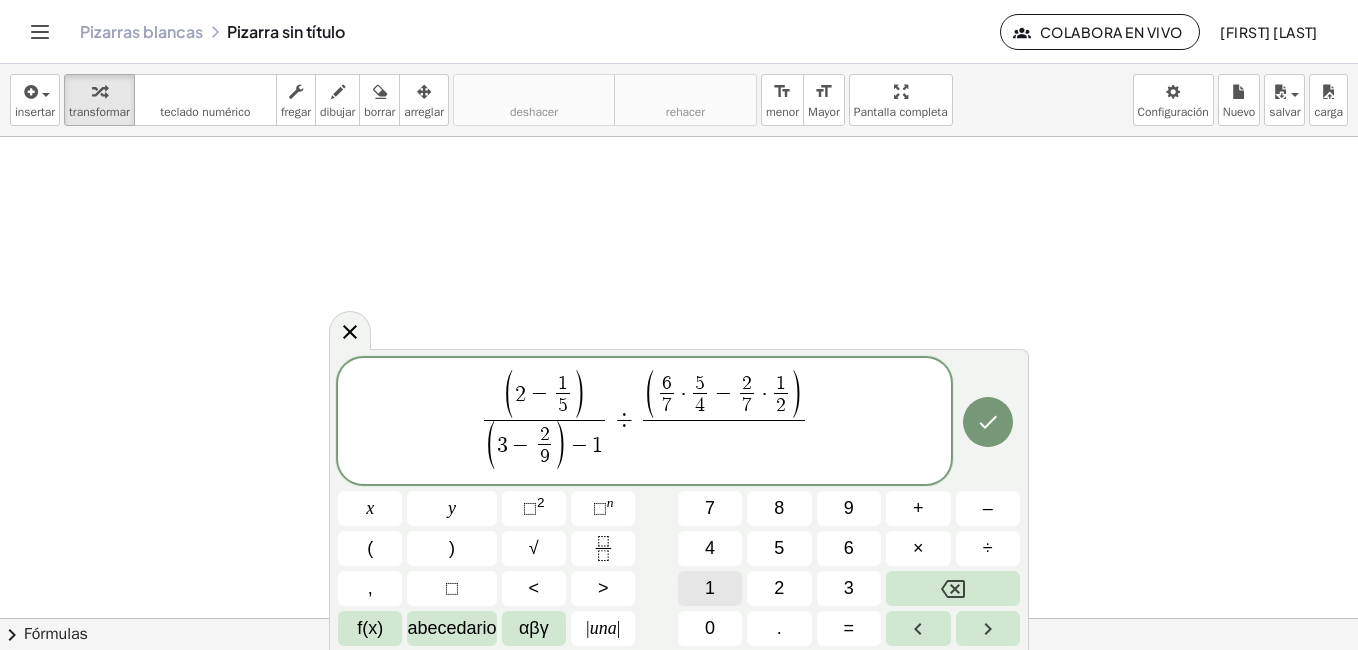 click on "1" at bounding box center (710, 588) 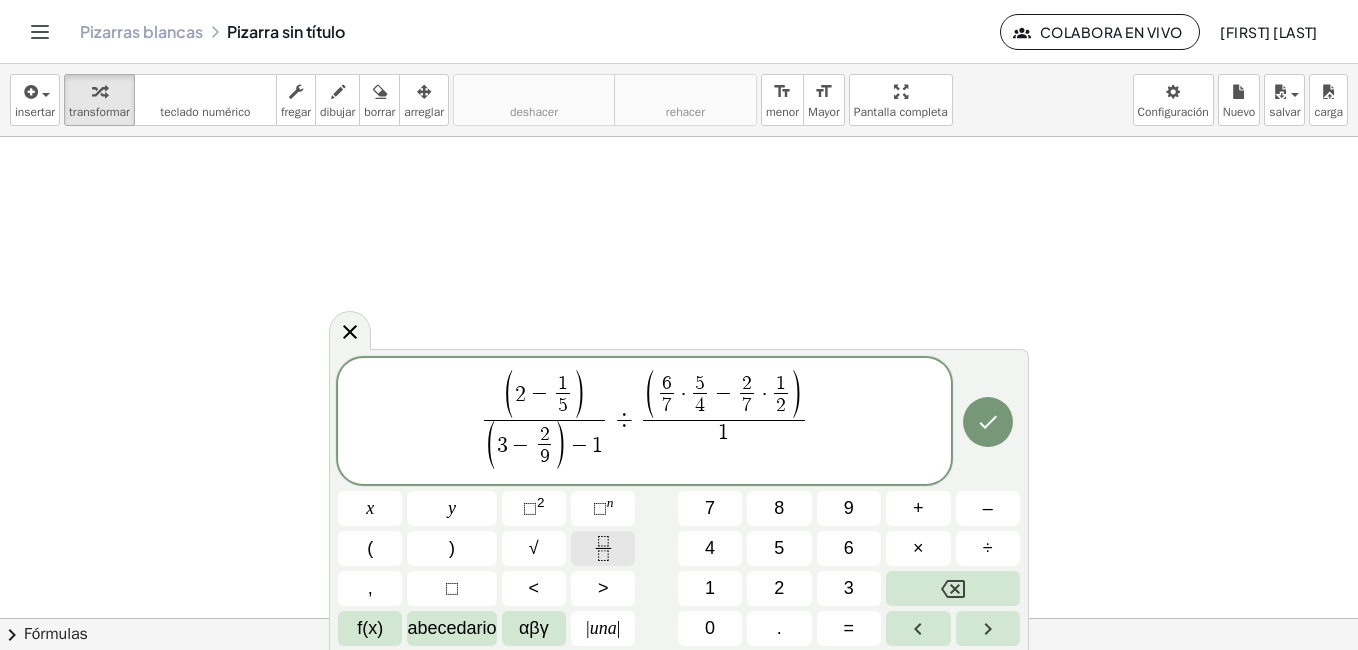 click 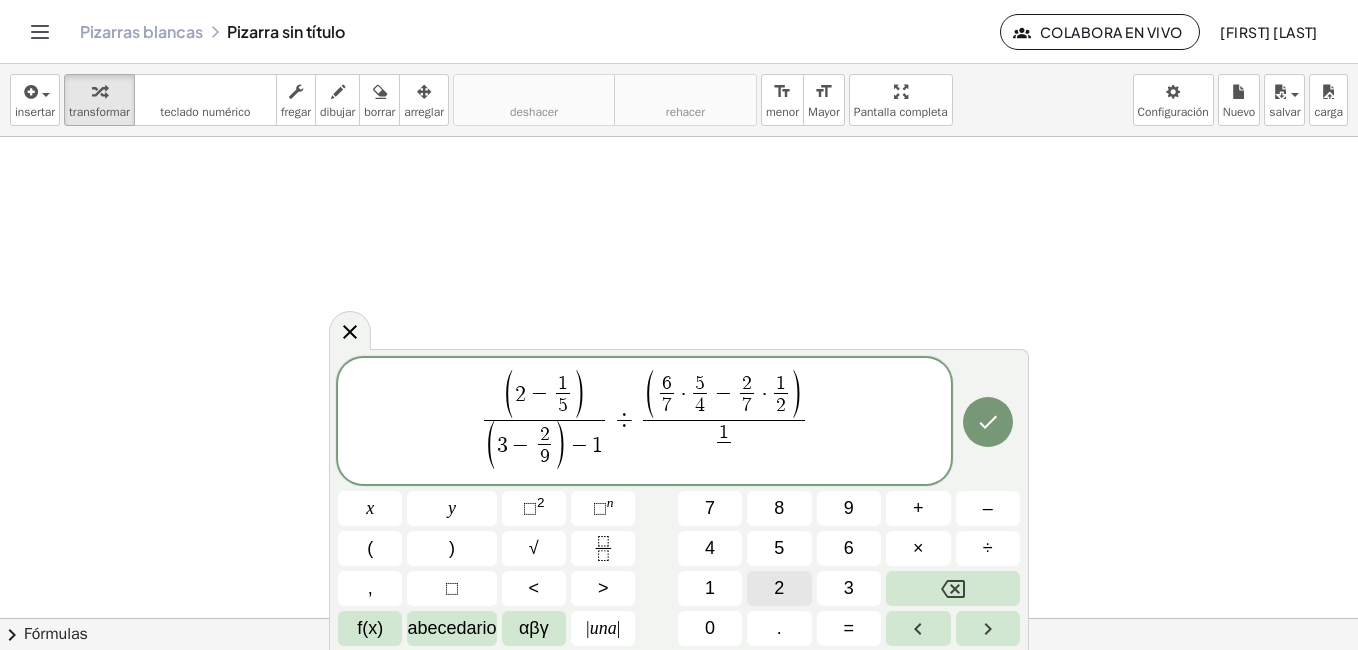 click on "2" at bounding box center [779, 588] 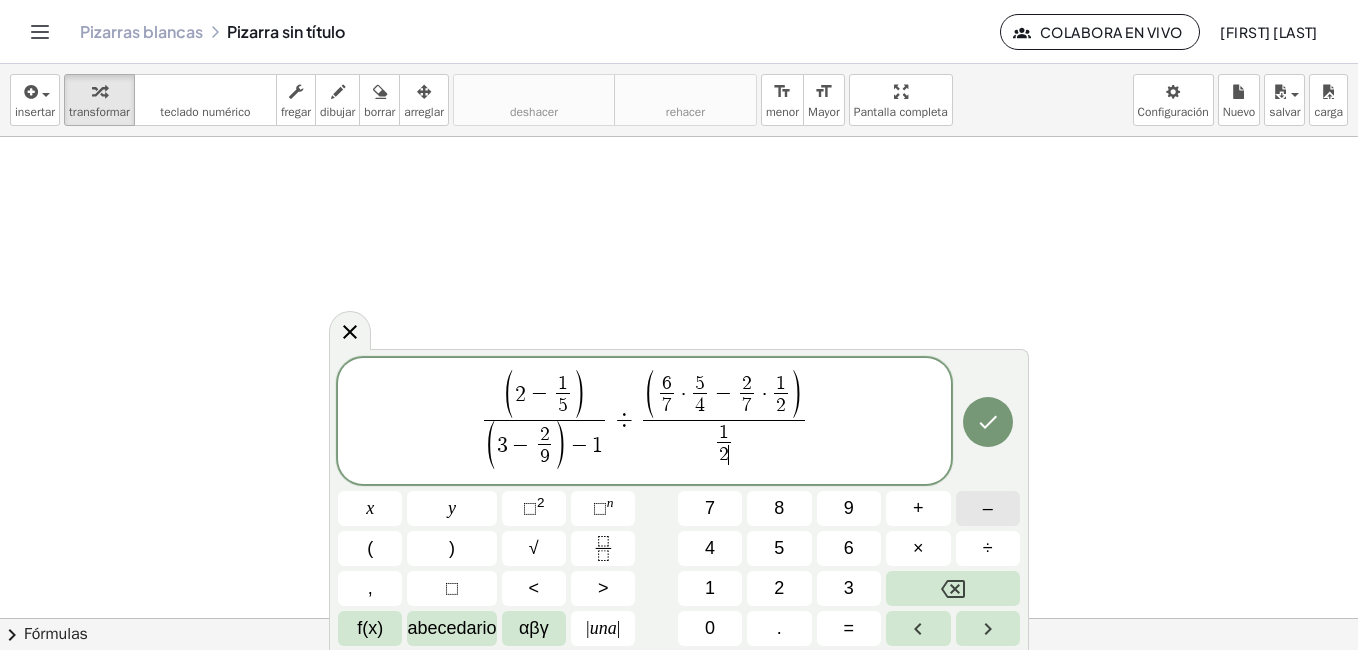 click on "–" at bounding box center (988, 508) 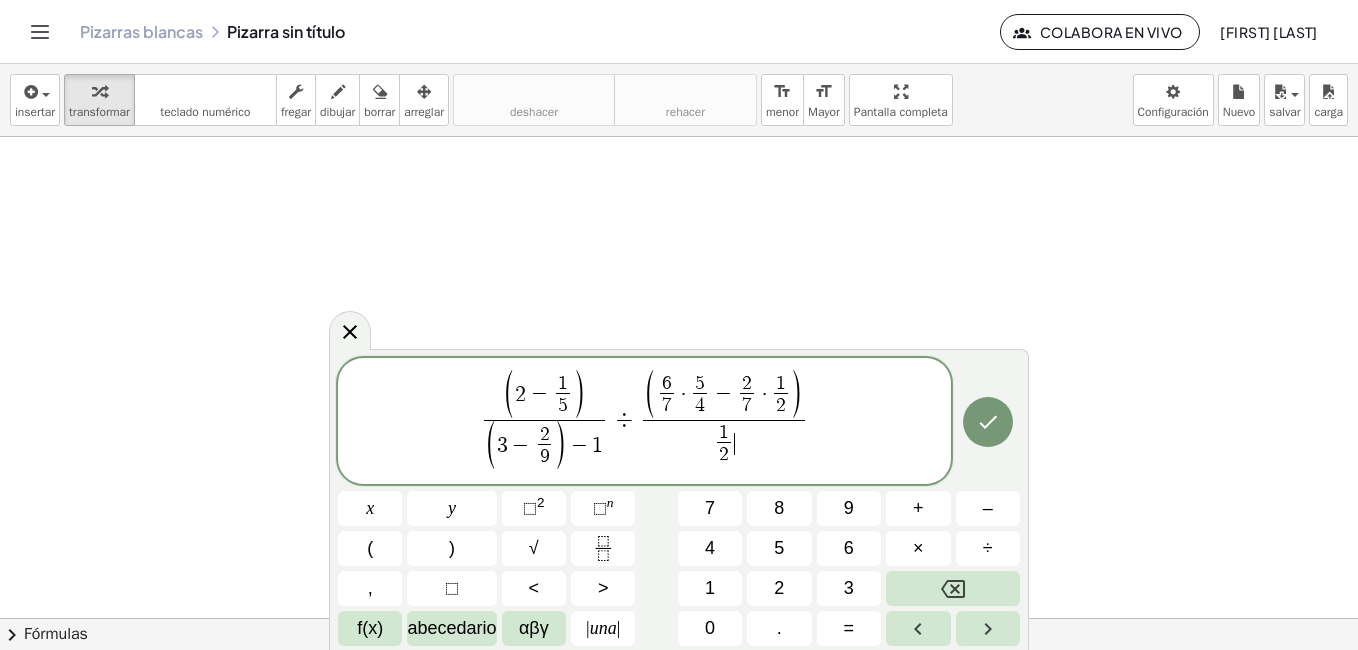 click on "1 2 ​ ​" at bounding box center (724, 444) 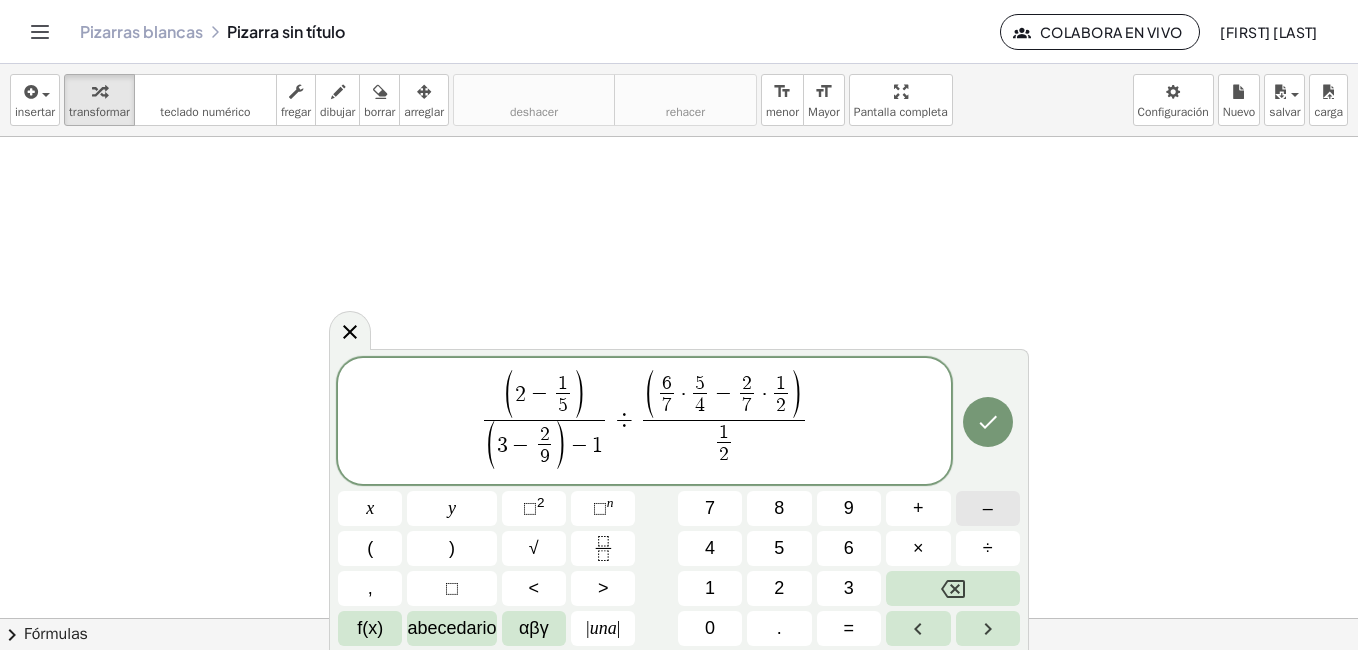 click on "–" at bounding box center [988, 508] 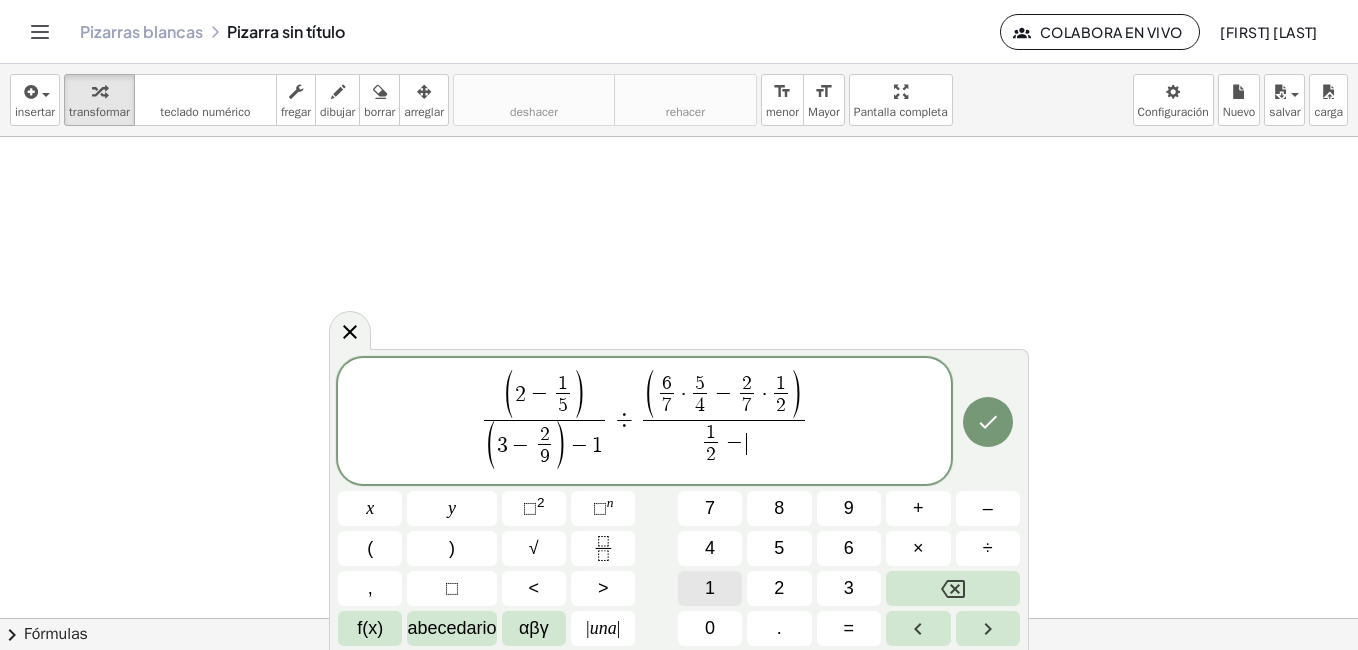 click on "1" at bounding box center (710, 588) 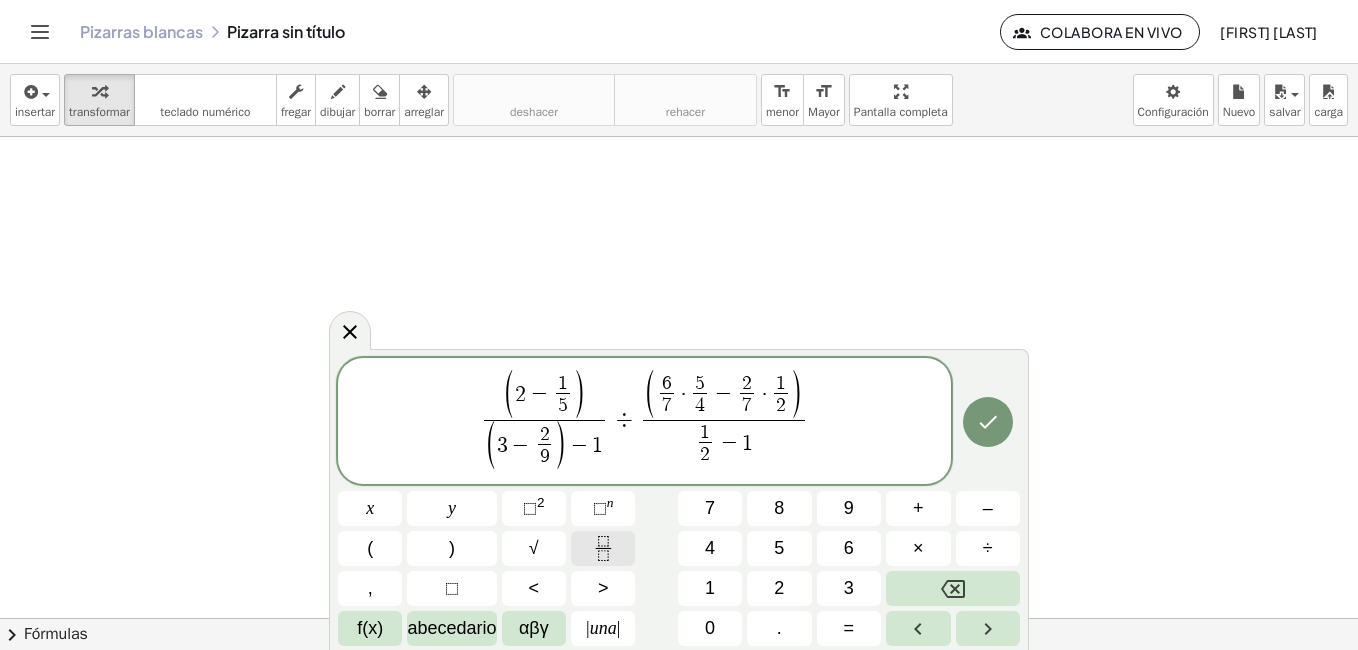 click 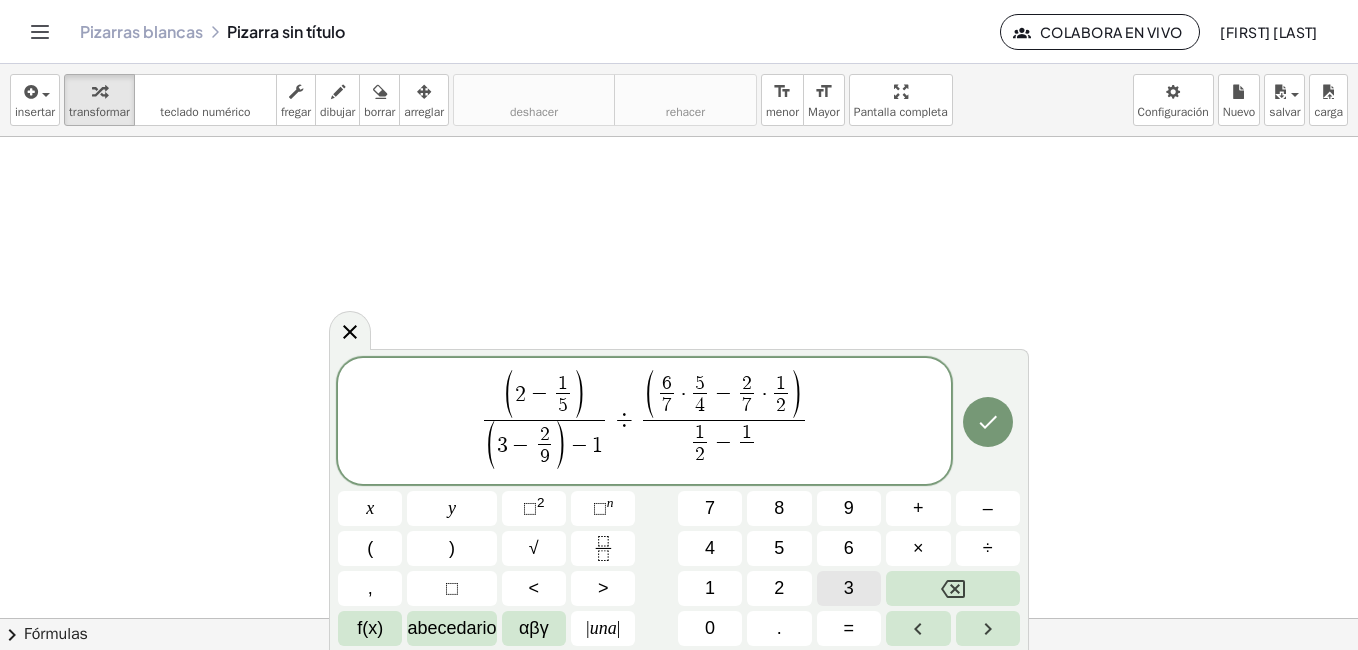 click on "3" at bounding box center [849, 588] 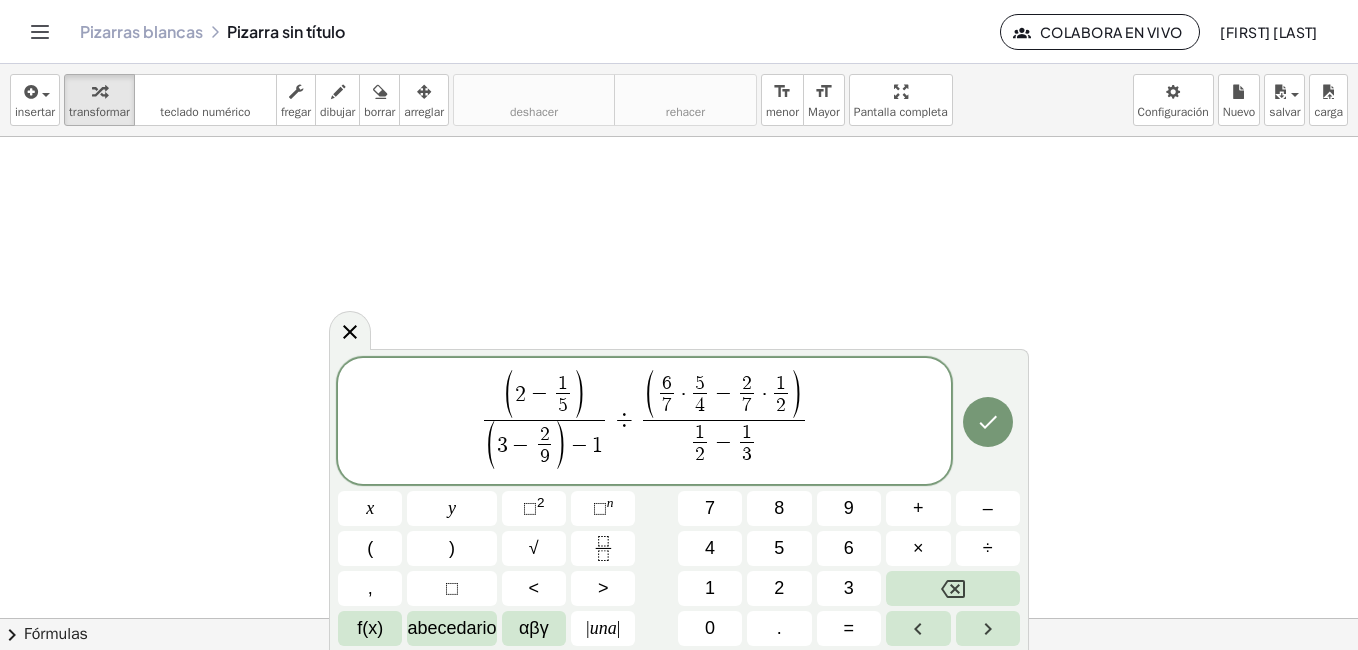 click on "1 2 ​ − 1 3 ​ ​" at bounding box center [724, 444] 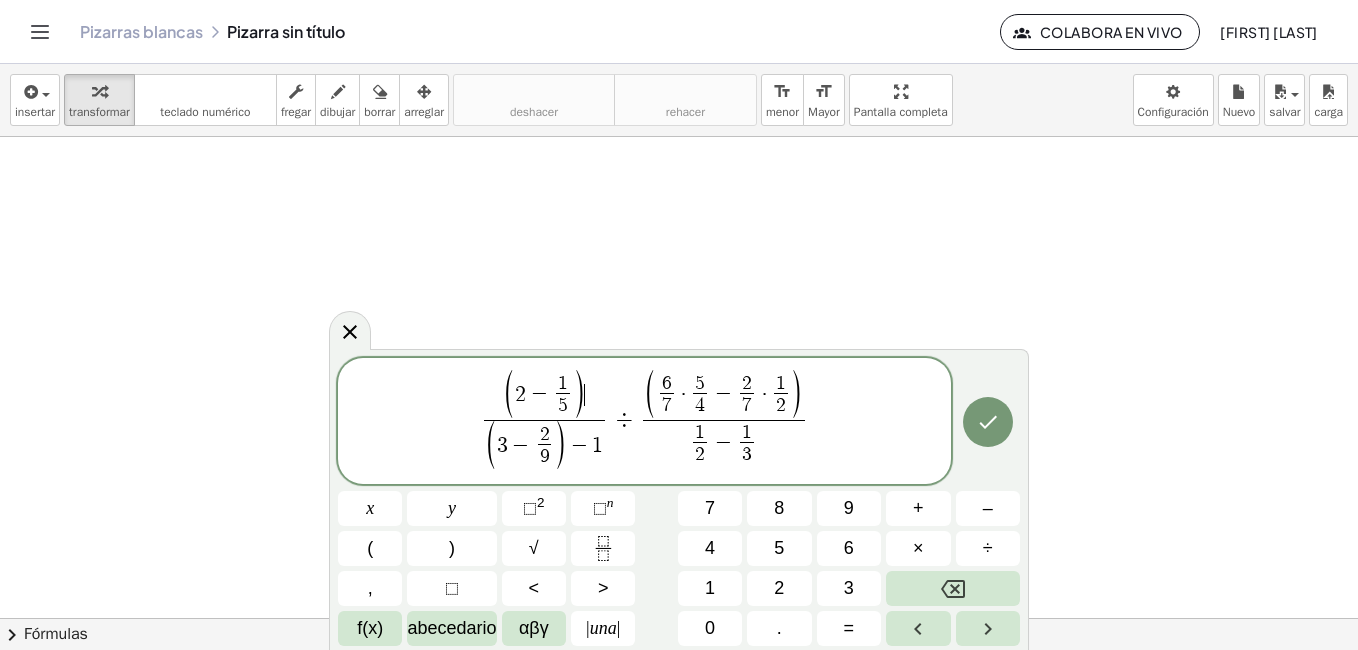 click on "( 2 − 1 5 ​ ) ​ ( 3 − 2 9 ​ ) − 1 ​ ÷ ( 6 7 ​ · 5 4 ​ − 2 7 ​ · 1 2 ​ ) 1 2 ​ − 1 3 ​ ​" at bounding box center (644, 422) 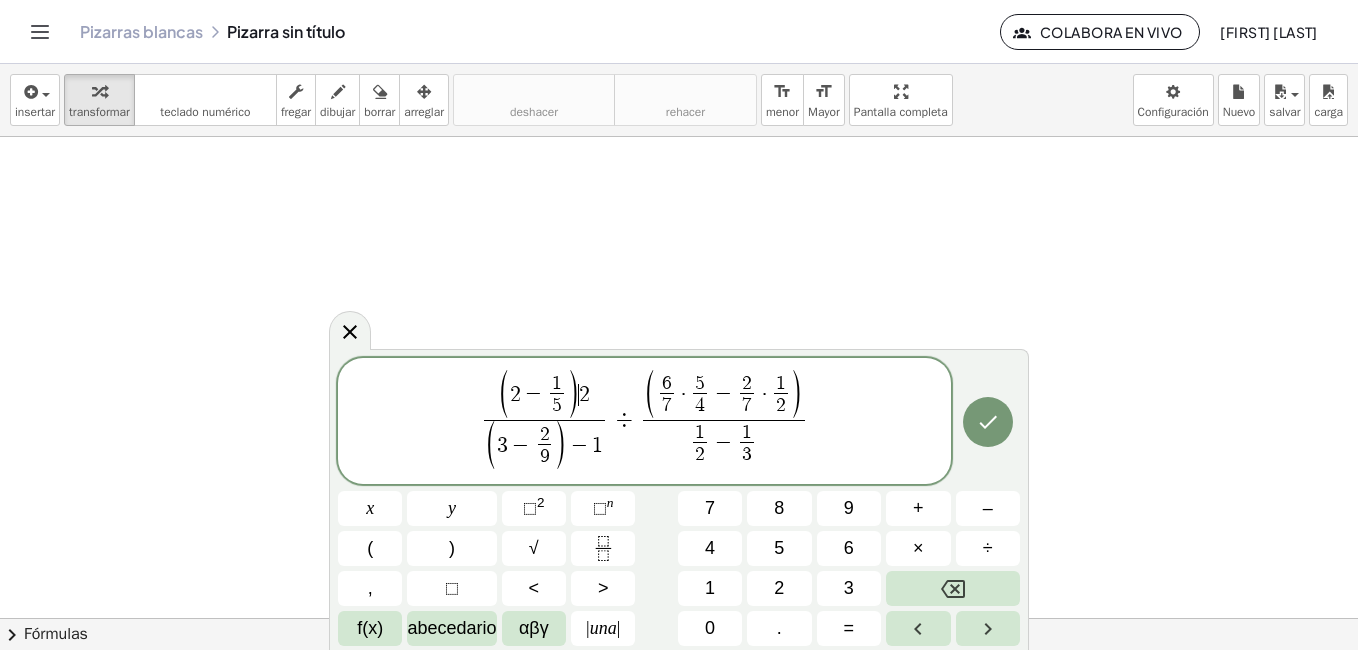 click on "( 2 − 1 5 ​ ) ​ 2 ( 3 − 2 9 ​ ) − 1 ​ ÷ ( 6 7 ​ · 5 4 ​ − 2 7 ​ · 1 2 ​ ) 1 2 ​ − 1 3 ​ ​" 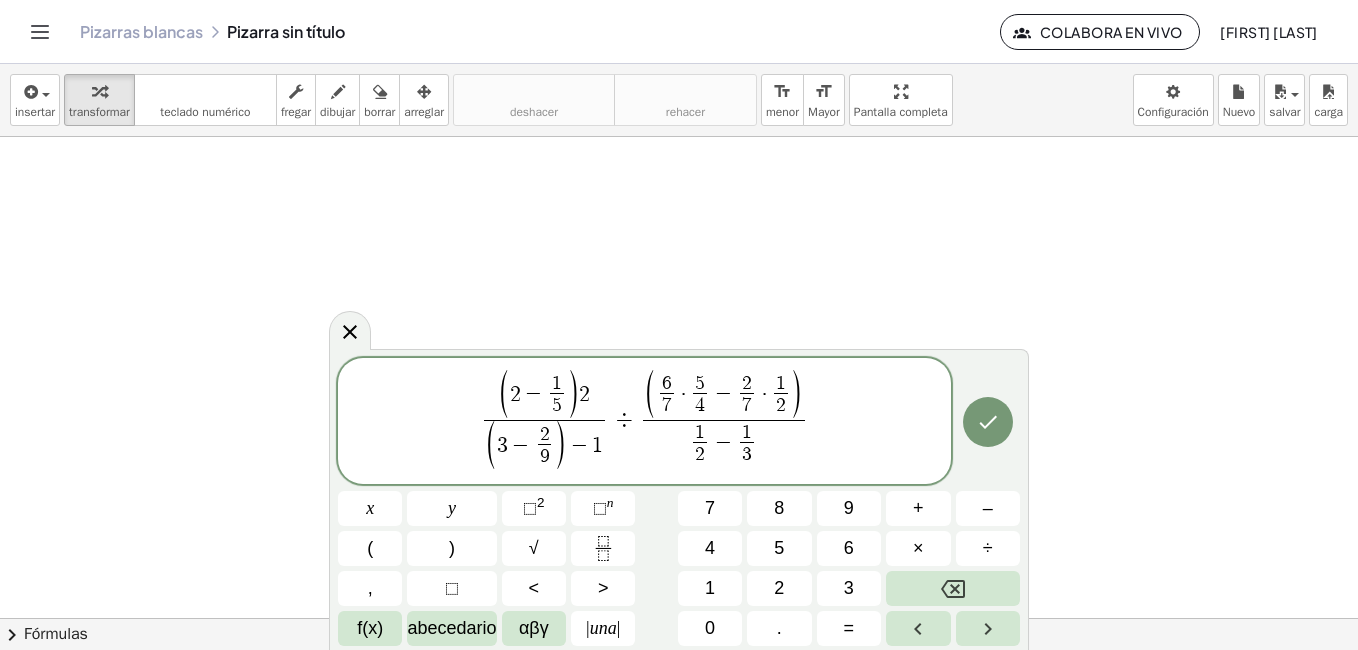click on "1 3 ​" at bounding box center [748, 445] 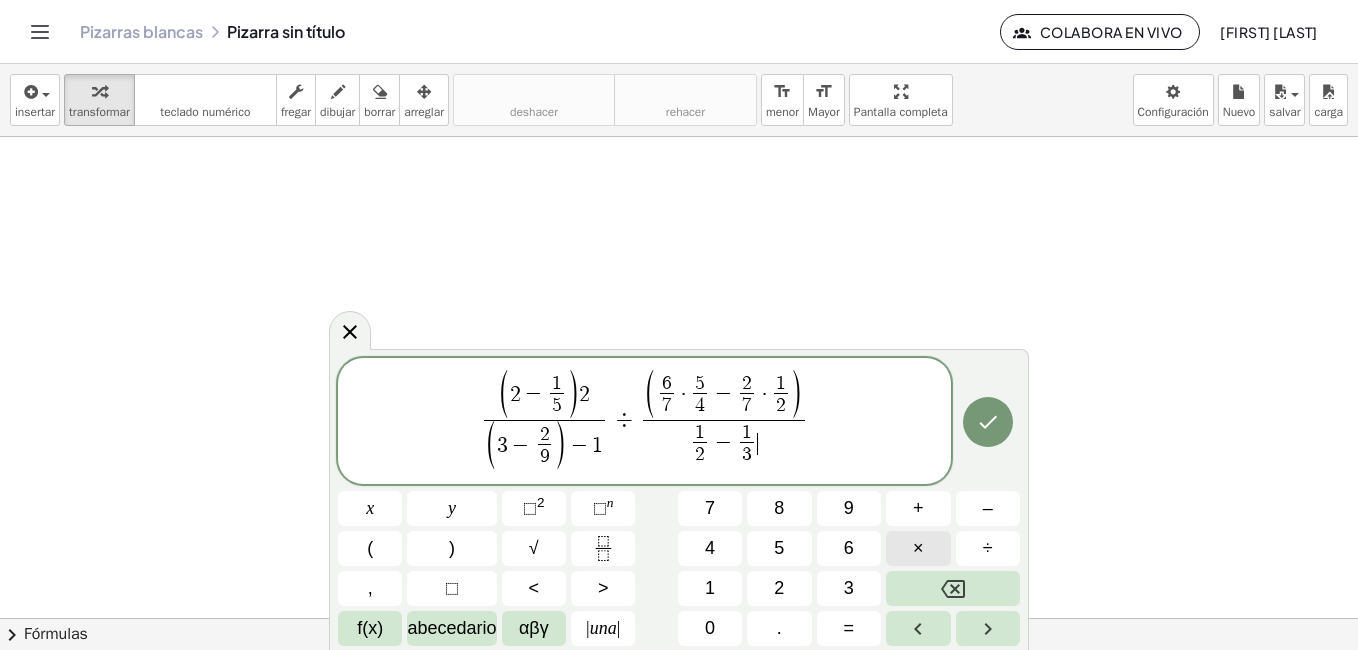 click on "×" at bounding box center (918, 548) 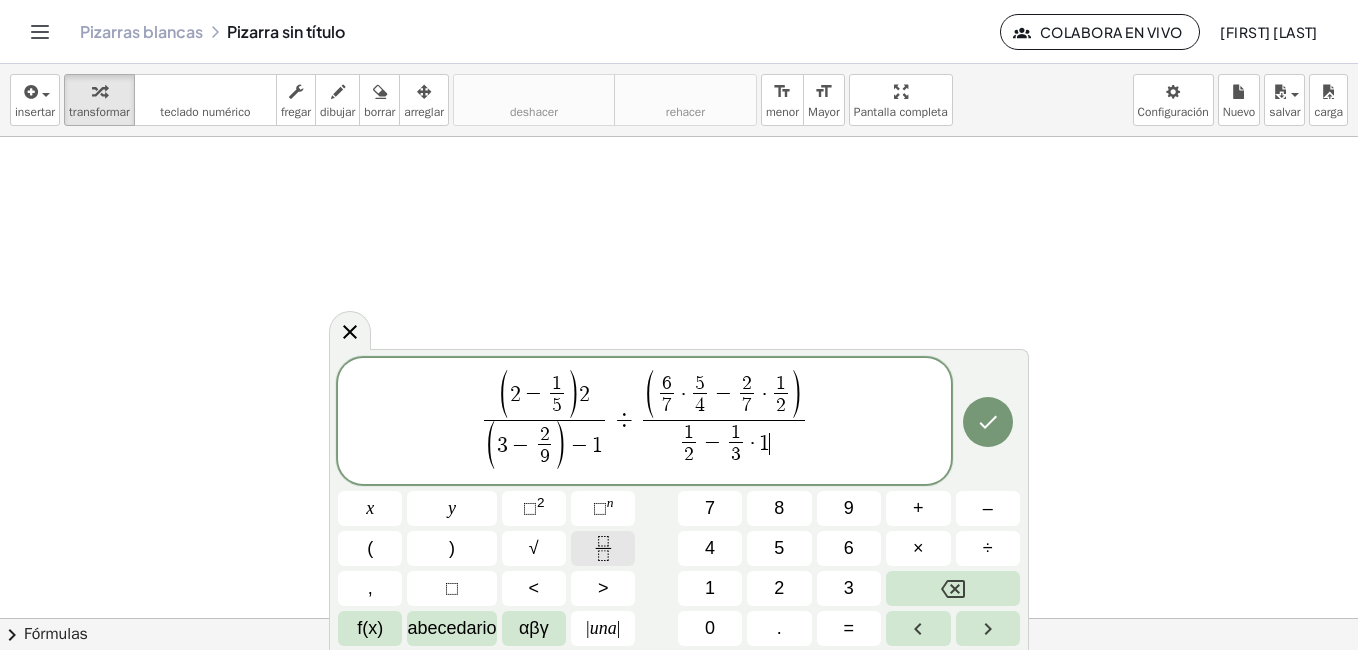 click 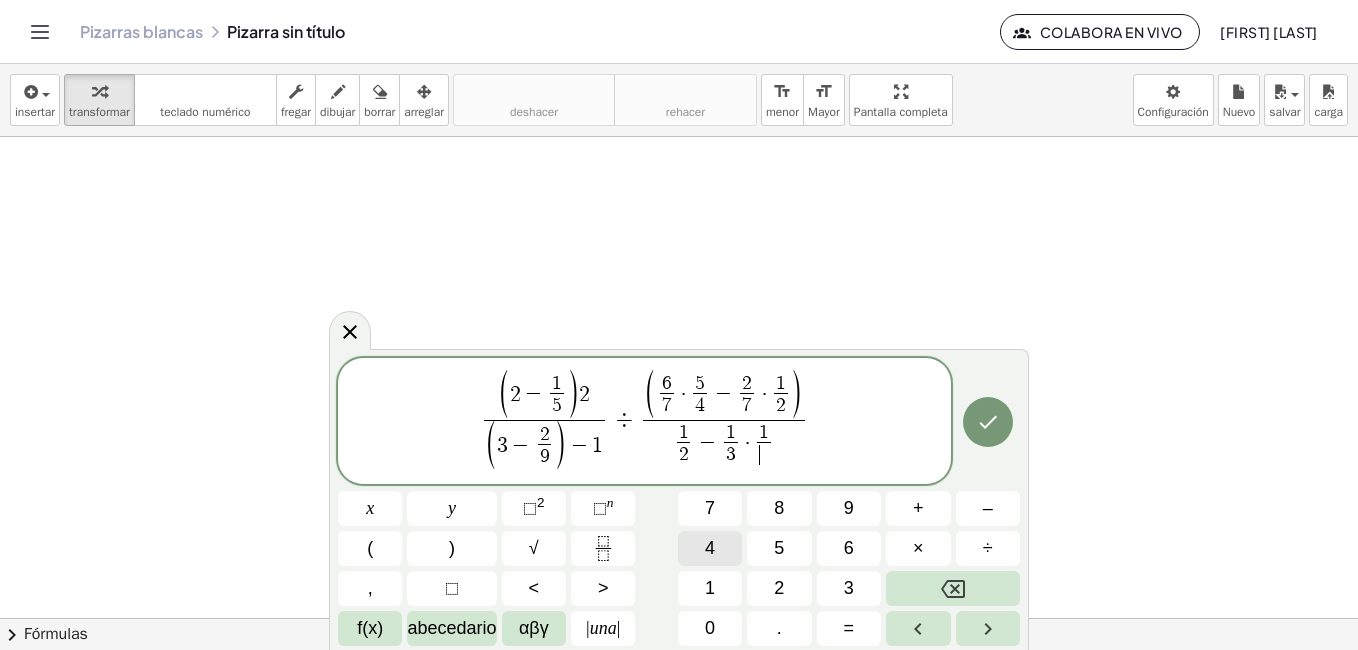 click on "4" at bounding box center (710, 548) 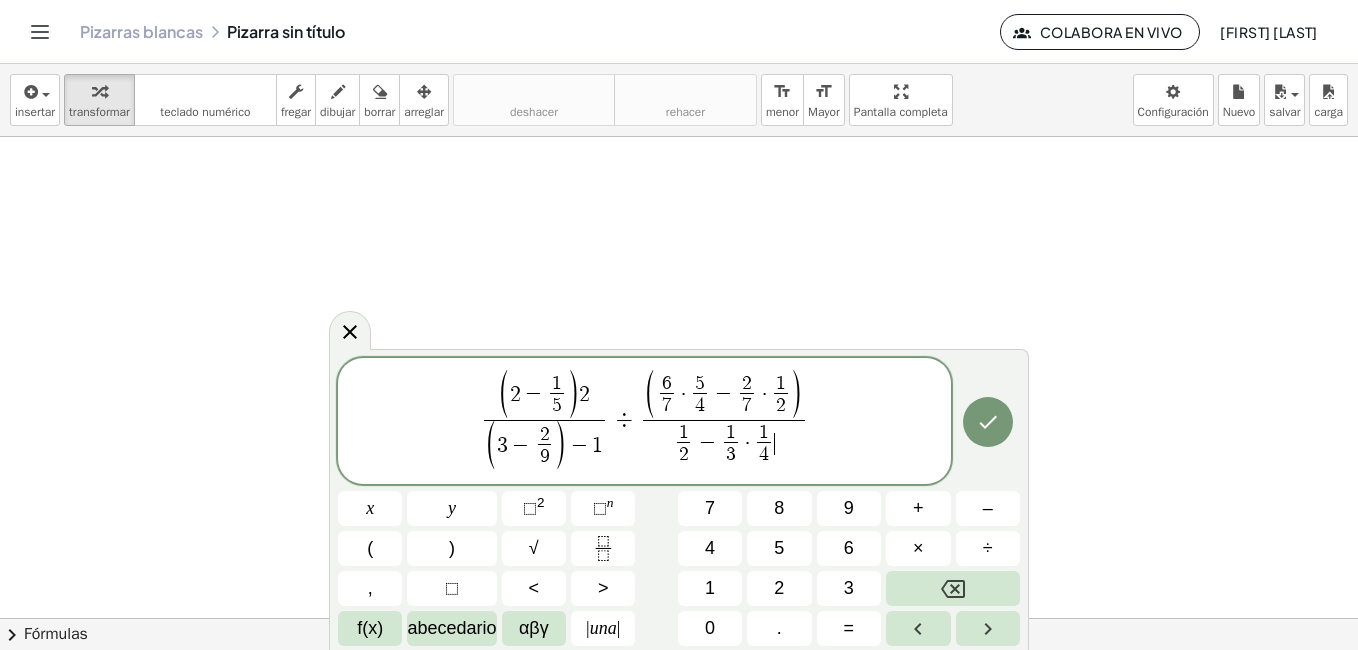 click on "1 2 ​ − 1 3 ​ · 1 4 ​ ​" at bounding box center [724, 444] 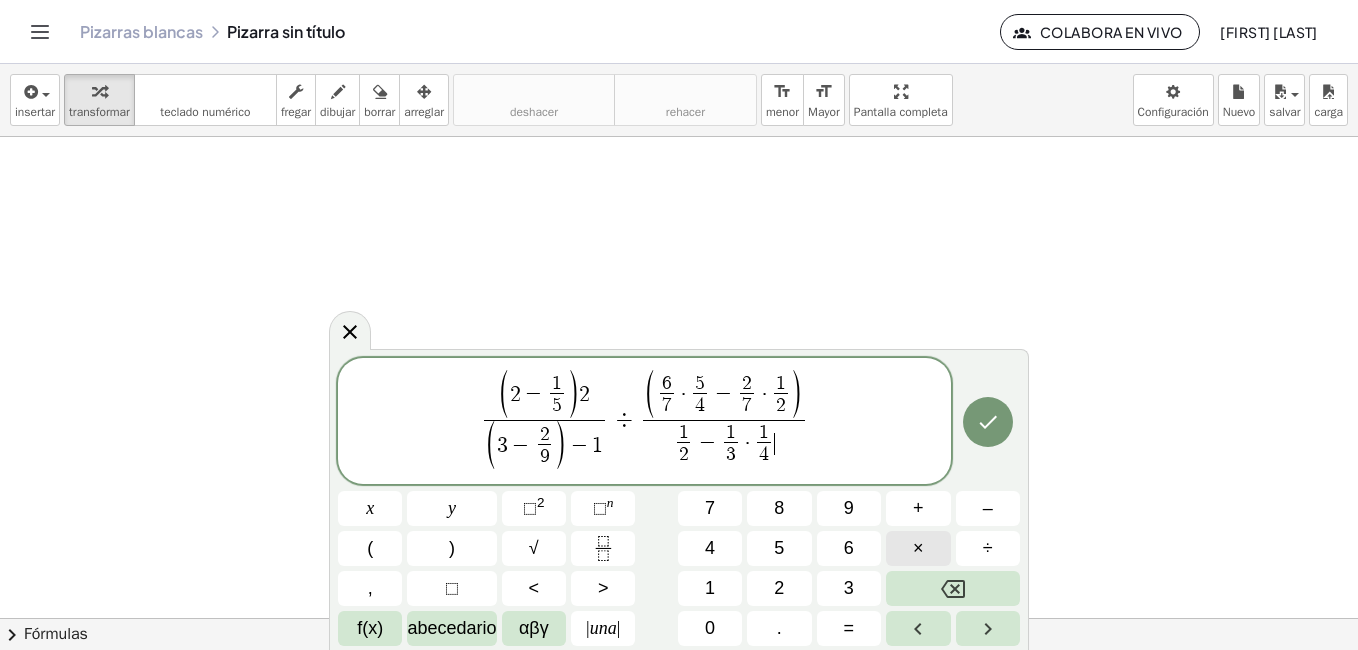 click on "×" at bounding box center (918, 548) 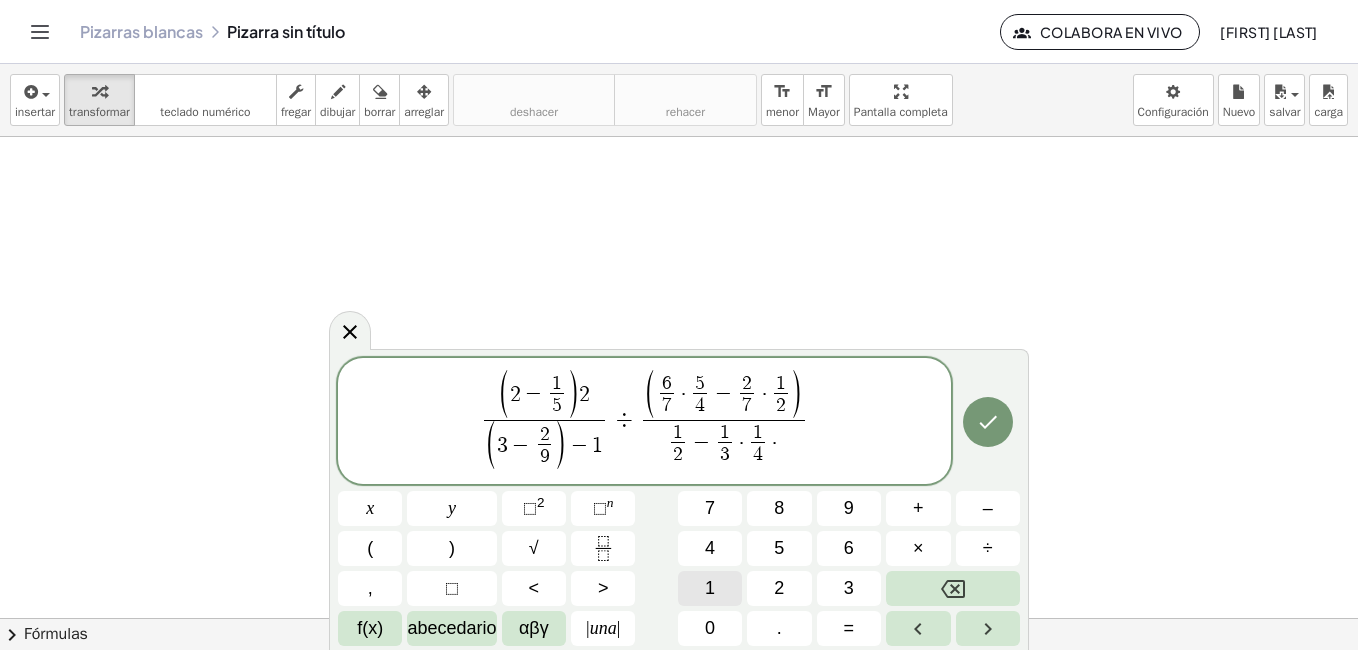click on "1" at bounding box center (710, 588) 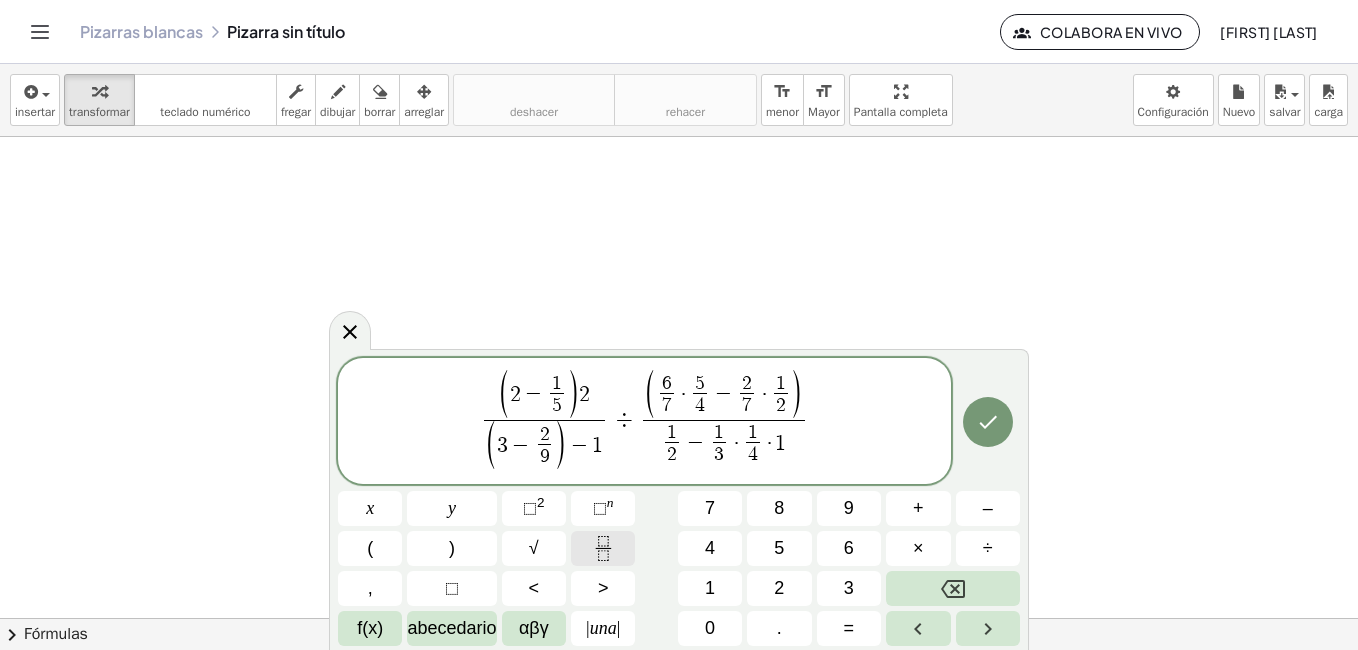click at bounding box center [603, 548] 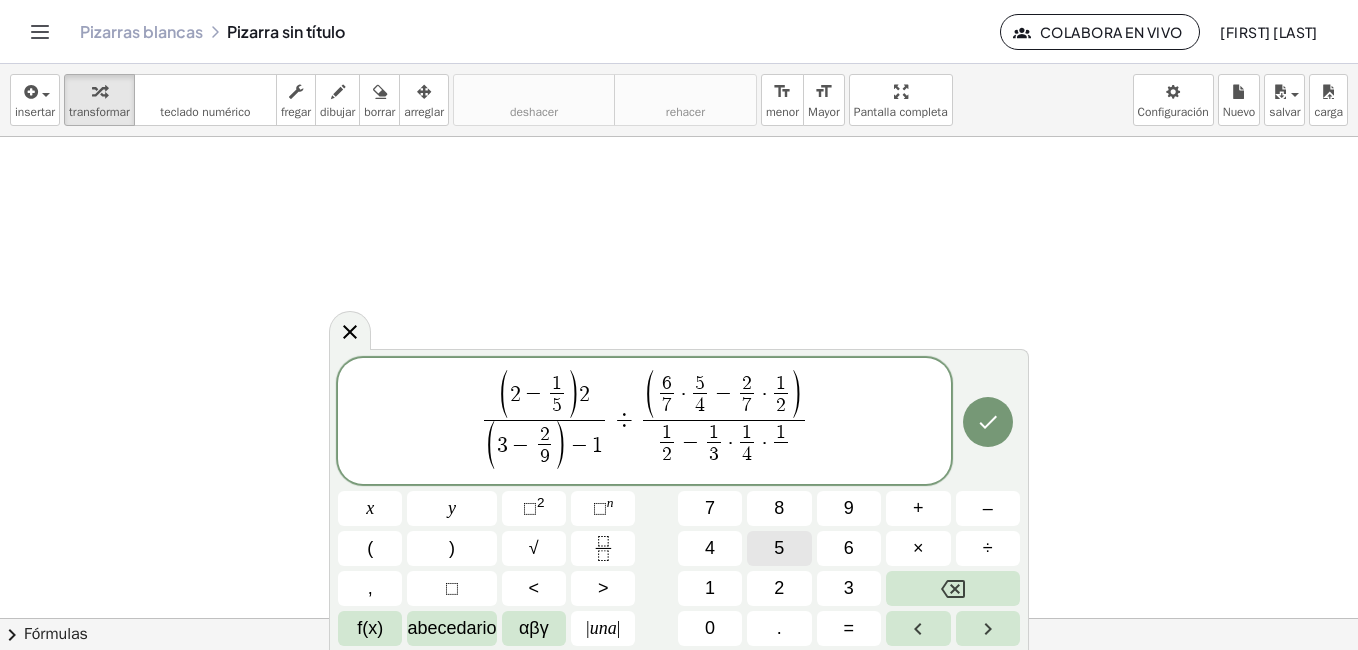 click on "5" at bounding box center [779, 548] 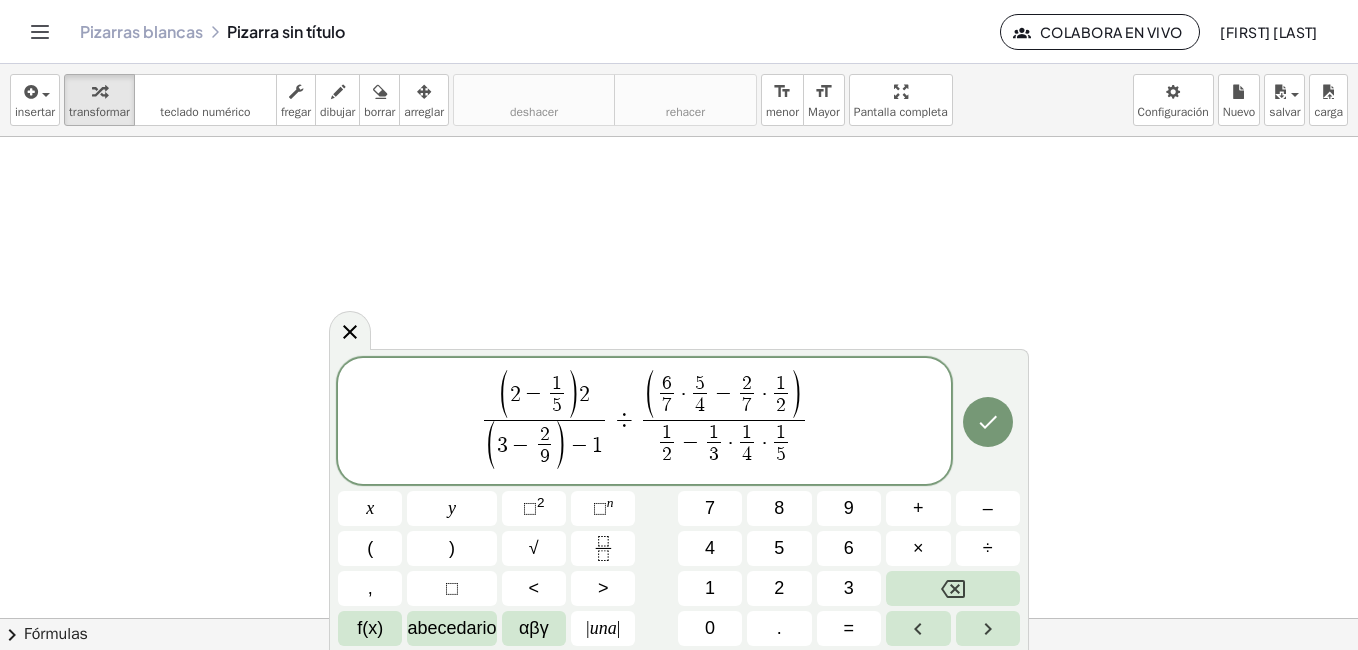 click on "( 2 − 1 5 ​ ) 2 ( 3 − 2 9 ​ ) − 1 ​ ÷ ( 6 7 ​ · 5 4 ​ − 2 7 ​ · 1 2 ​ ) 1 2 ​ − 1 3 ​ · 1 4 ​ · 1 5 ​ ​ ​" at bounding box center (644, 422) 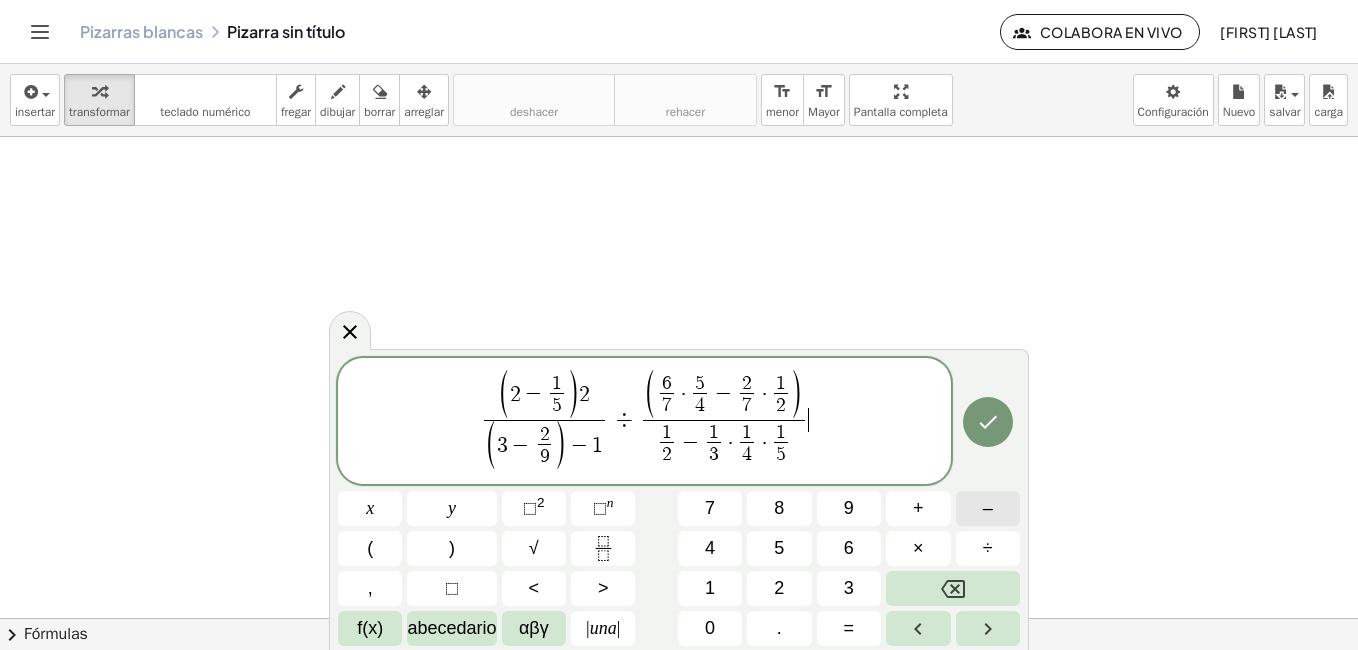 click on "–" at bounding box center [988, 508] 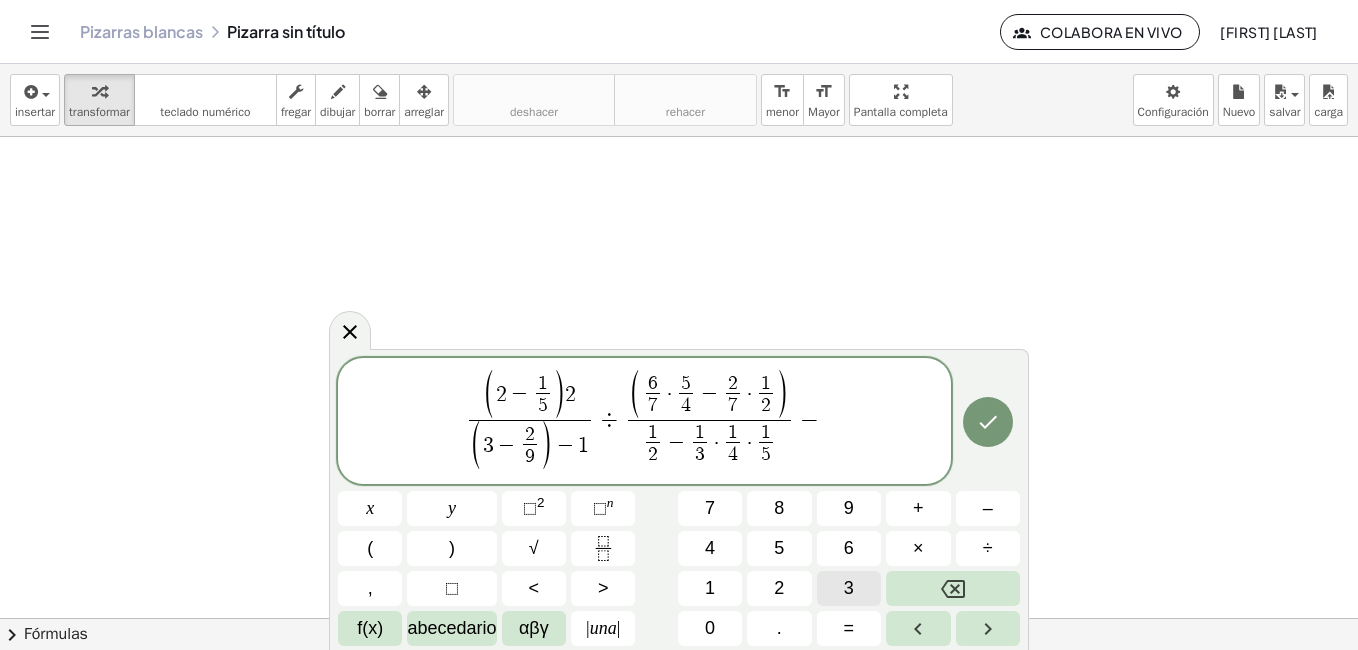 click on "3" at bounding box center (849, 588) 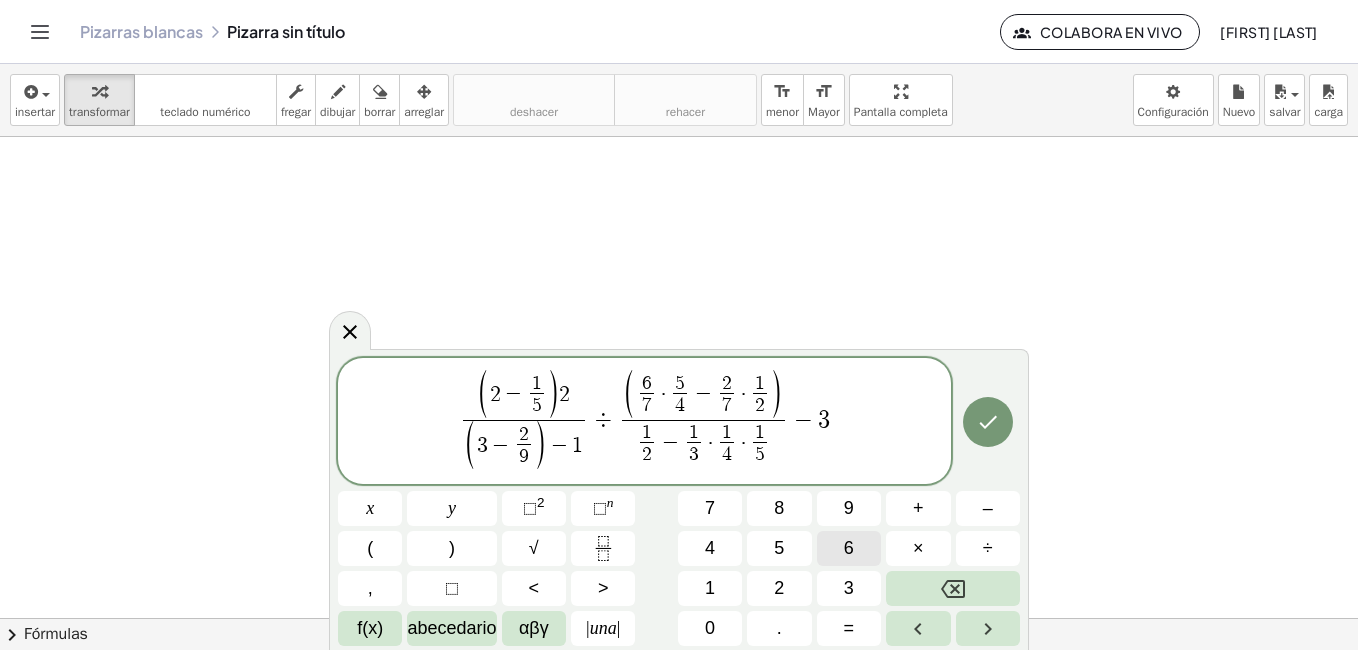 click on "6" at bounding box center [849, 548] 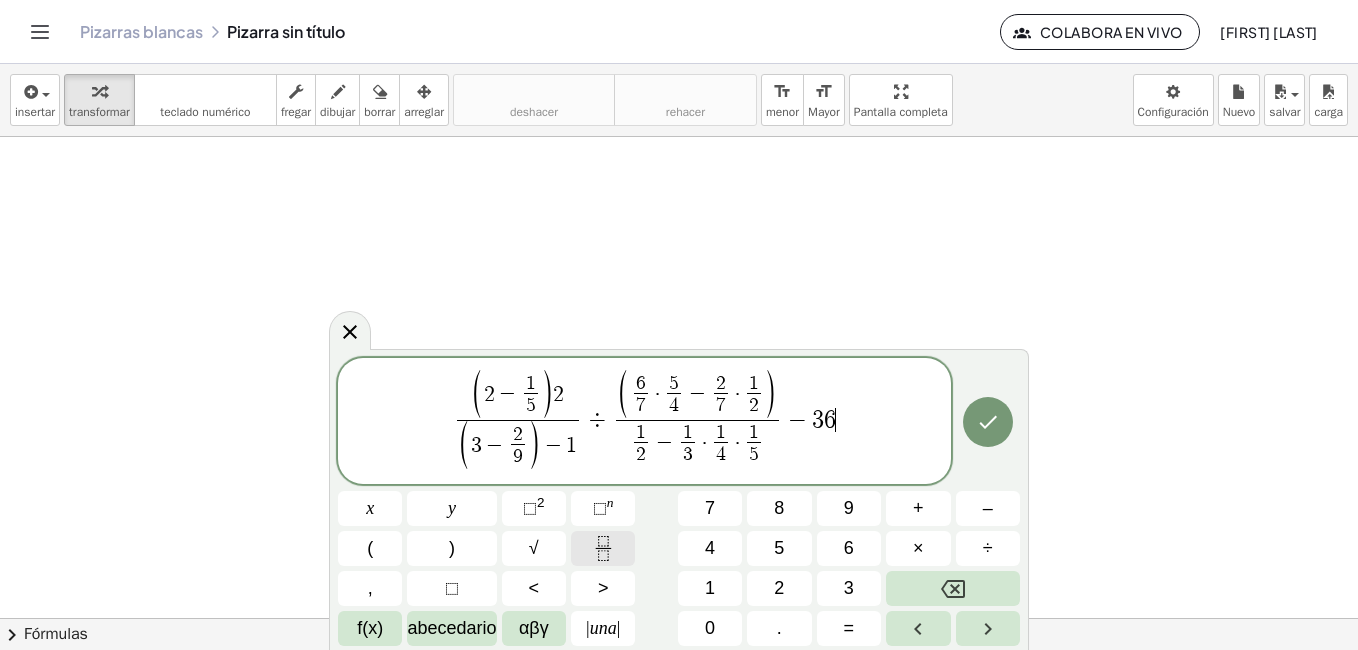 click 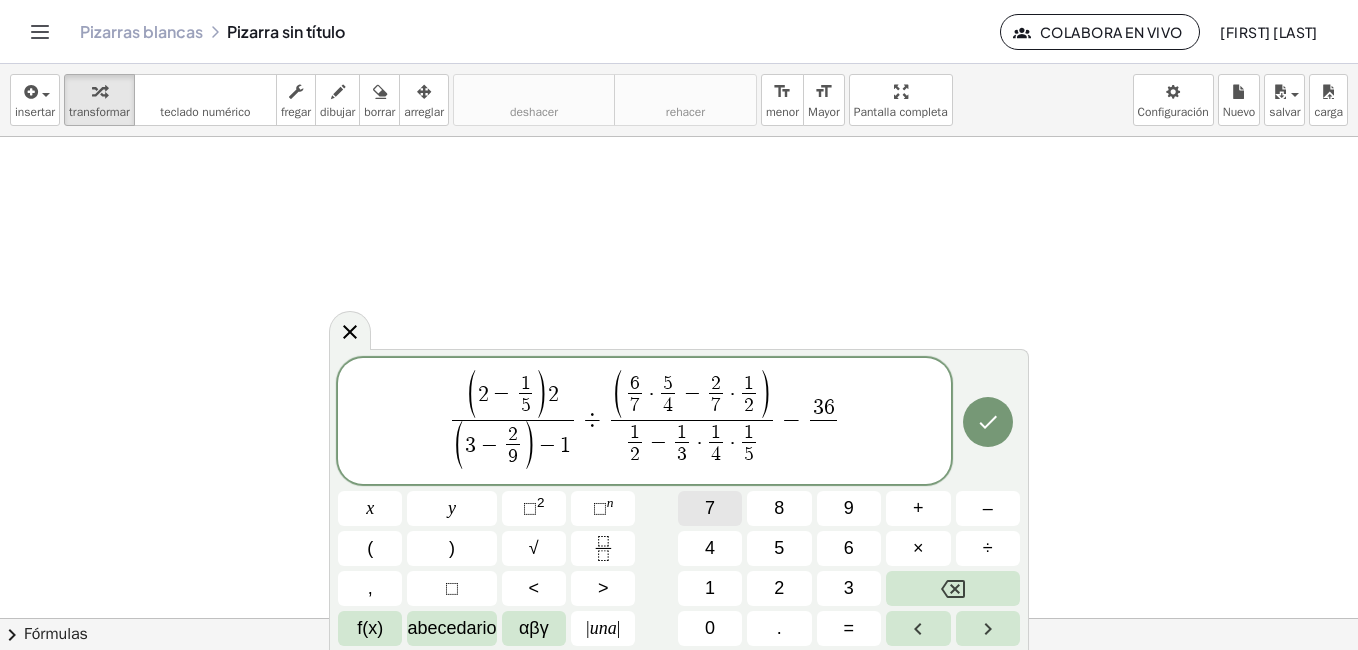 click on "7" at bounding box center [710, 508] 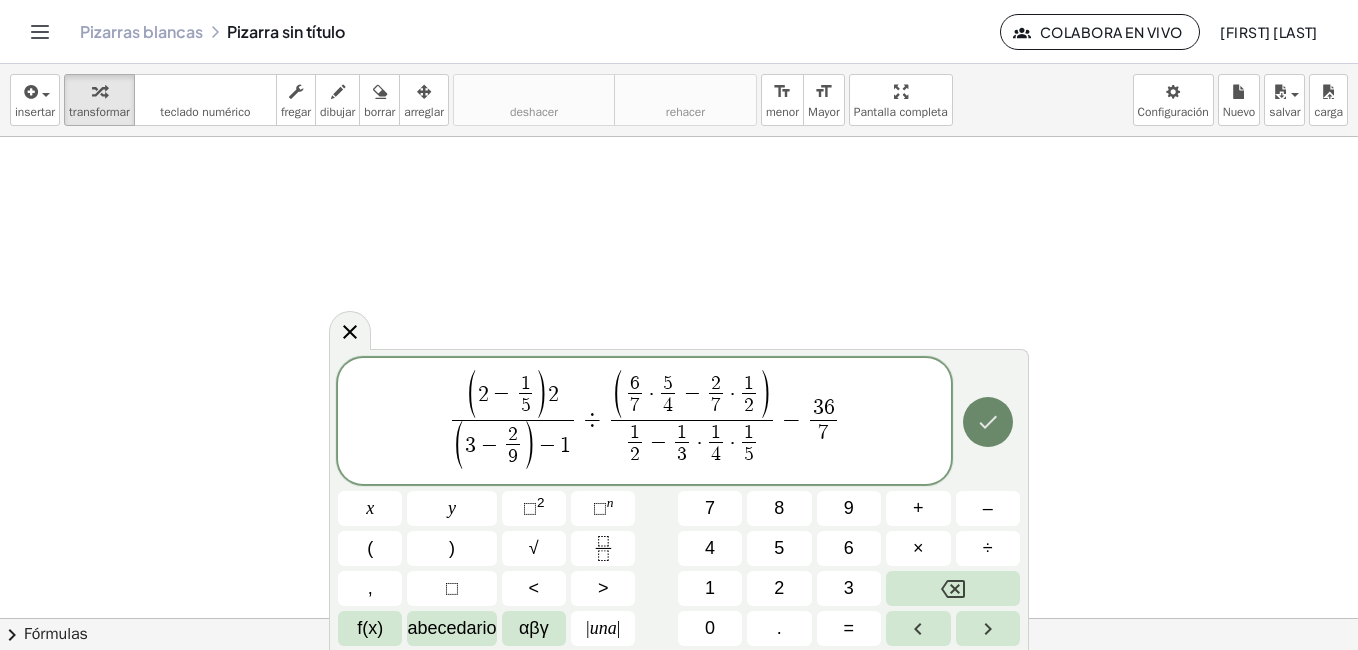 click 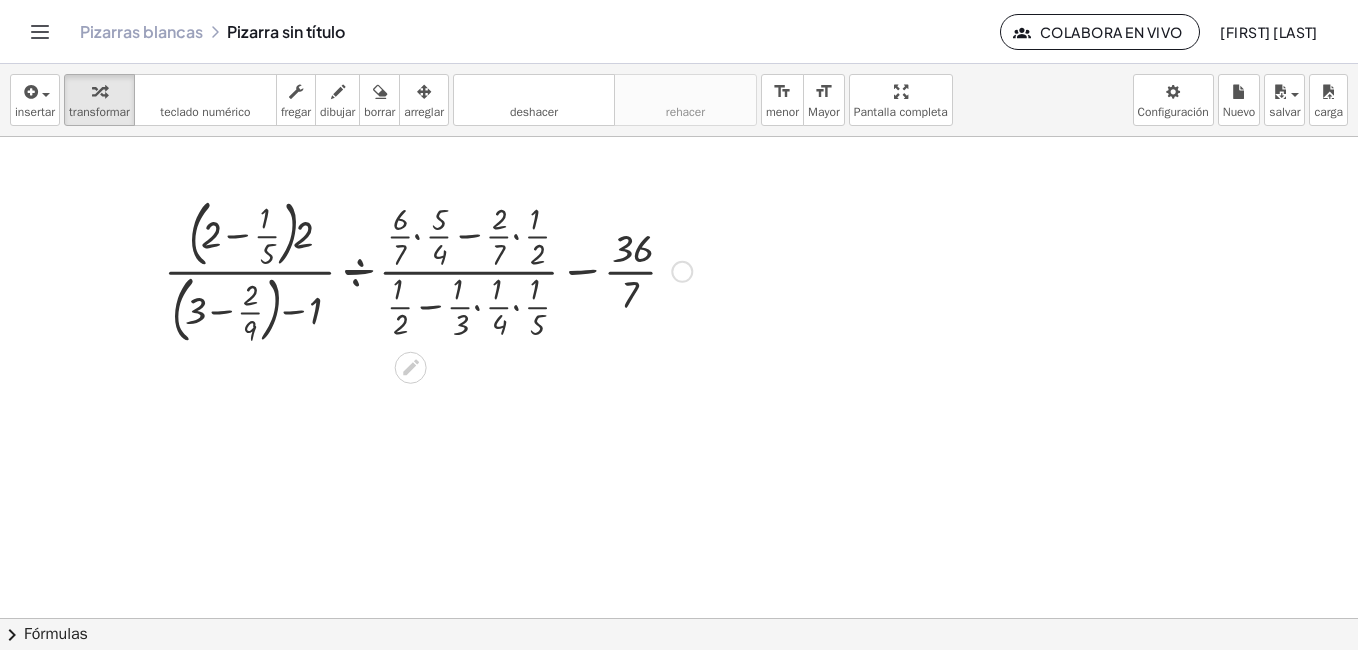 click at bounding box center [682, 272] 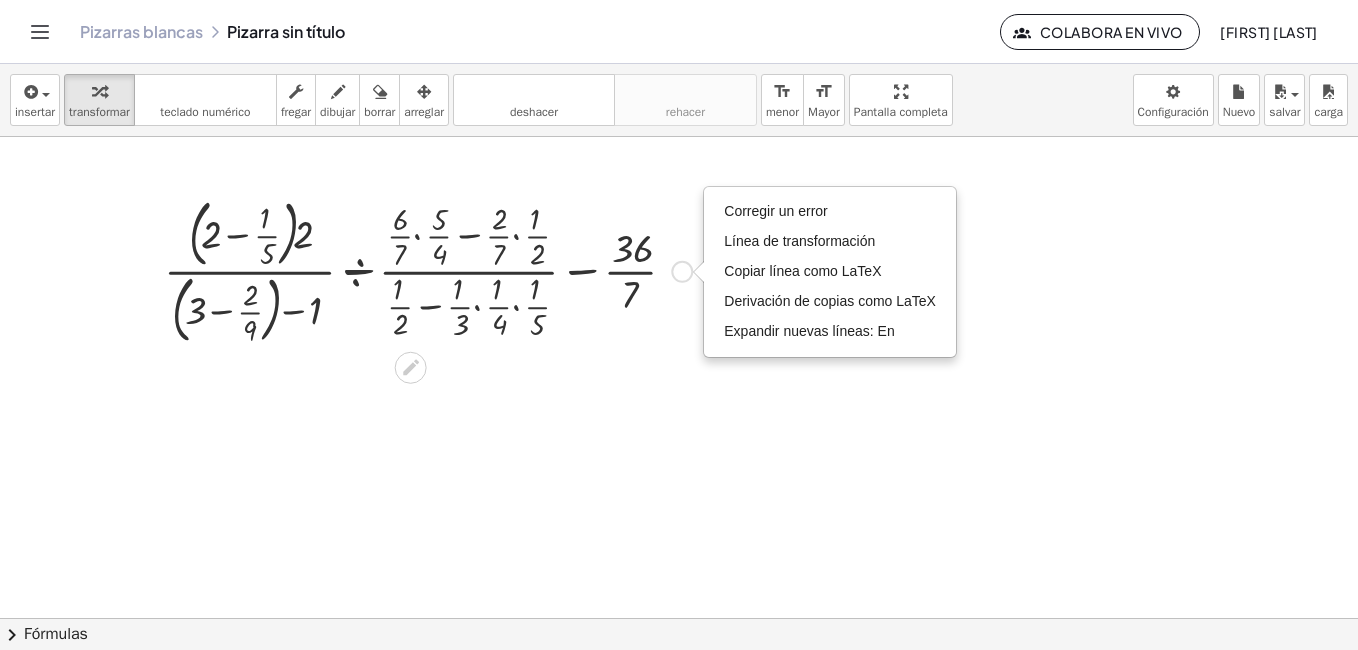 click on "Fix a mistake Transform line Copy line as LaTeX Copy derivation as LaTeX Expand new lines: On" at bounding box center (682, 272) 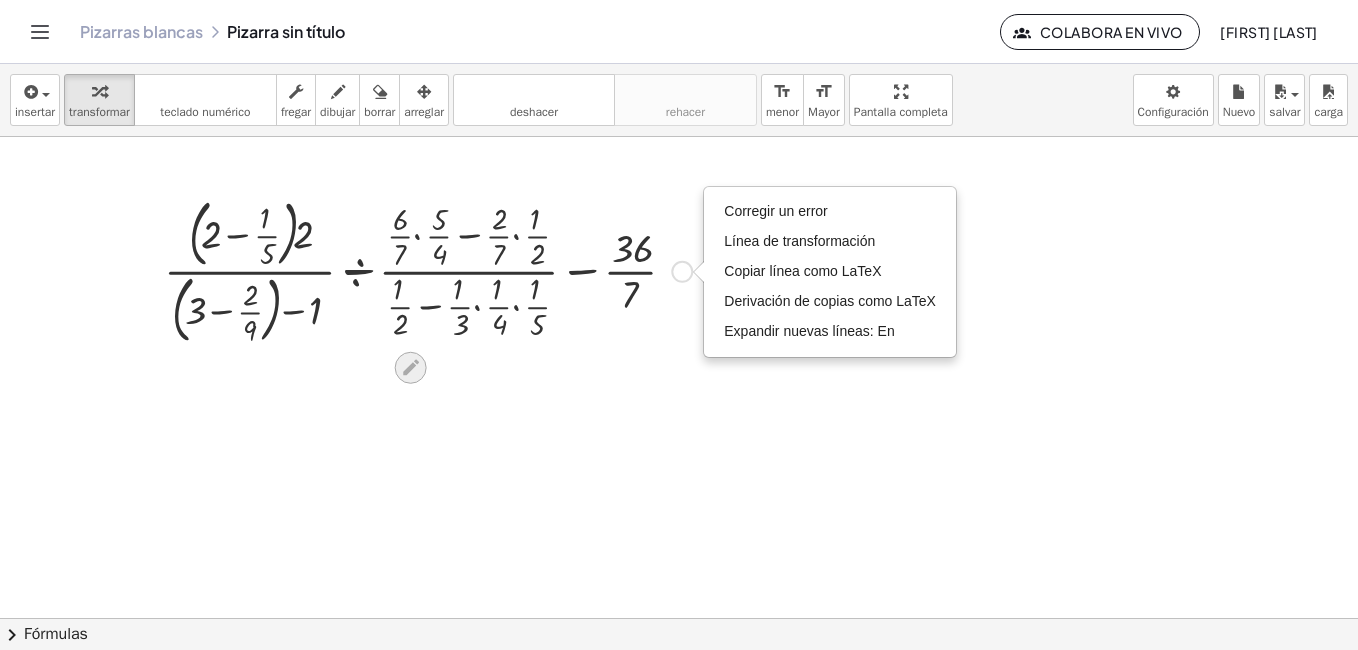 drag, startPoint x: 429, startPoint y: 362, endPoint x: 411, endPoint y: 362, distance: 18 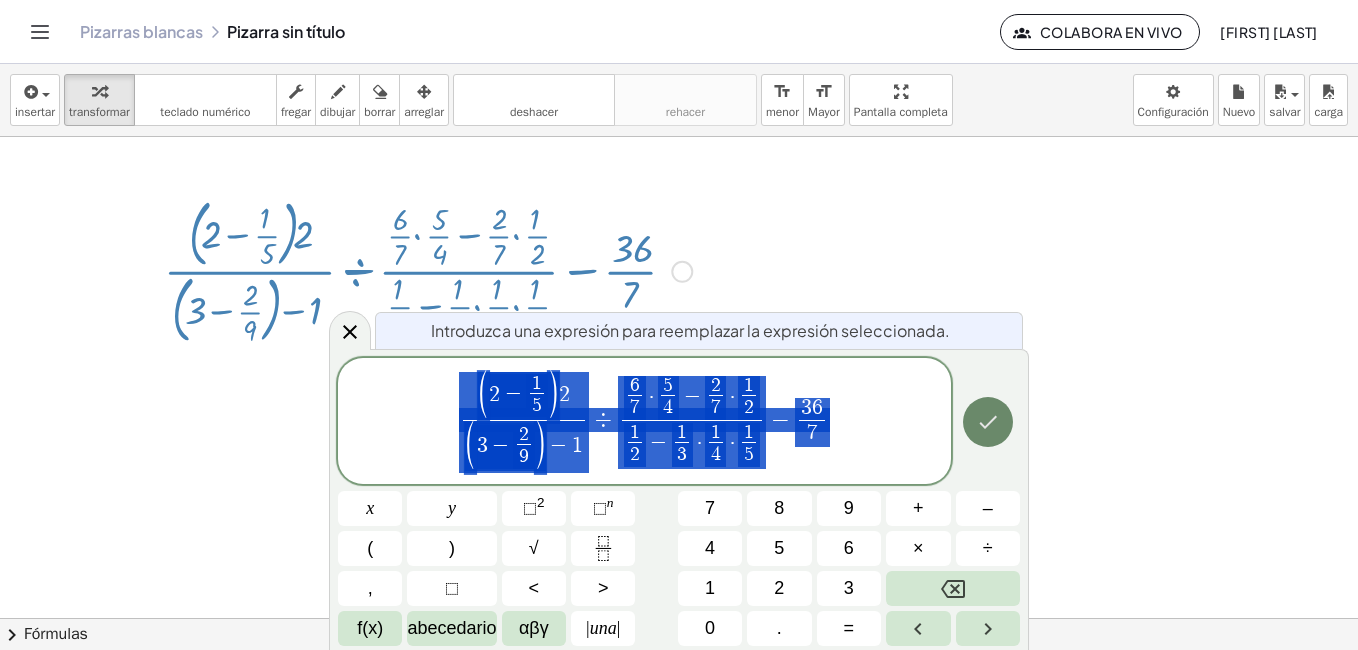 click 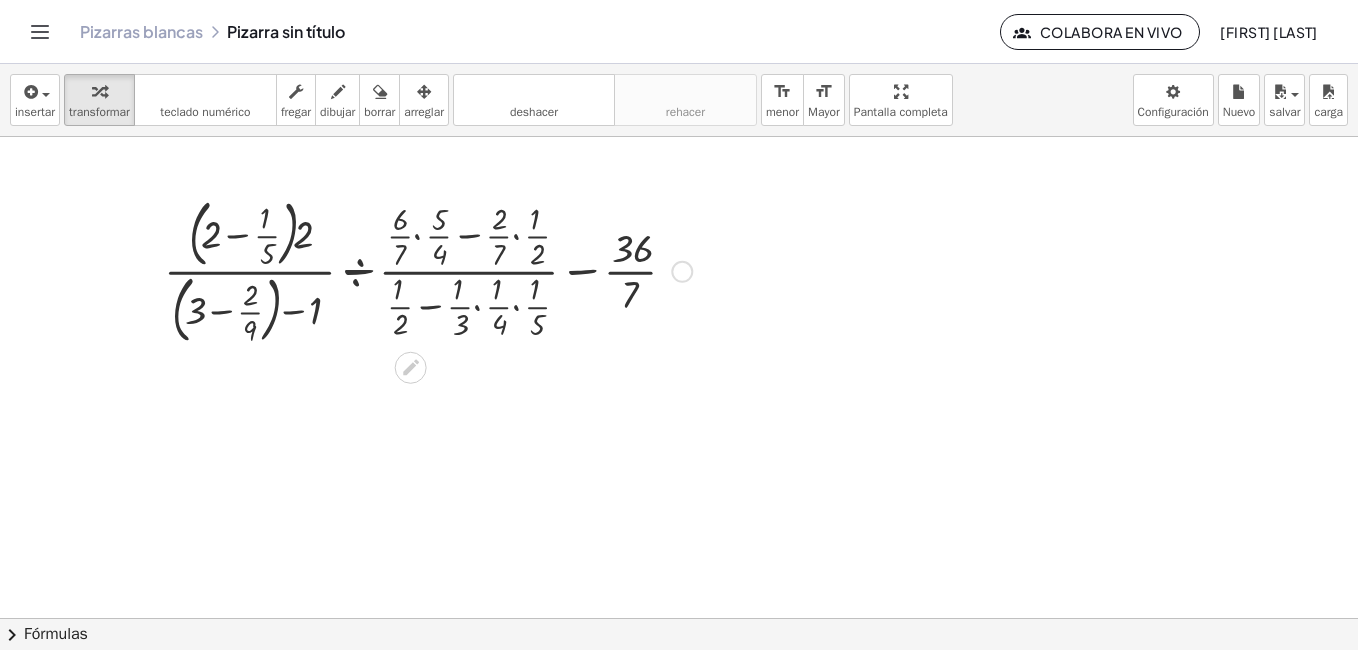 click at bounding box center (682, 272) 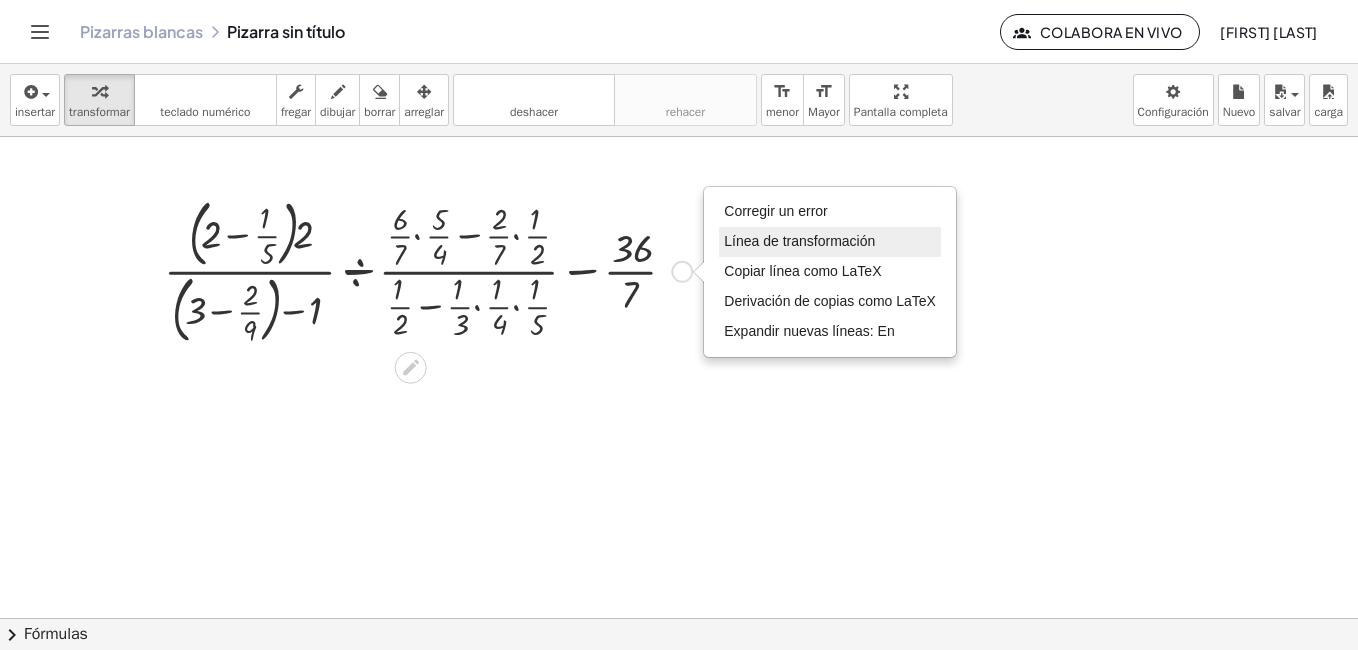 click on "Línea de transformación" at bounding box center [799, 241] 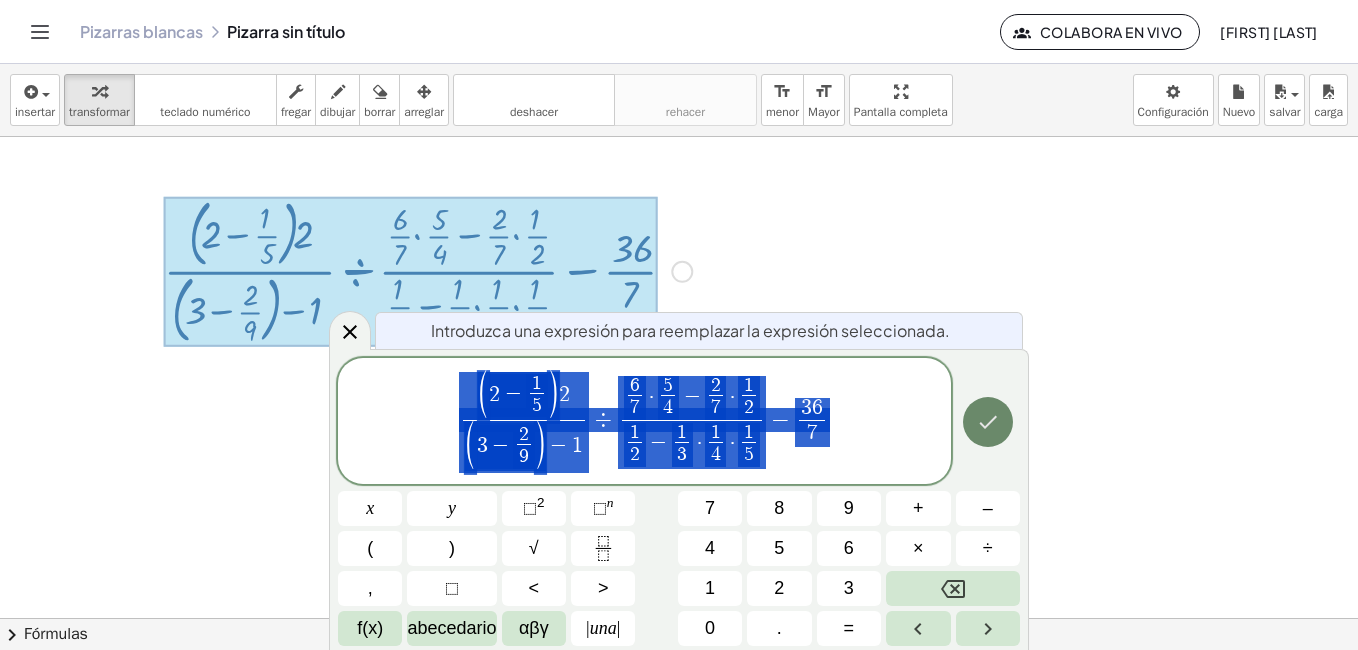 click at bounding box center [988, 422] 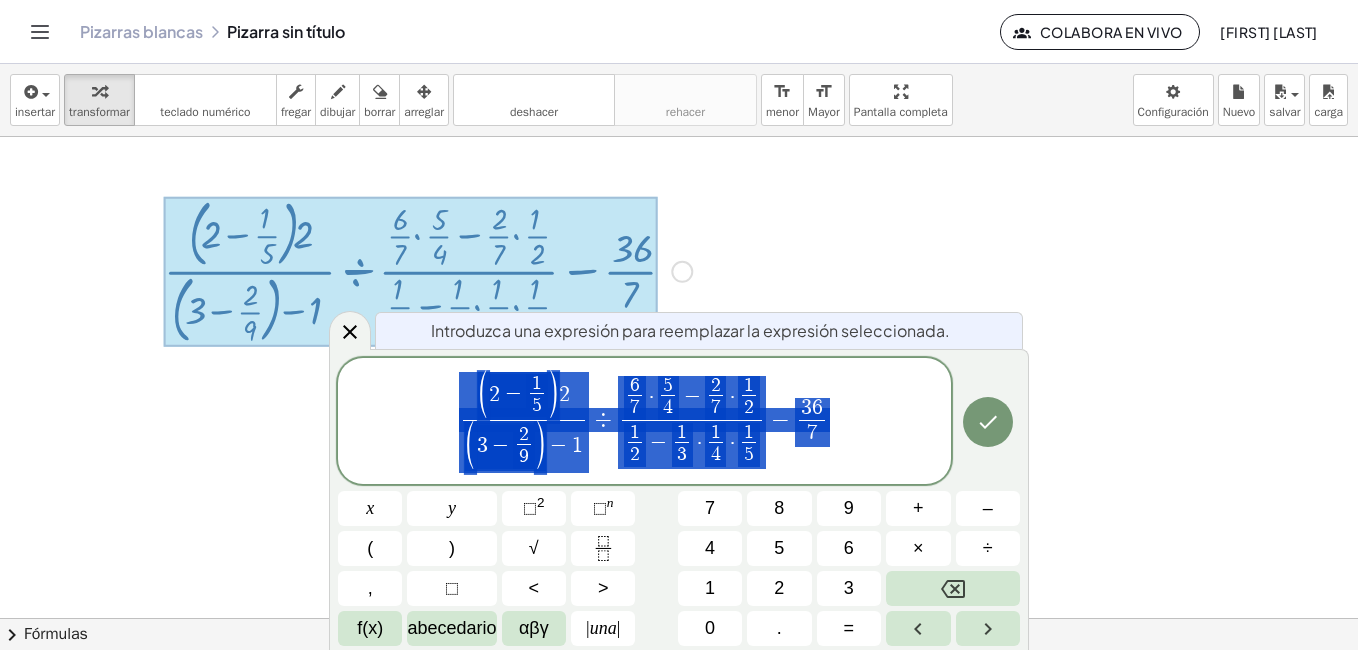 click at bounding box center (679, 618) 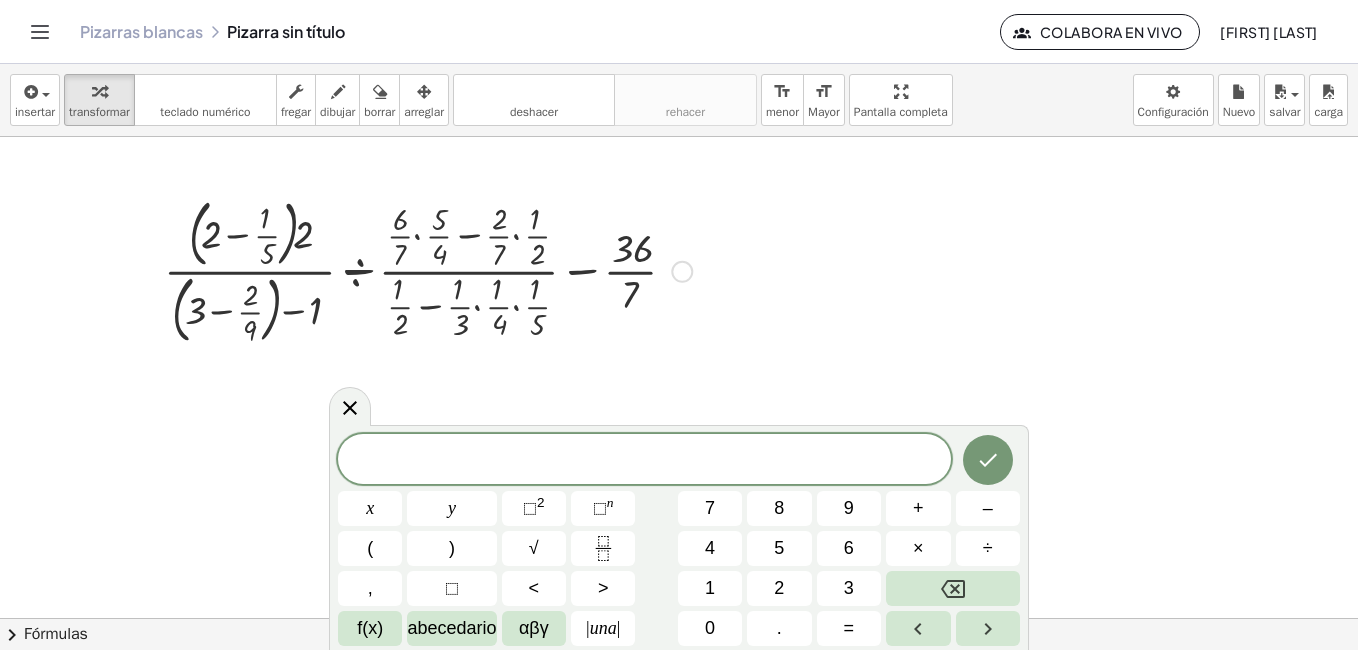 click at bounding box center [682, 272] 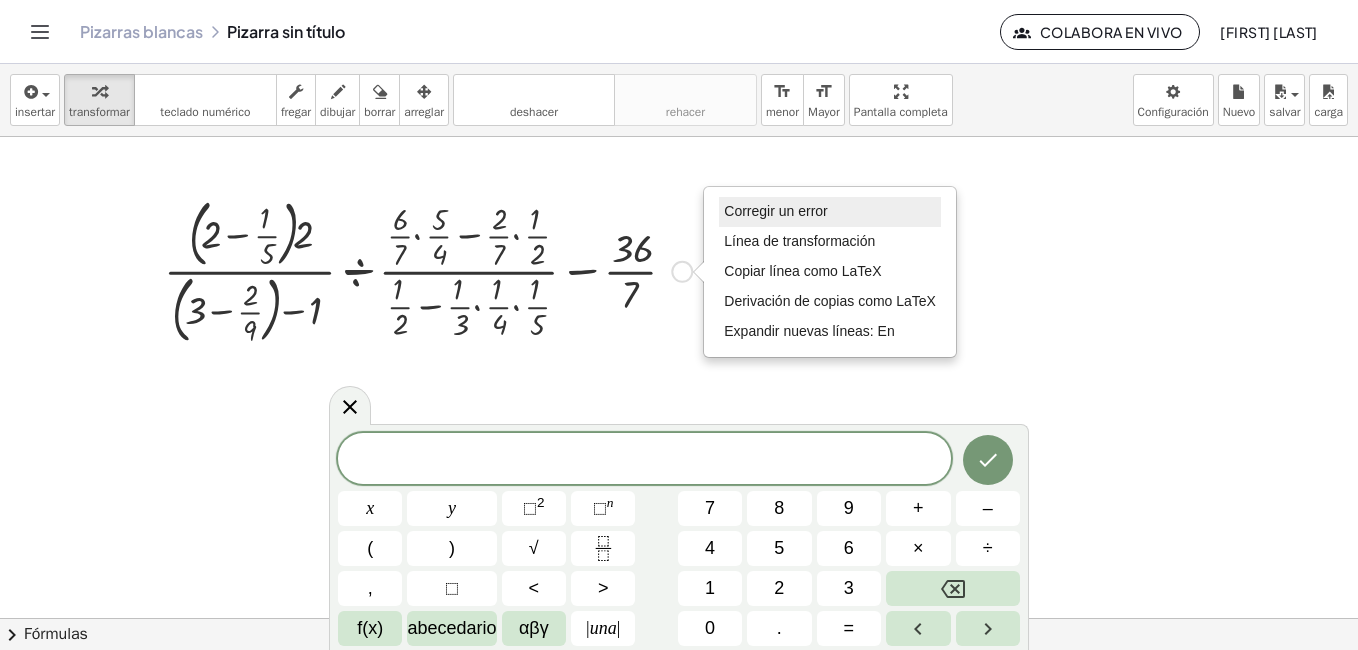 click on "Corregir un error" at bounding box center [775, 211] 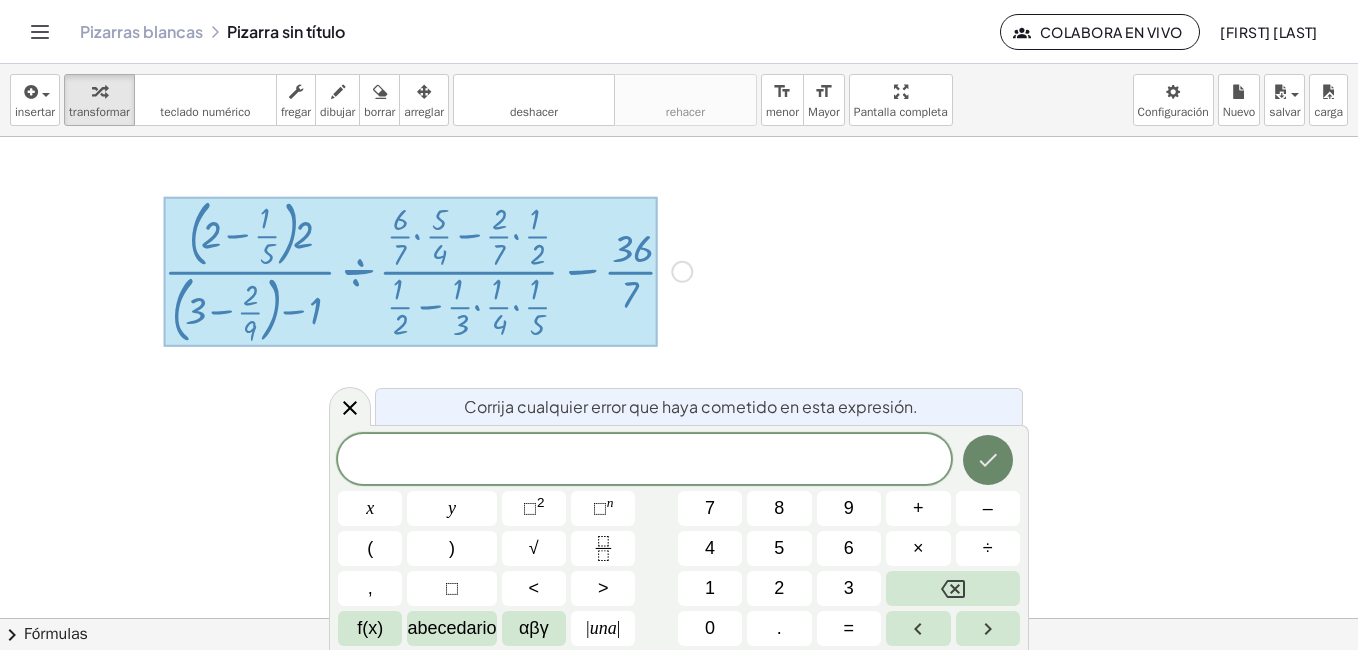 click 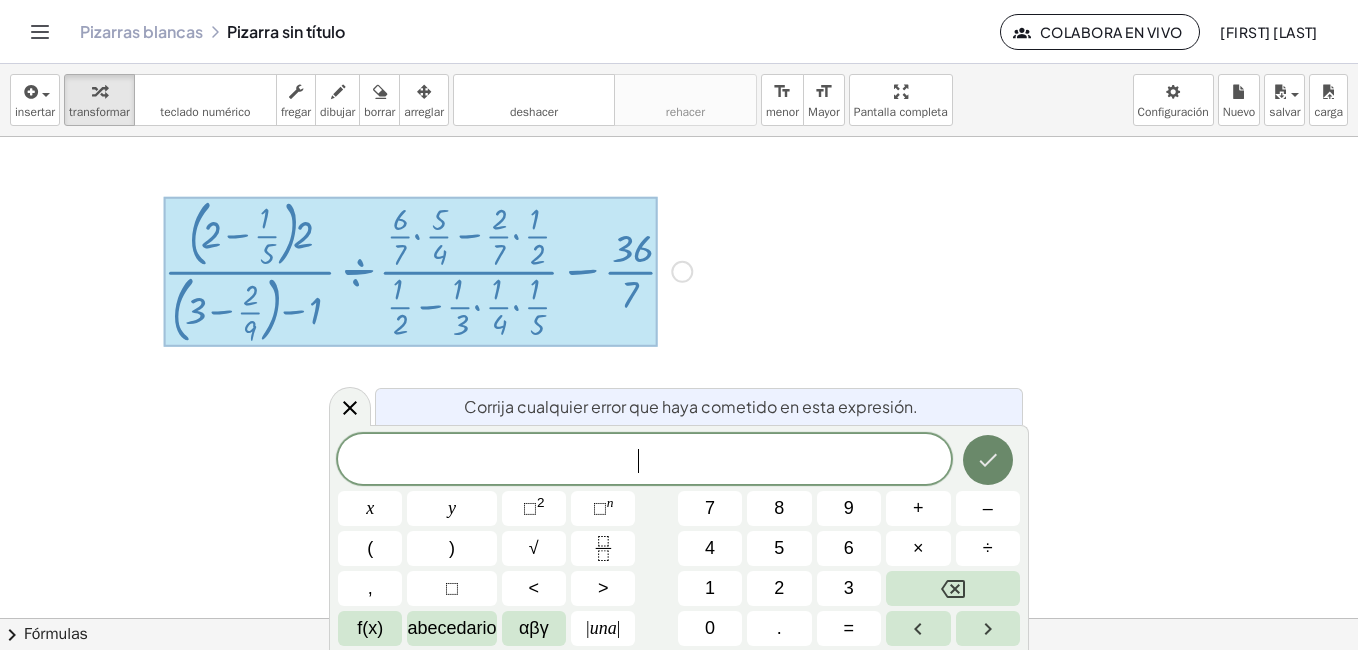 click 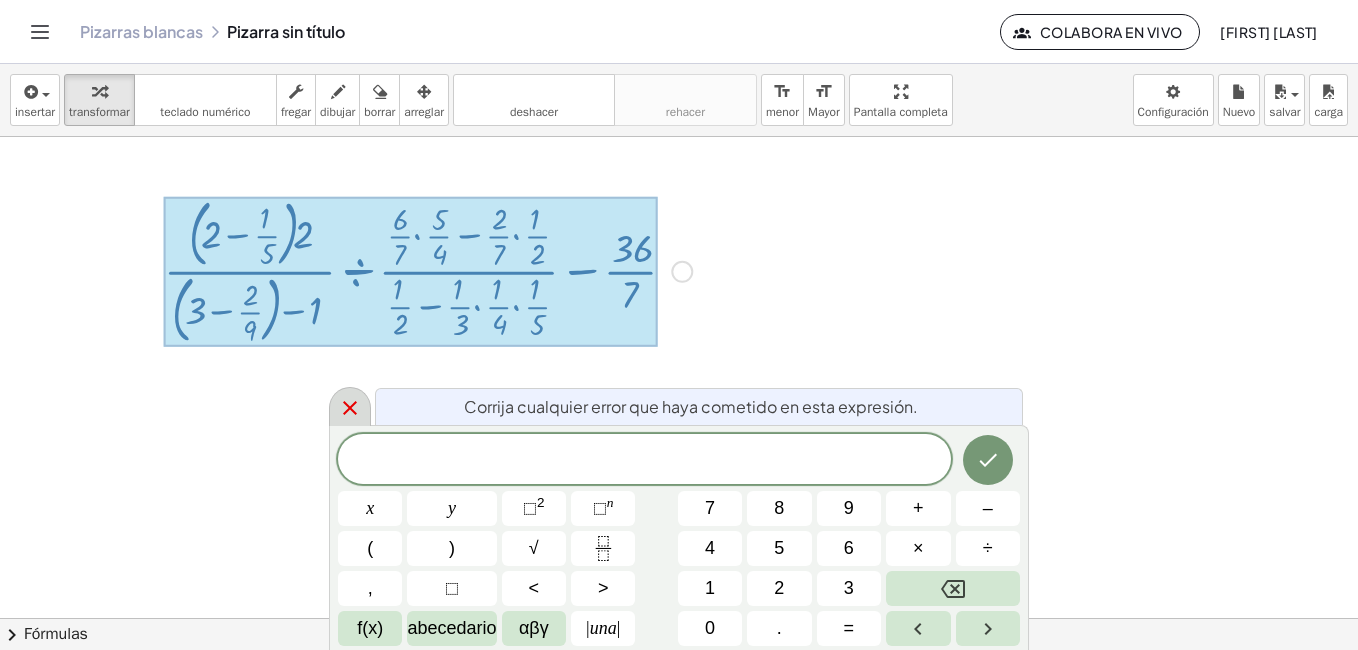 click at bounding box center [350, 406] 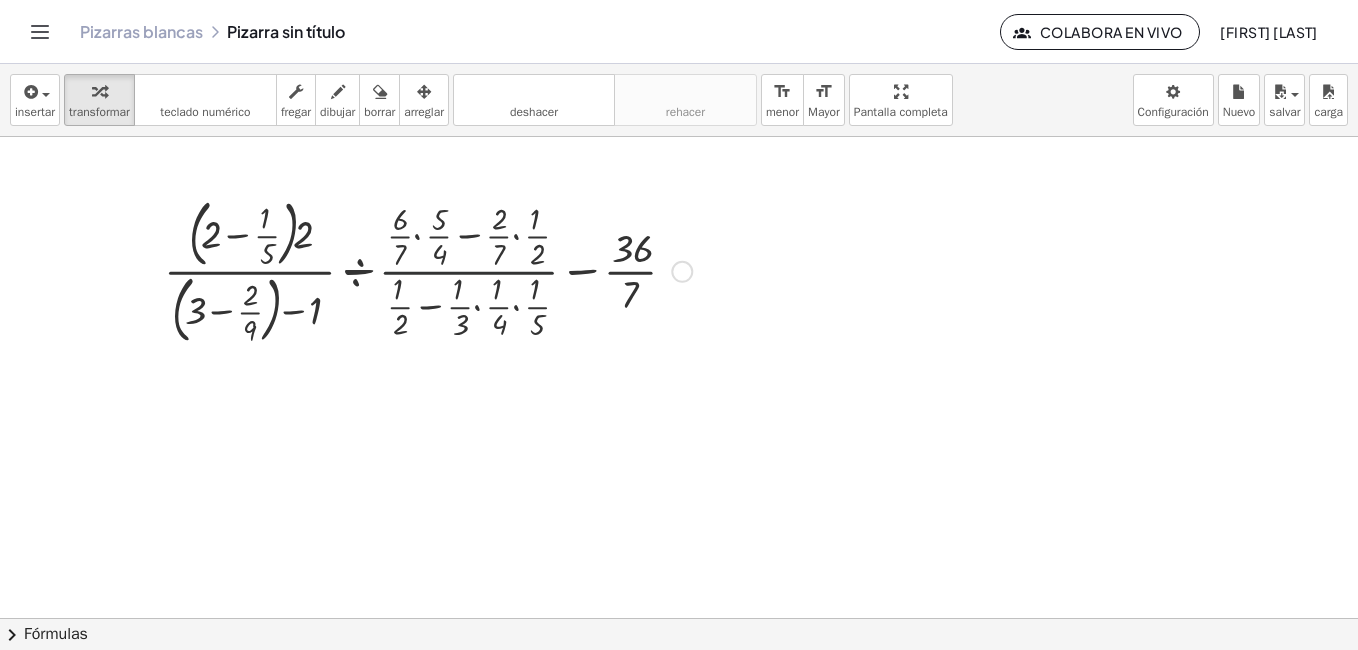 click at bounding box center (428, 270) 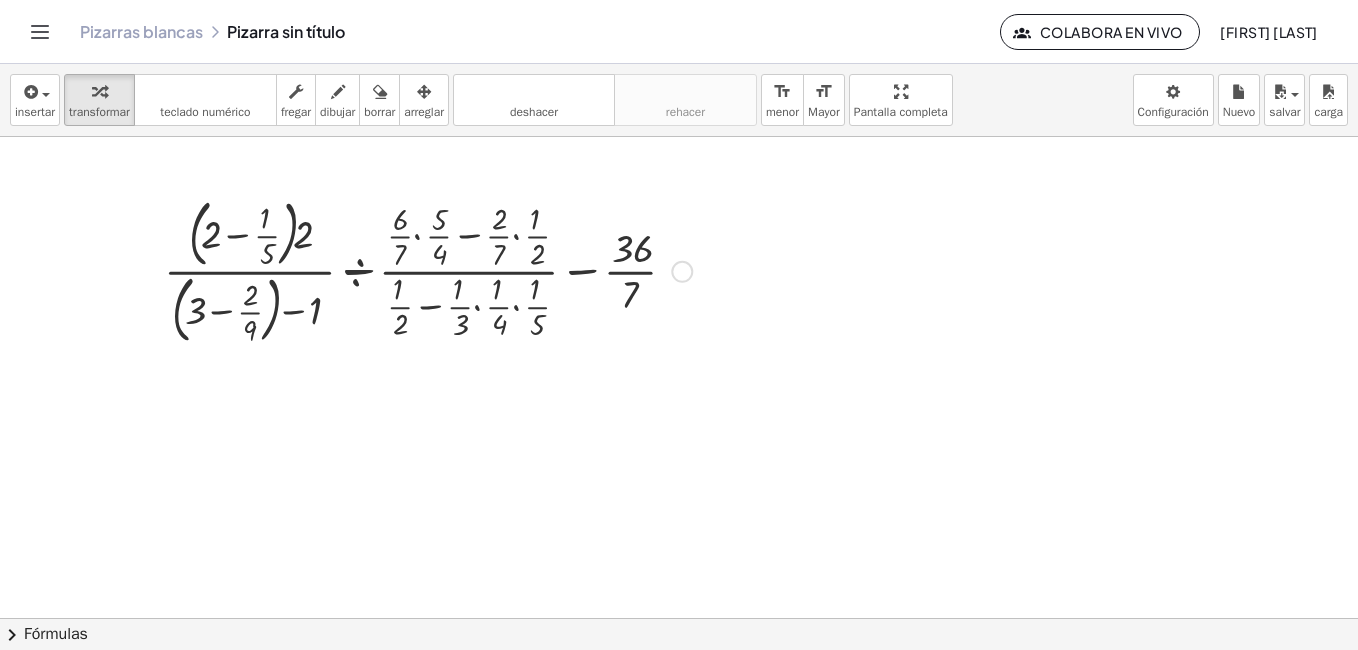 click at bounding box center (428, 270) 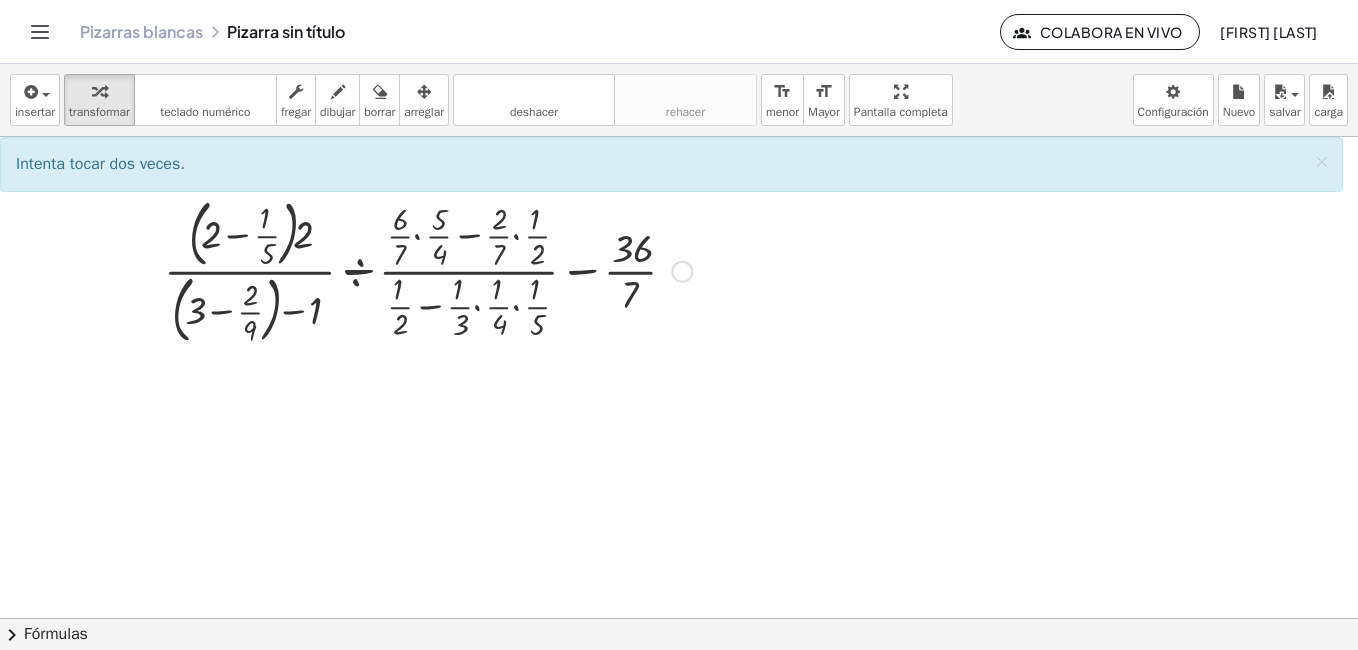 click at bounding box center (428, 270) 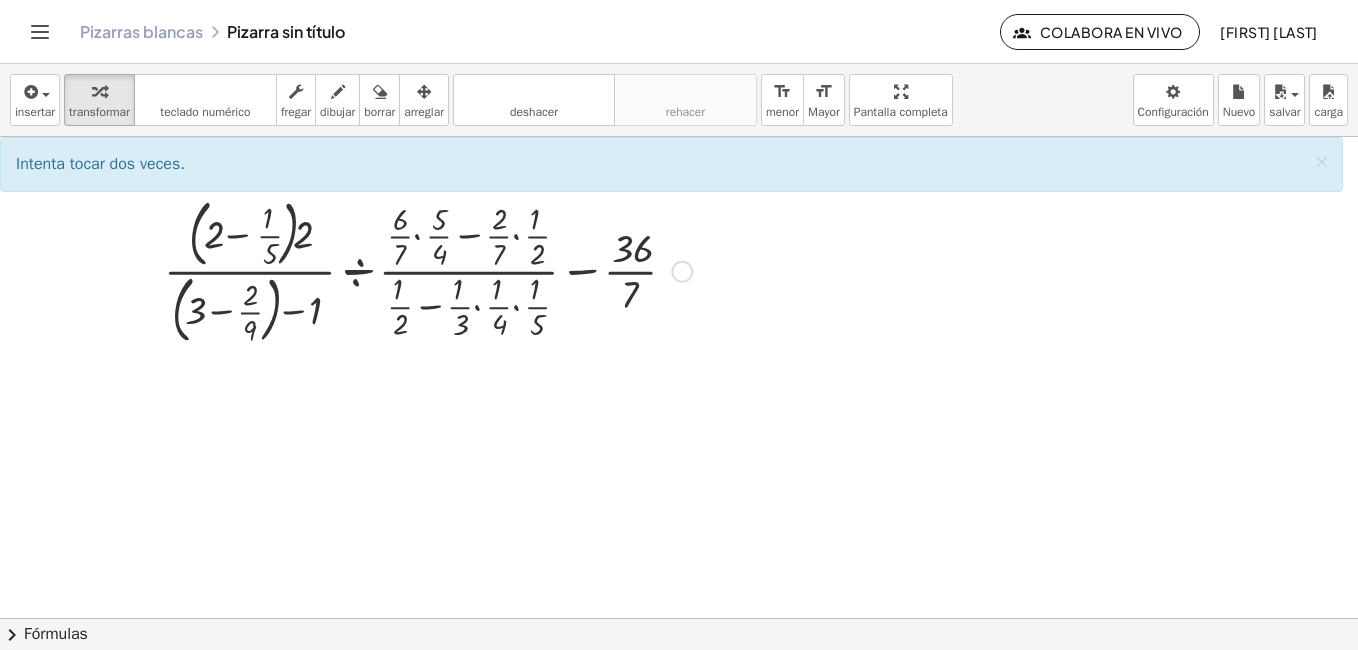 click at bounding box center (428, 270) 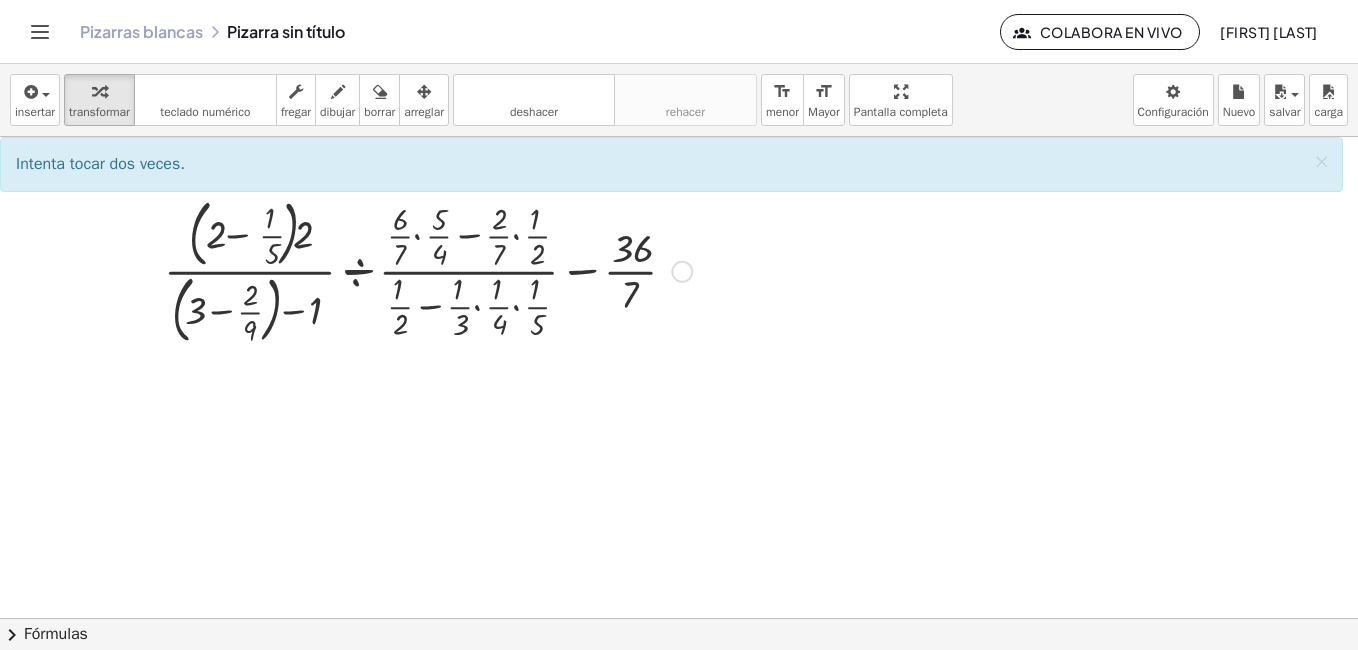 click at bounding box center (428, 270) 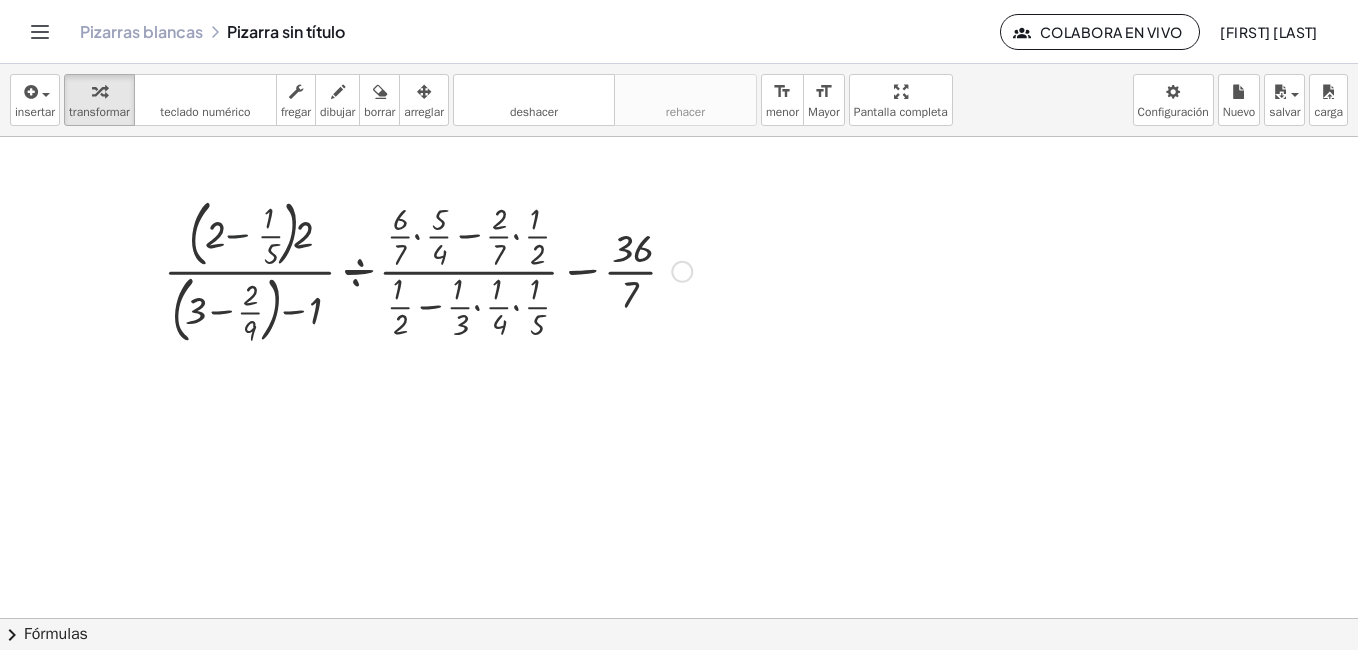click at bounding box center (428, 270) 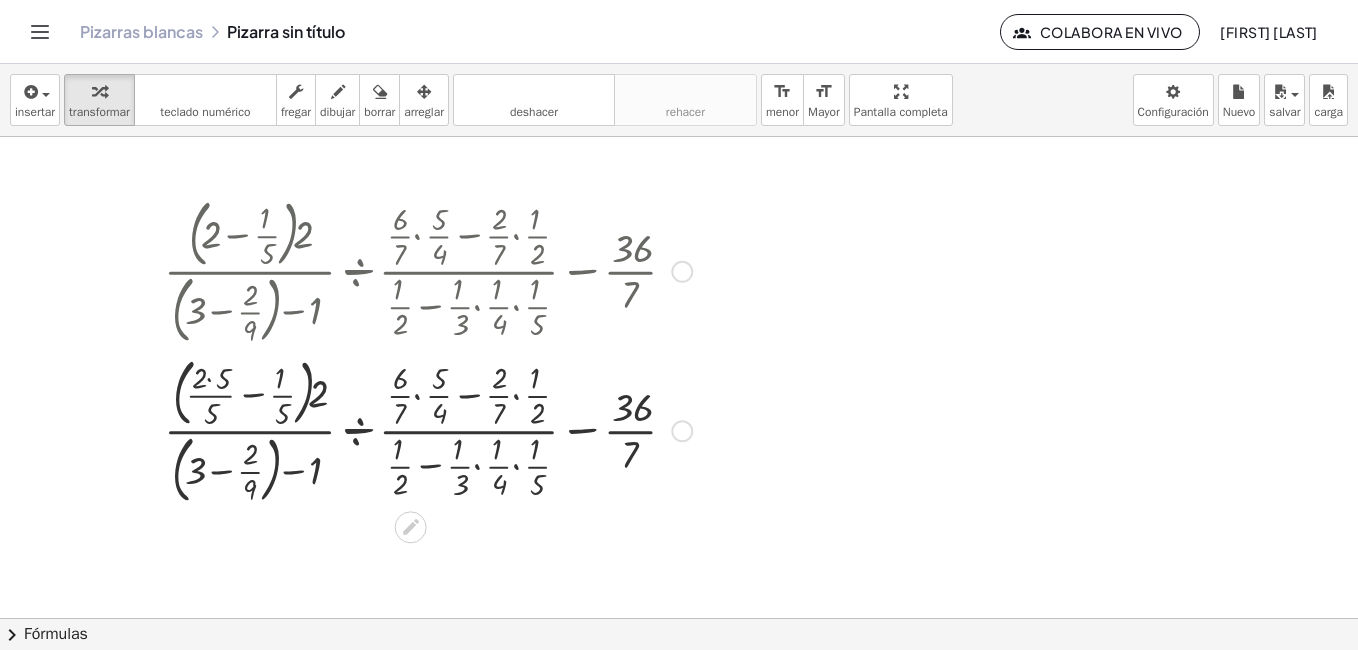 click at bounding box center [428, 430] 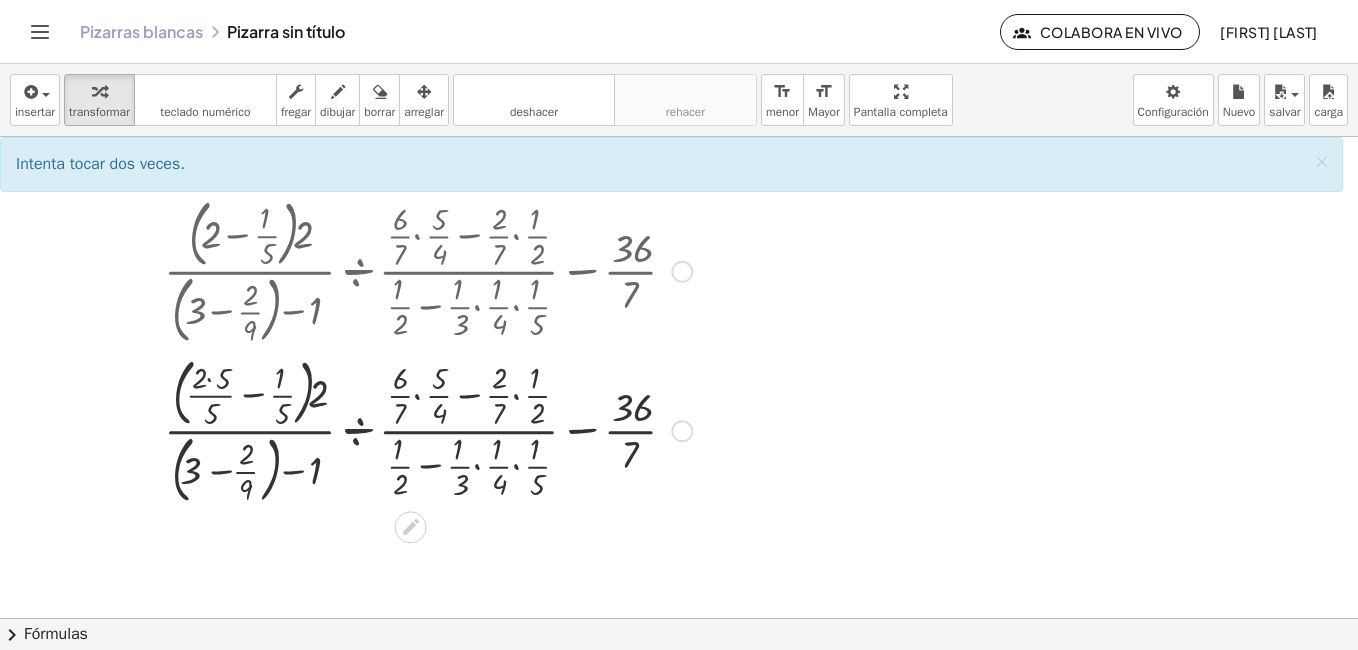 click at bounding box center (428, 430) 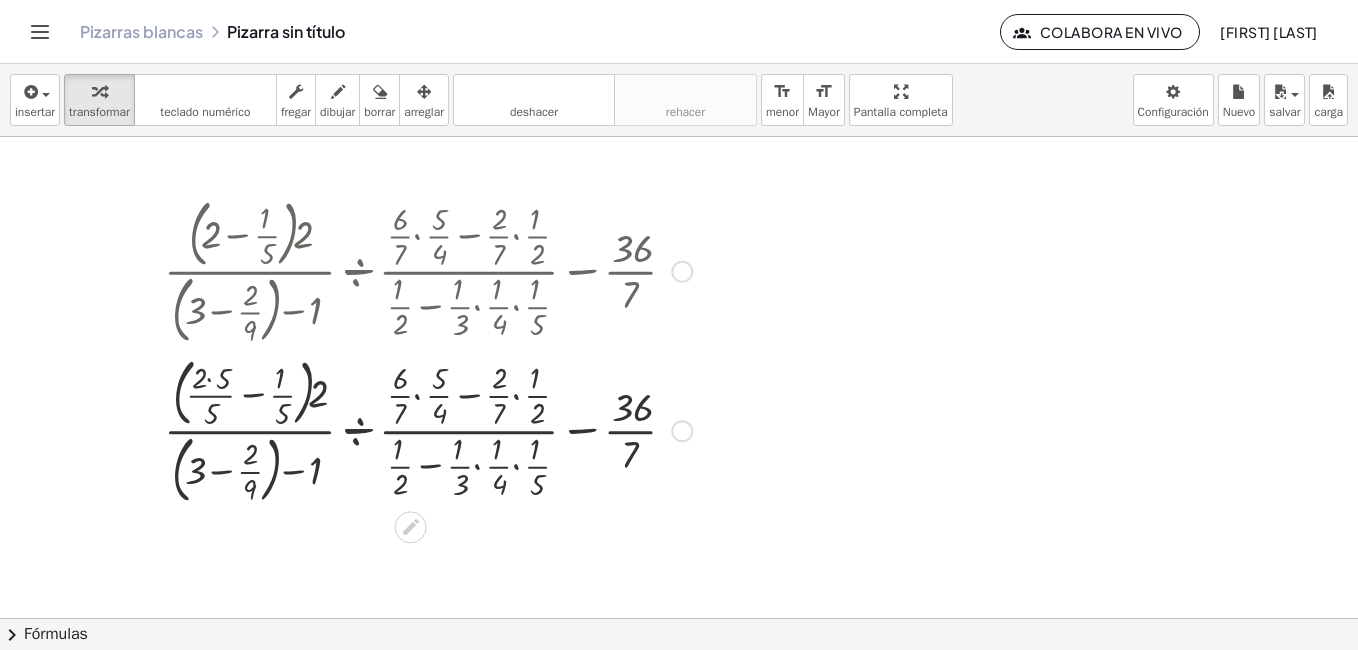 click at bounding box center (428, 430) 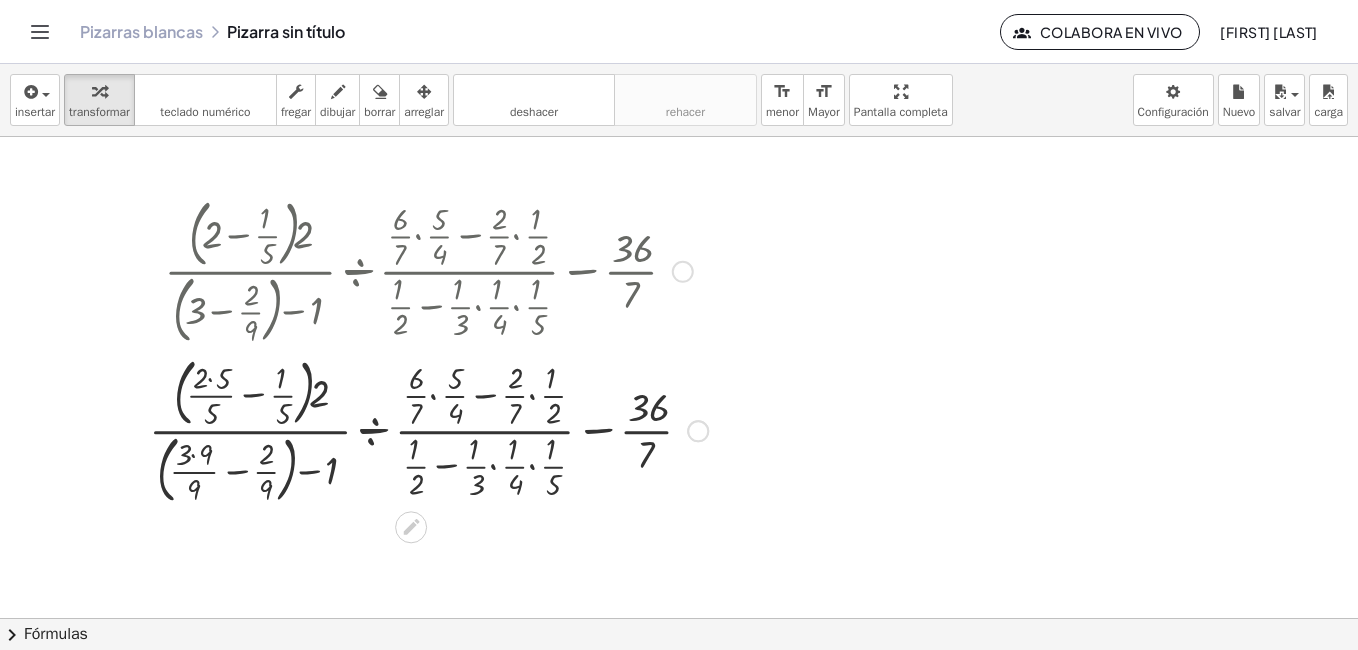 click at bounding box center (428, 270) 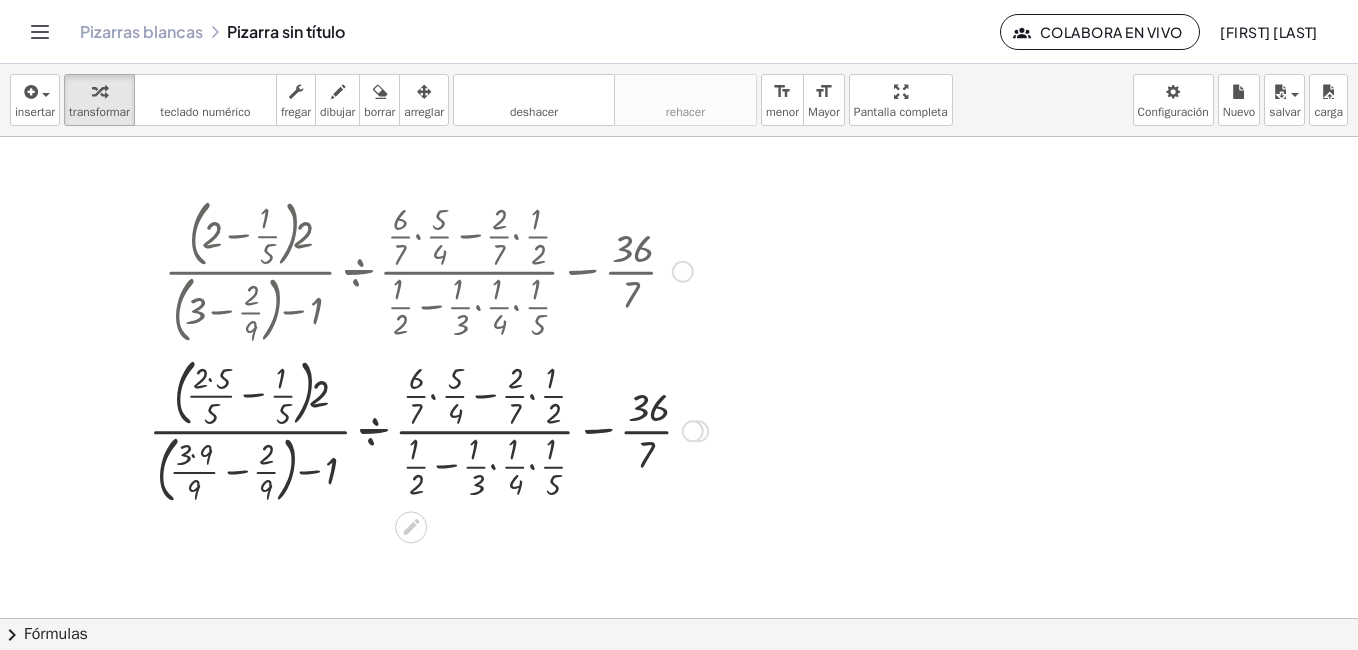 click at bounding box center [428, 430] 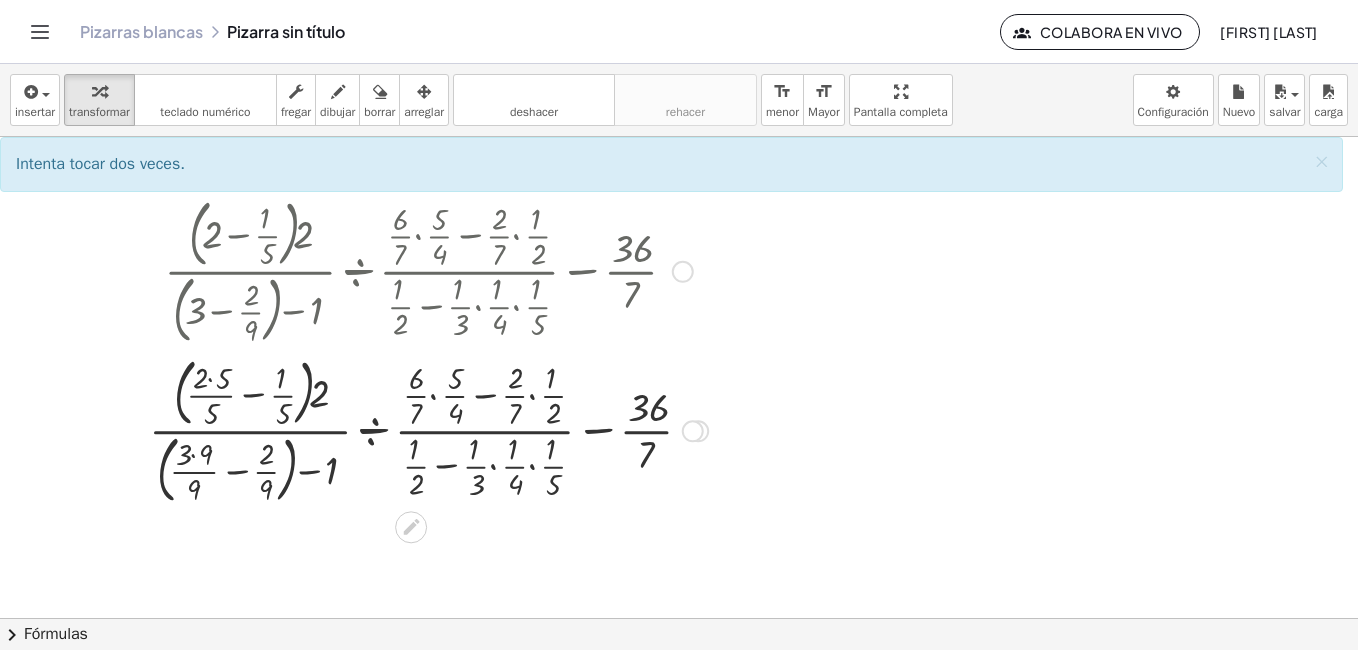 click at bounding box center [428, 430] 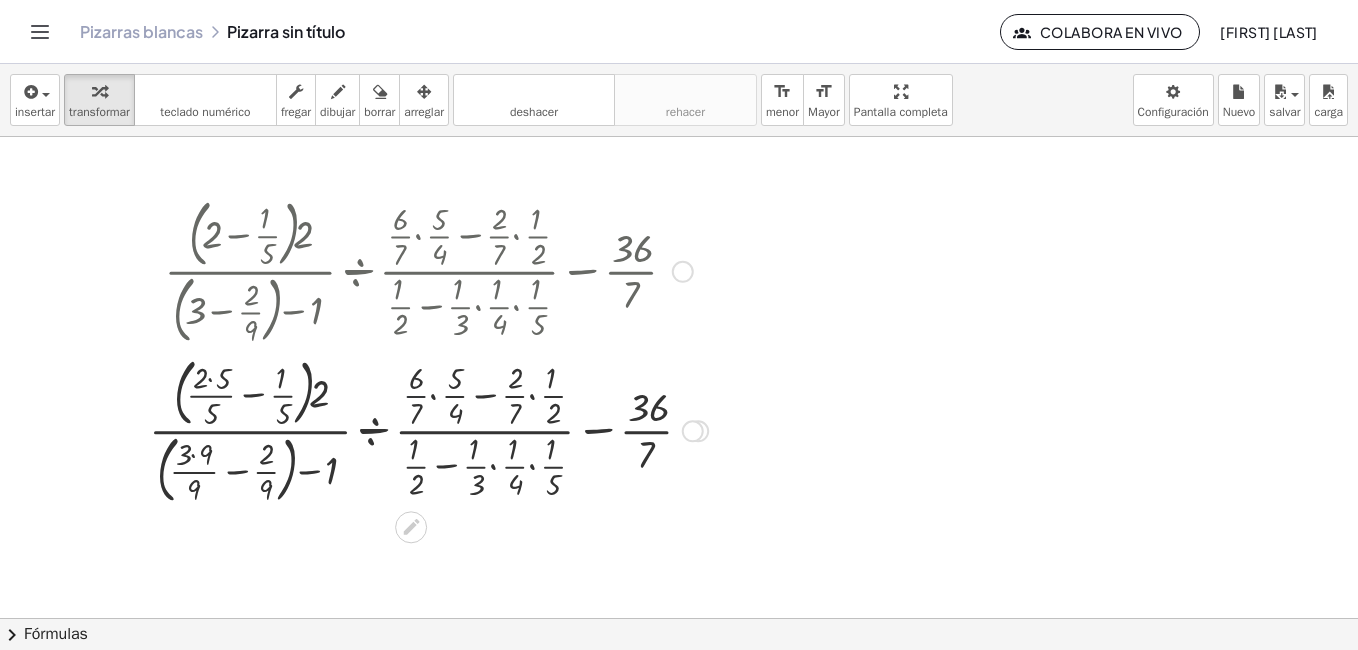 click at bounding box center (428, 430) 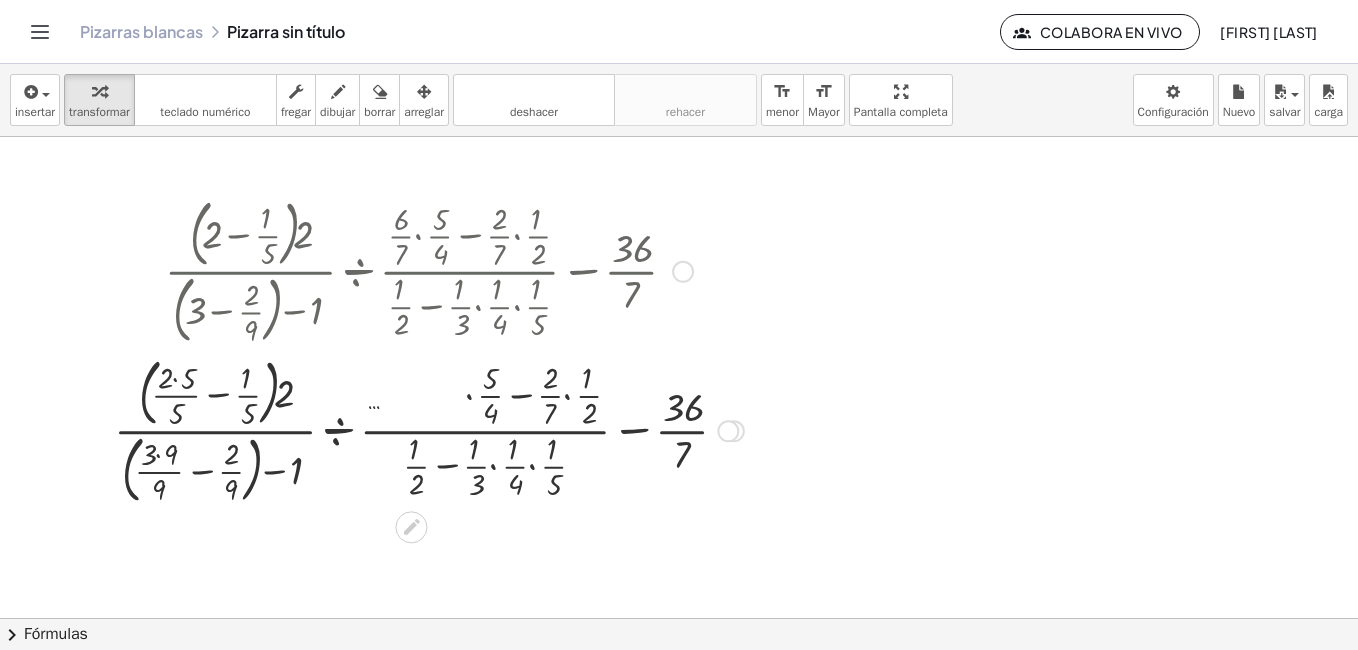 click at bounding box center [429, 430] 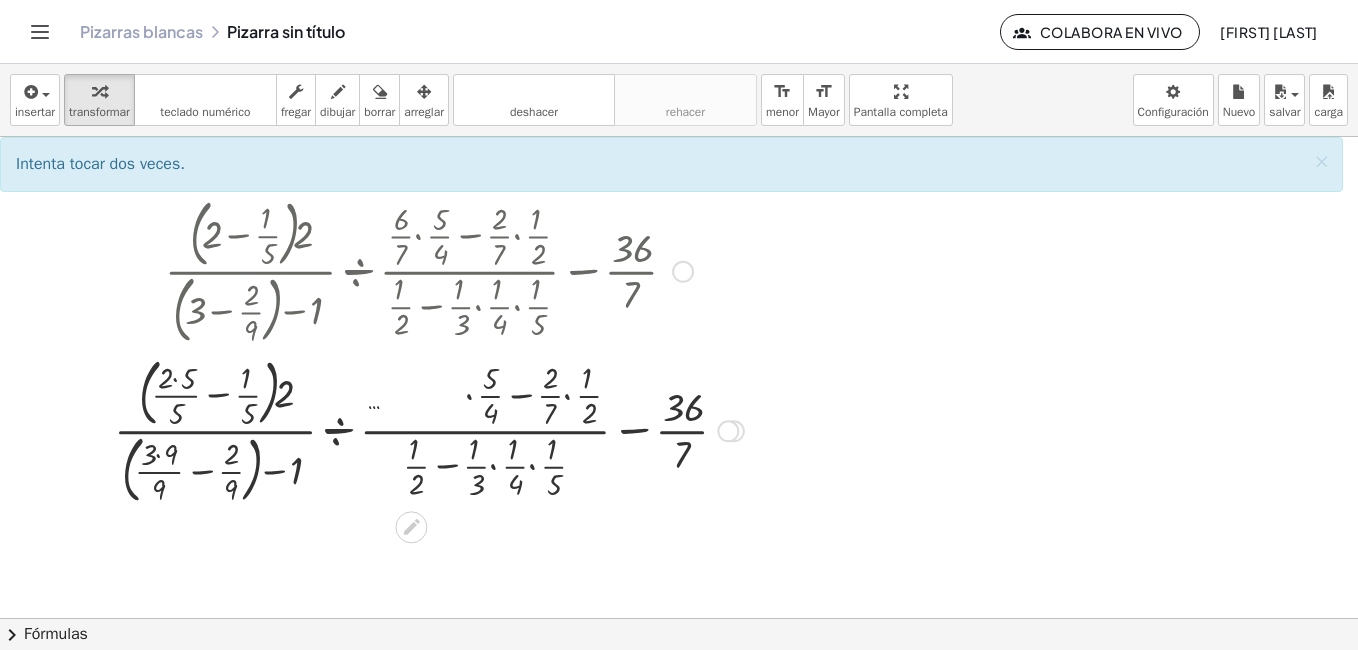 click at bounding box center (429, 430) 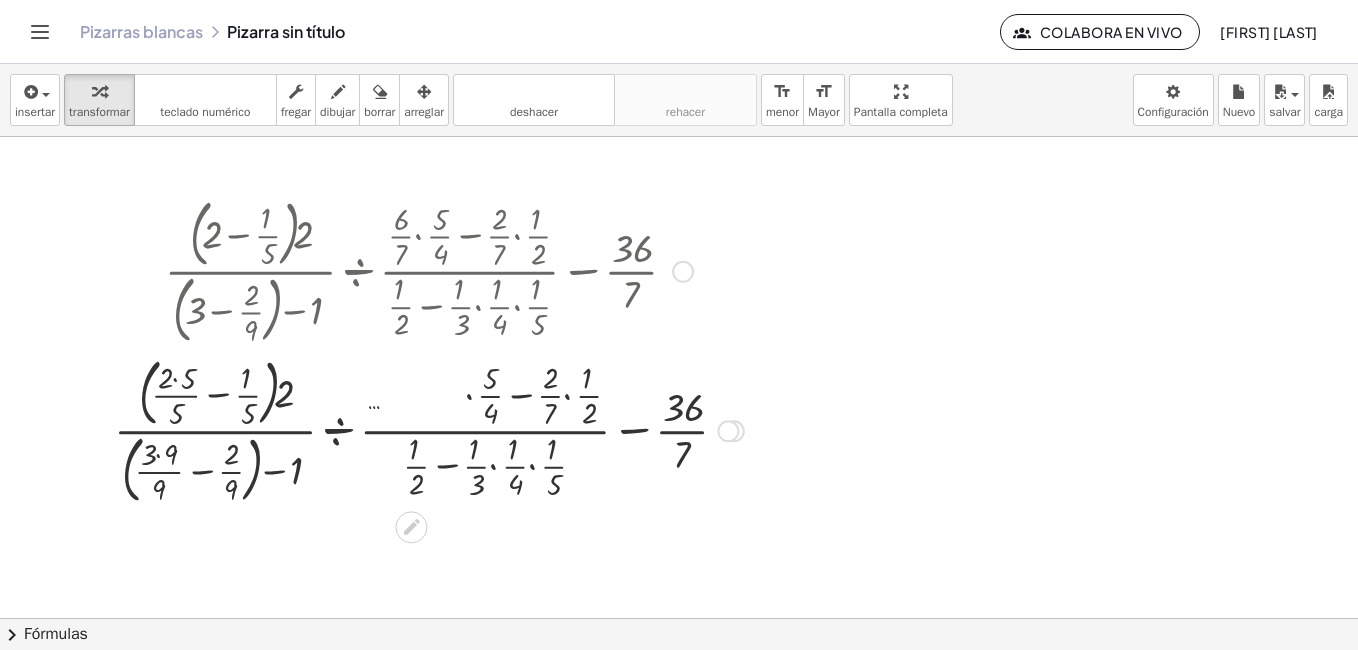 click at bounding box center [429, 430] 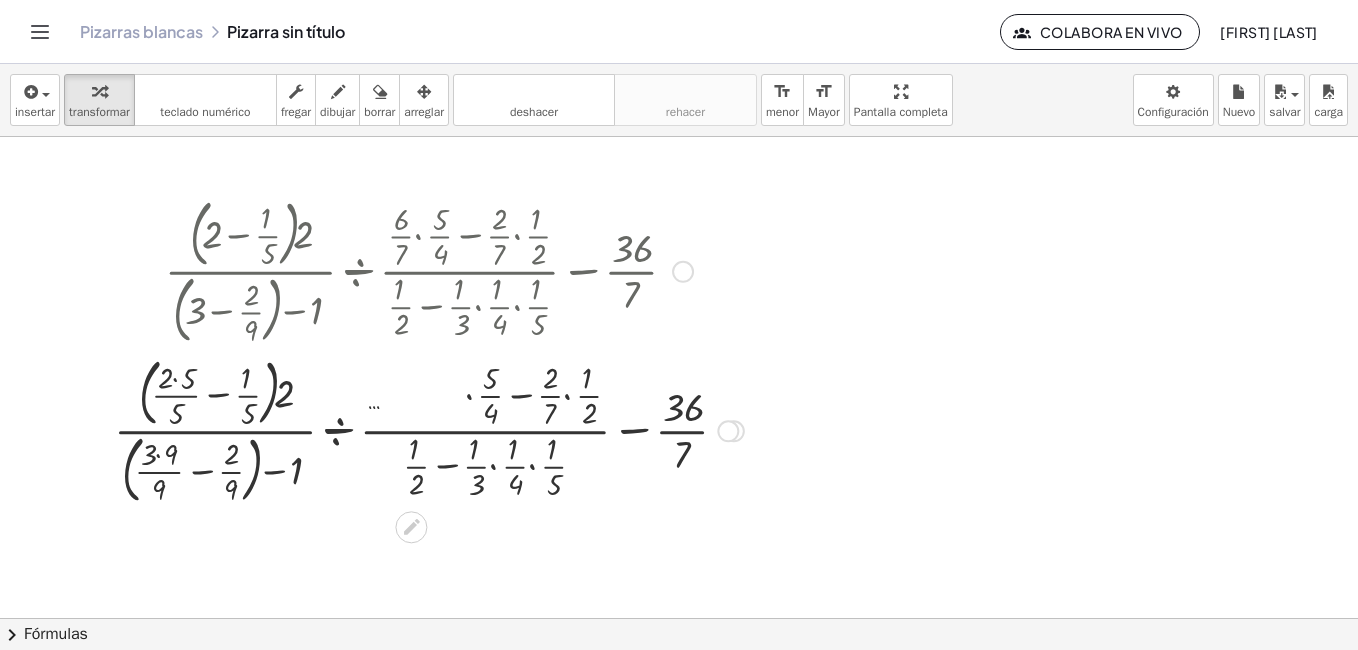 click at bounding box center [429, 430] 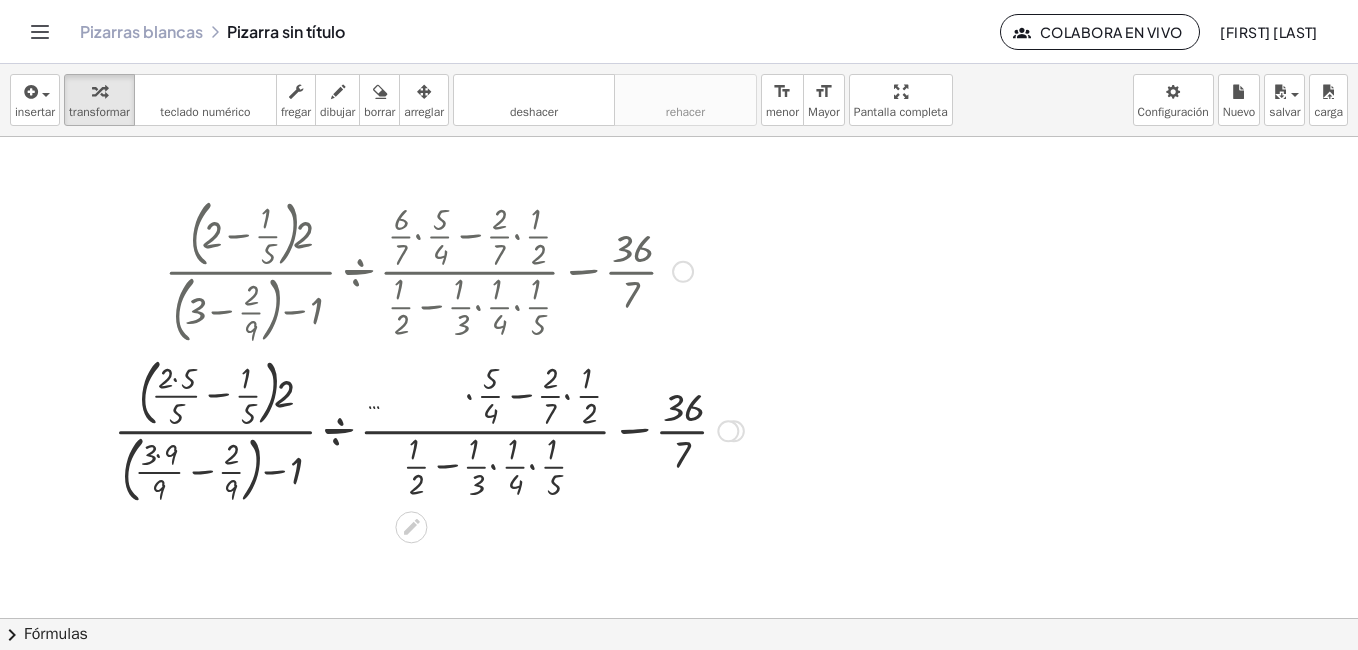 click at bounding box center (429, 430) 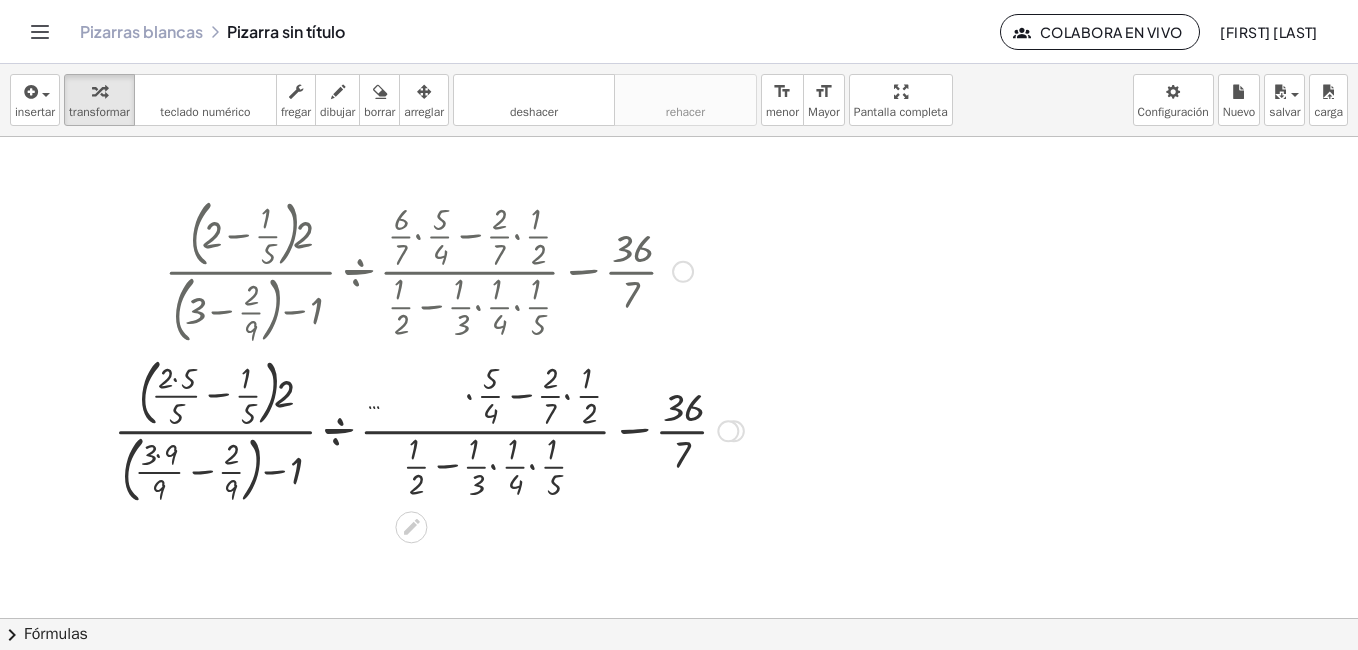 click at bounding box center (429, 430) 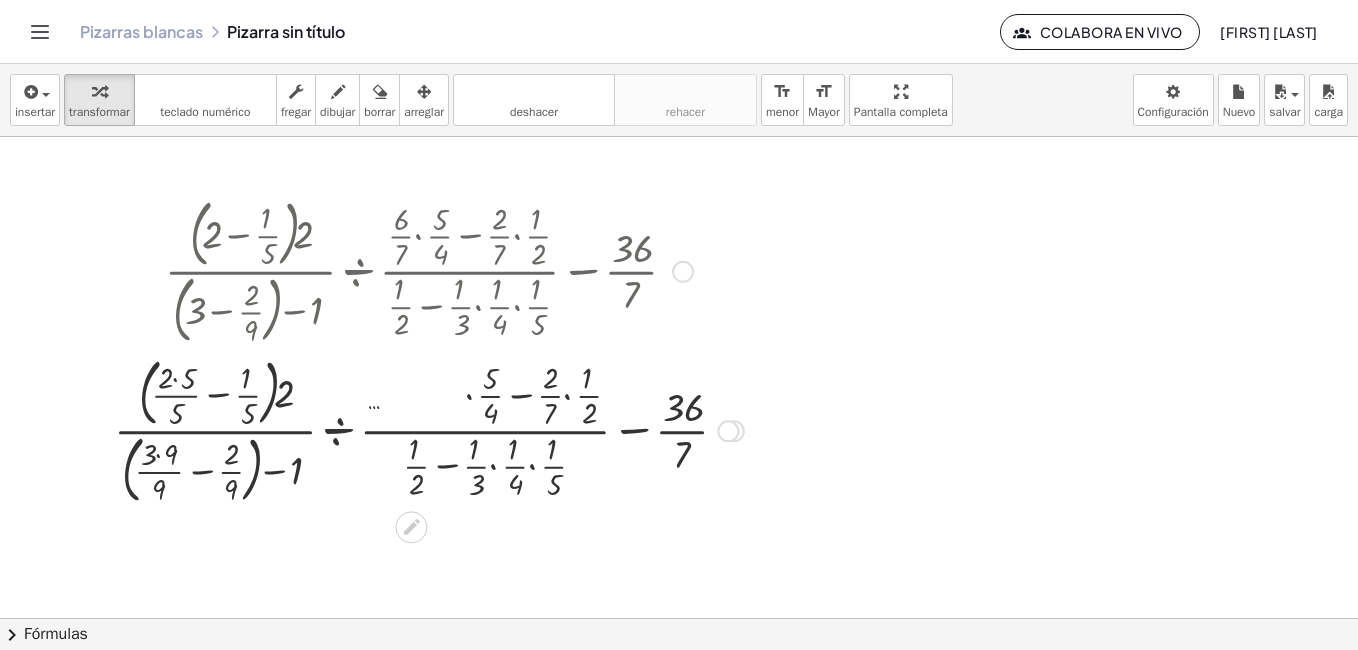 click at bounding box center [429, 430] 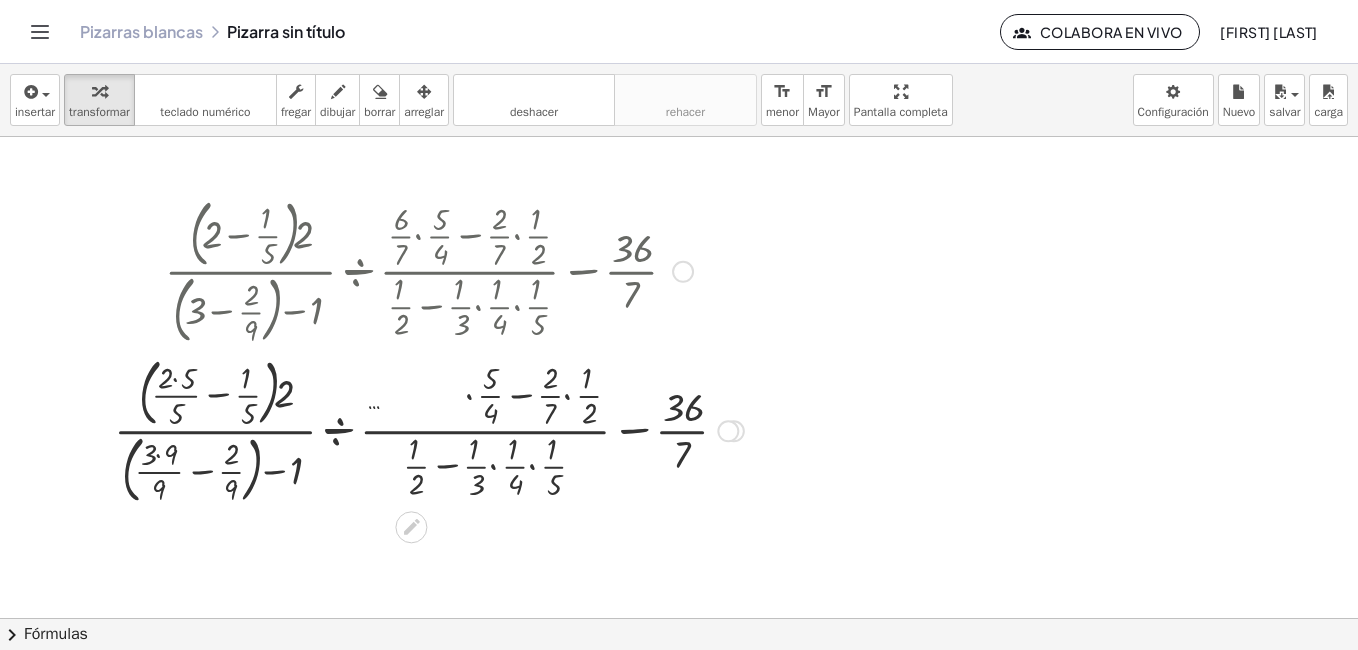 click at bounding box center [429, 430] 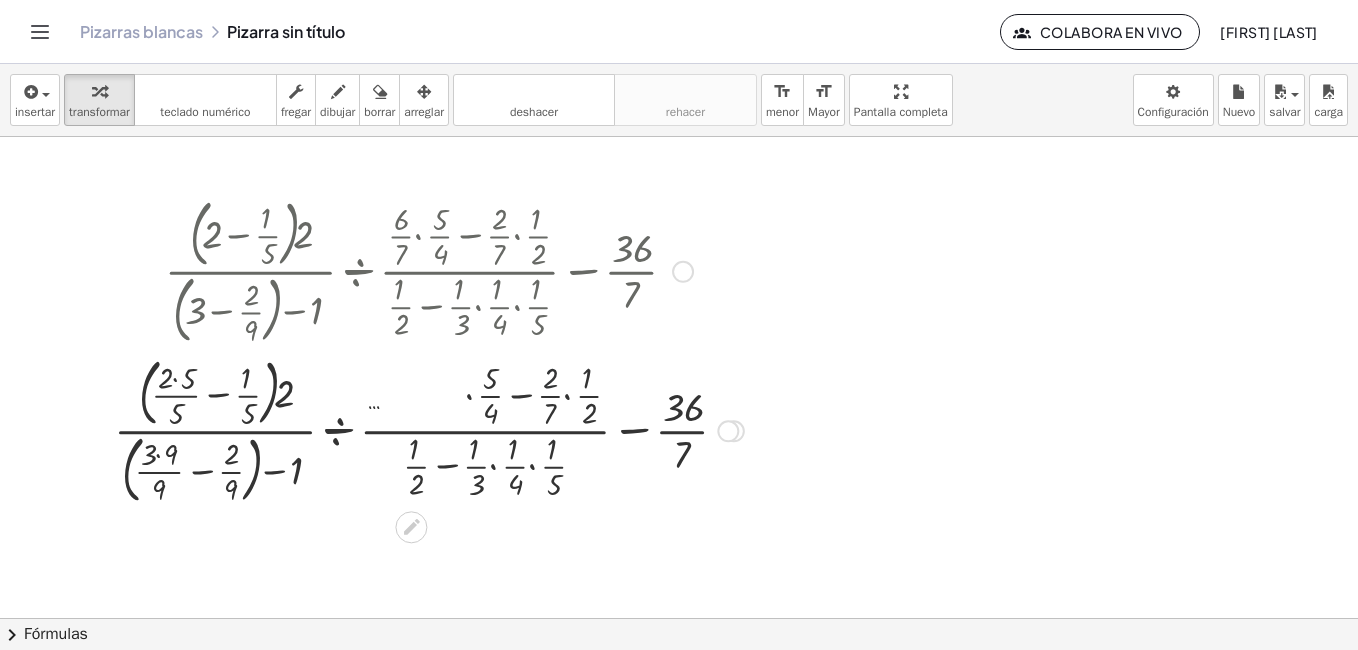 click at bounding box center (429, 430) 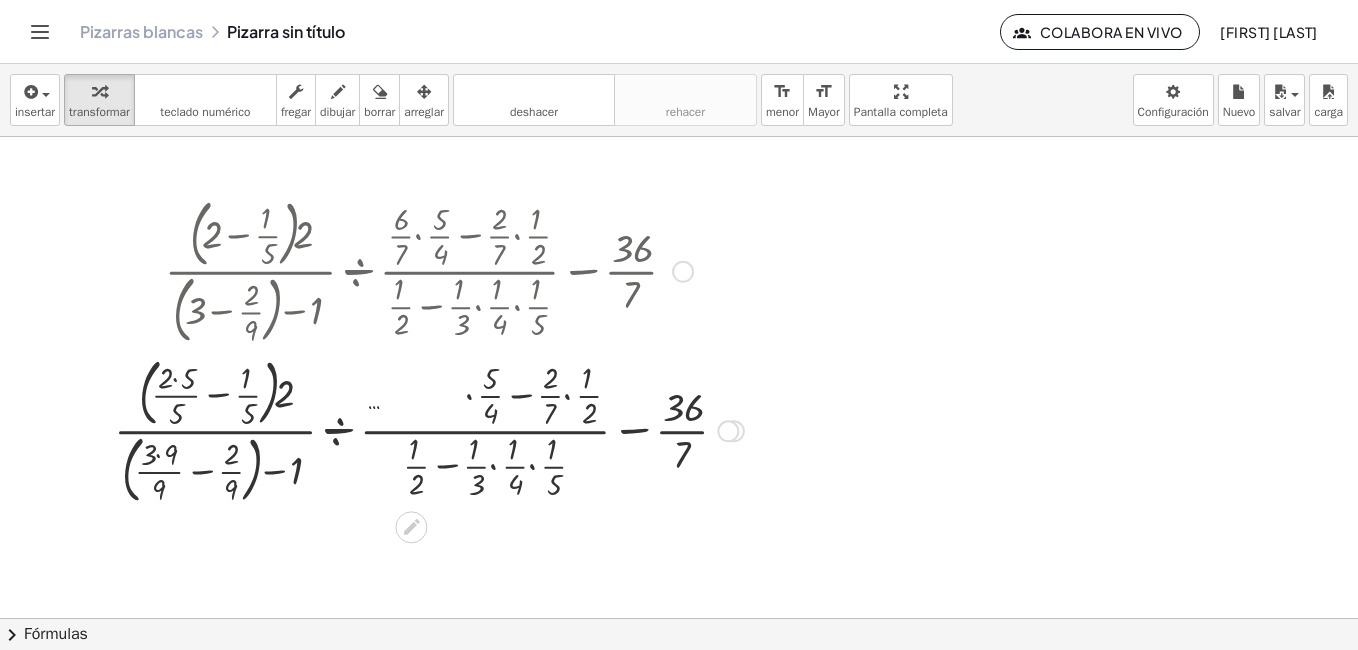 click at bounding box center [429, 430] 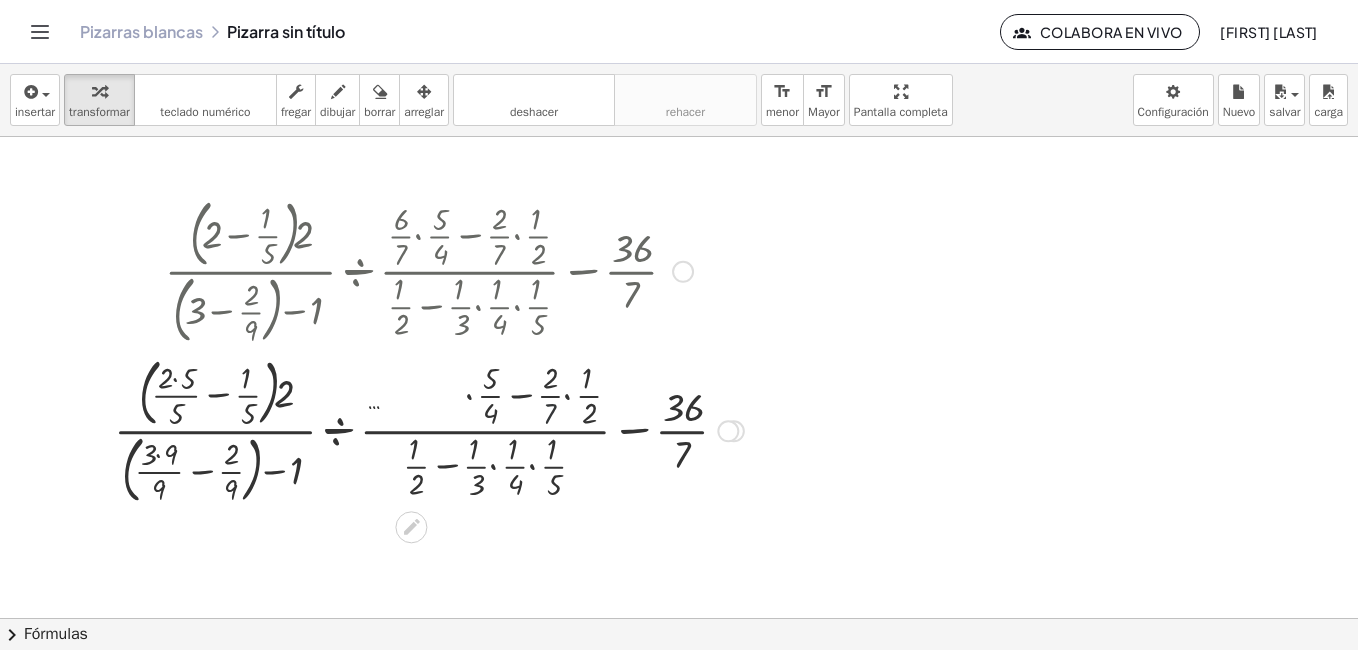 click at bounding box center [429, 430] 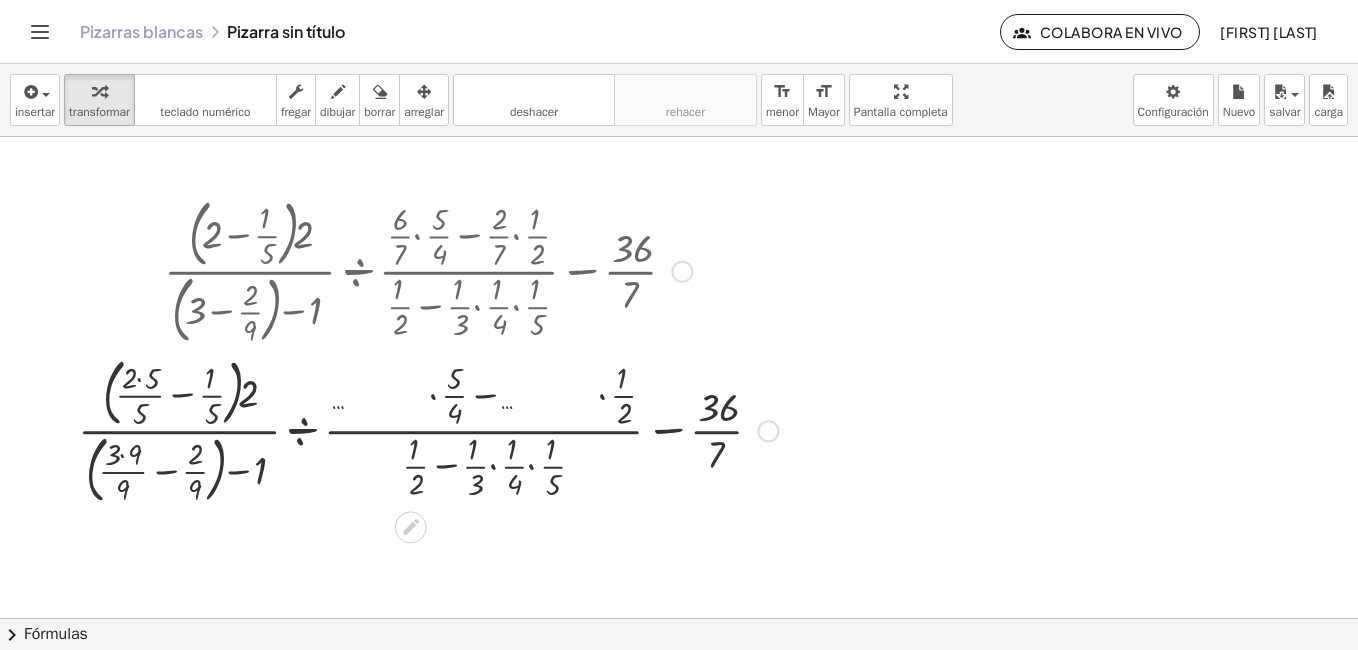 click at bounding box center [428, 430] 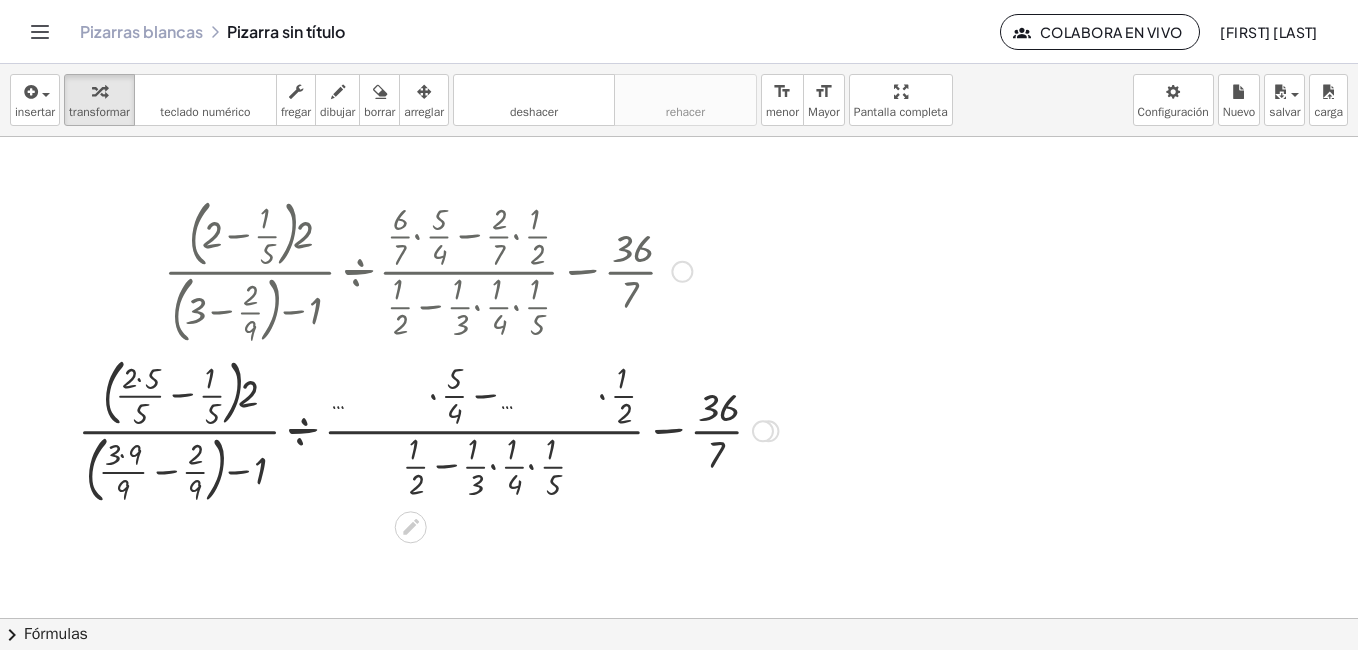 click at bounding box center (763, 431) 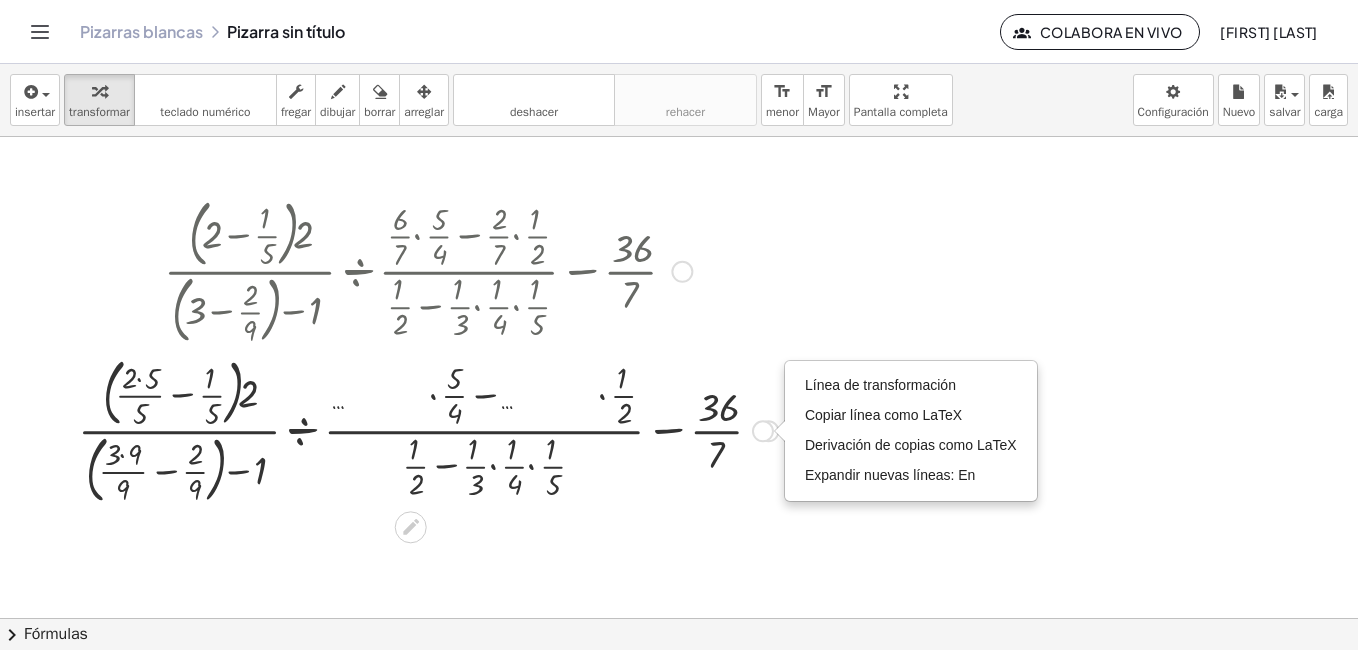 click at bounding box center (428, 270) 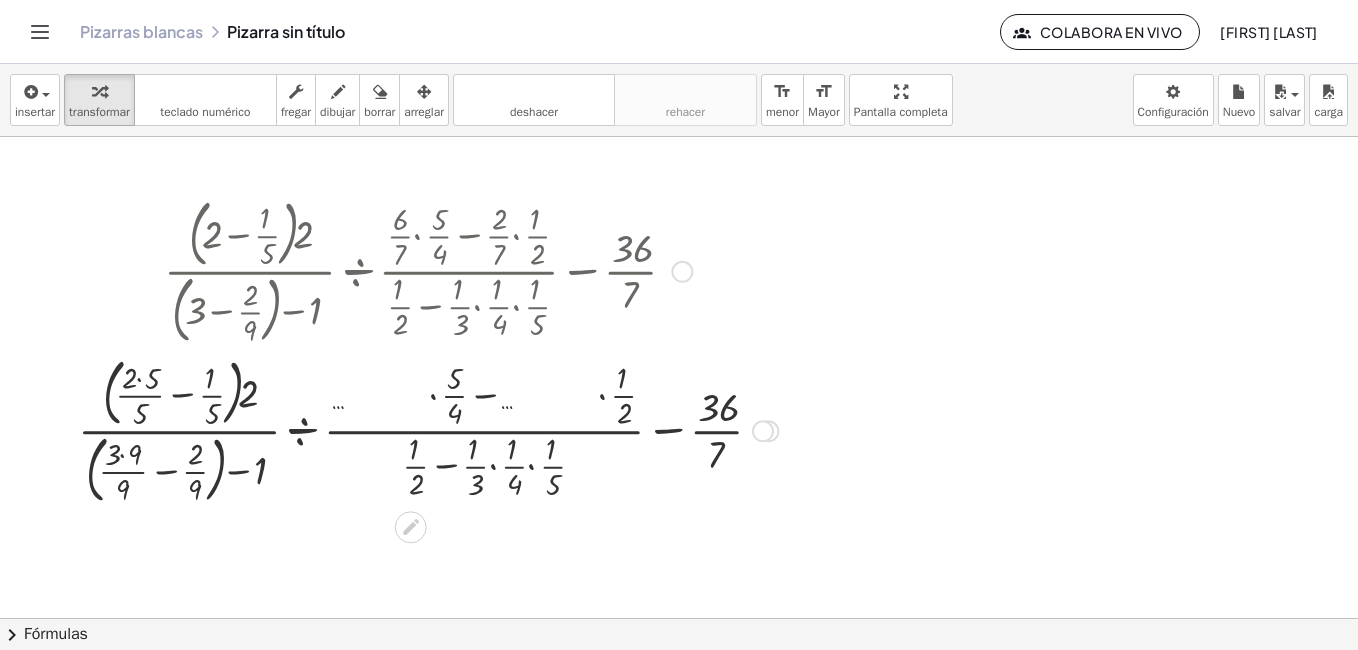 drag, startPoint x: 475, startPoint y: 428, endPoint x: 508, endPoint y: 381, distance: 57.428215 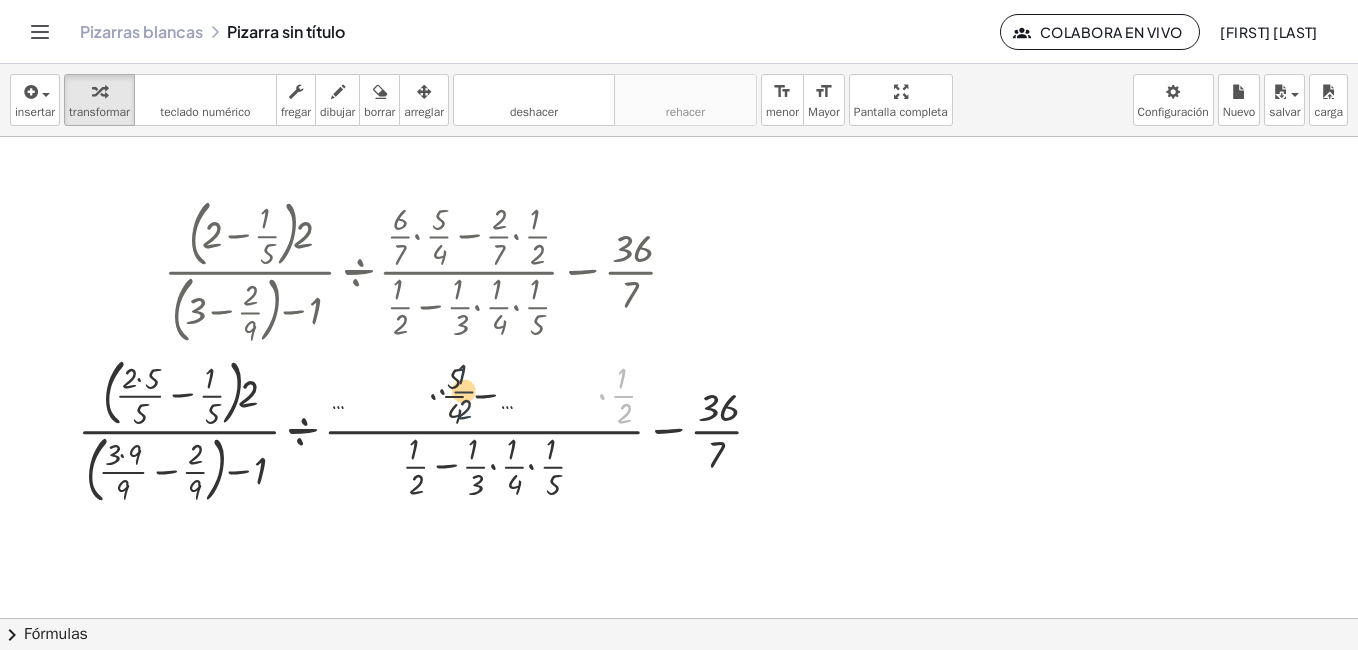 drag, startPoint x: 613, startPoint y: 404, endPoint x: 440, endPoint y: 400, distance: 173.04623 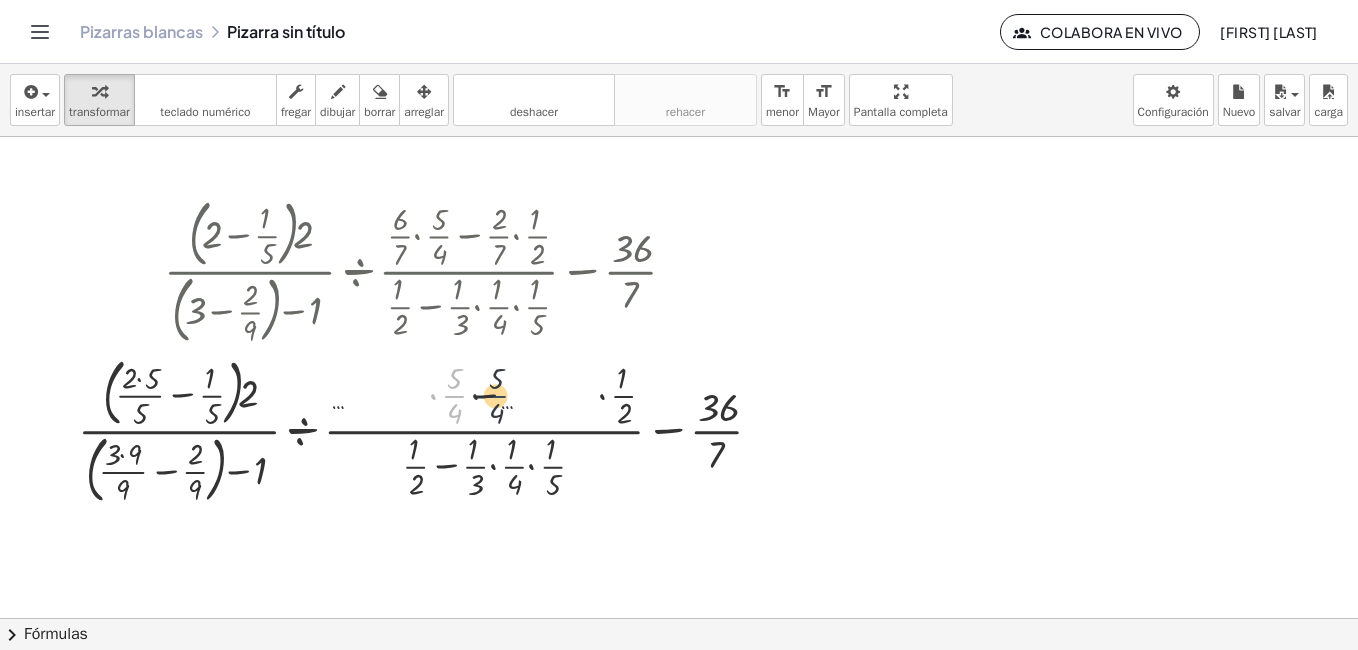 drag, startPoint x: 464, startPoint y: 405, endPoint x: 514, endPoint y: 405, distance: 50 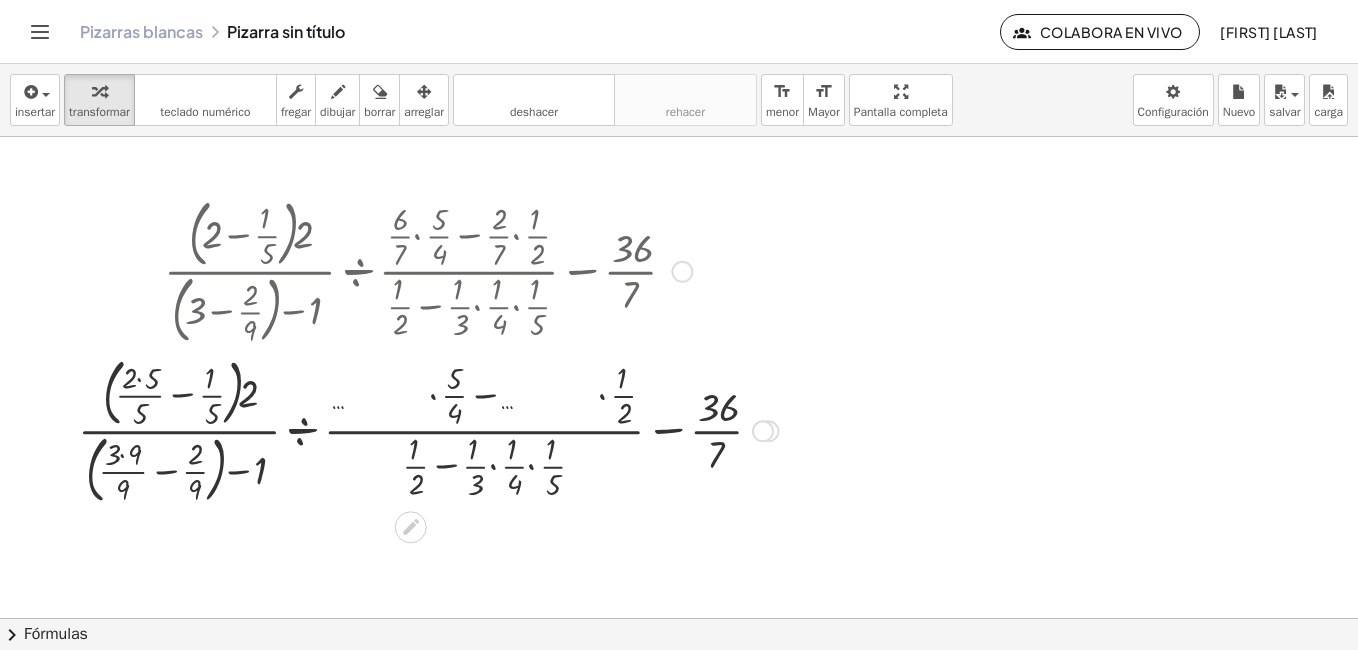 click at bounding box center [428, 430] 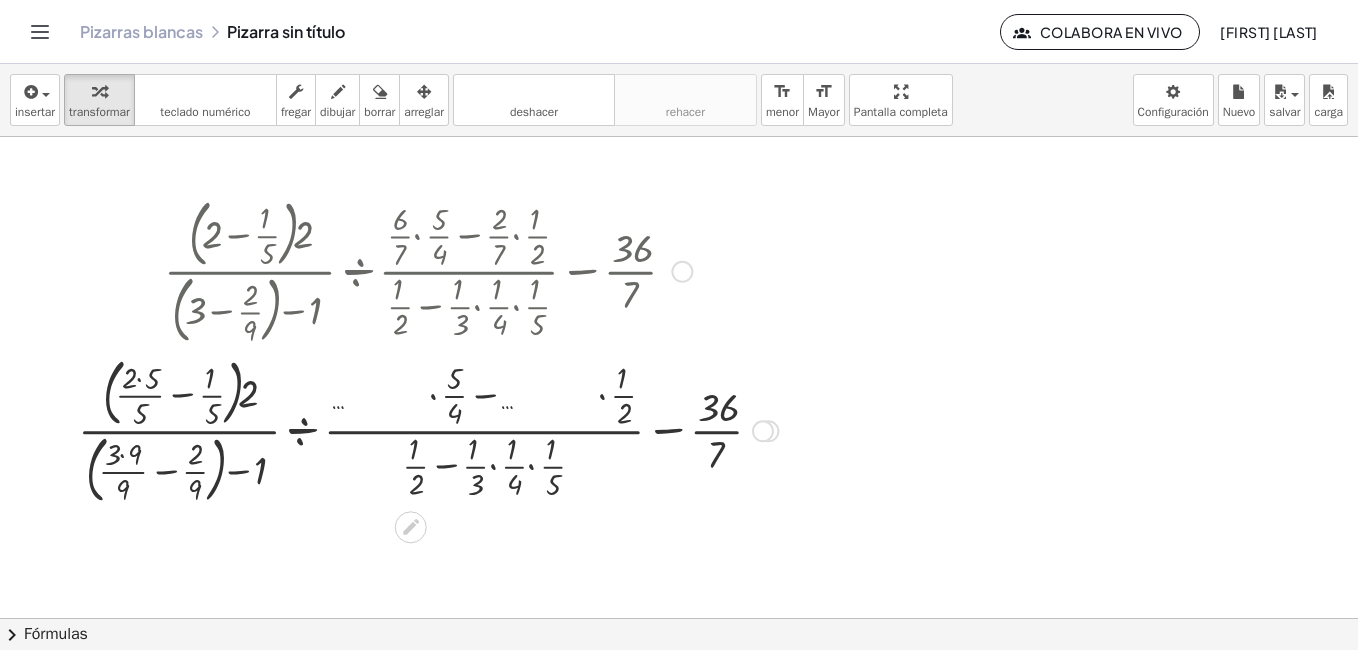 click at bounding box center [428, 430] 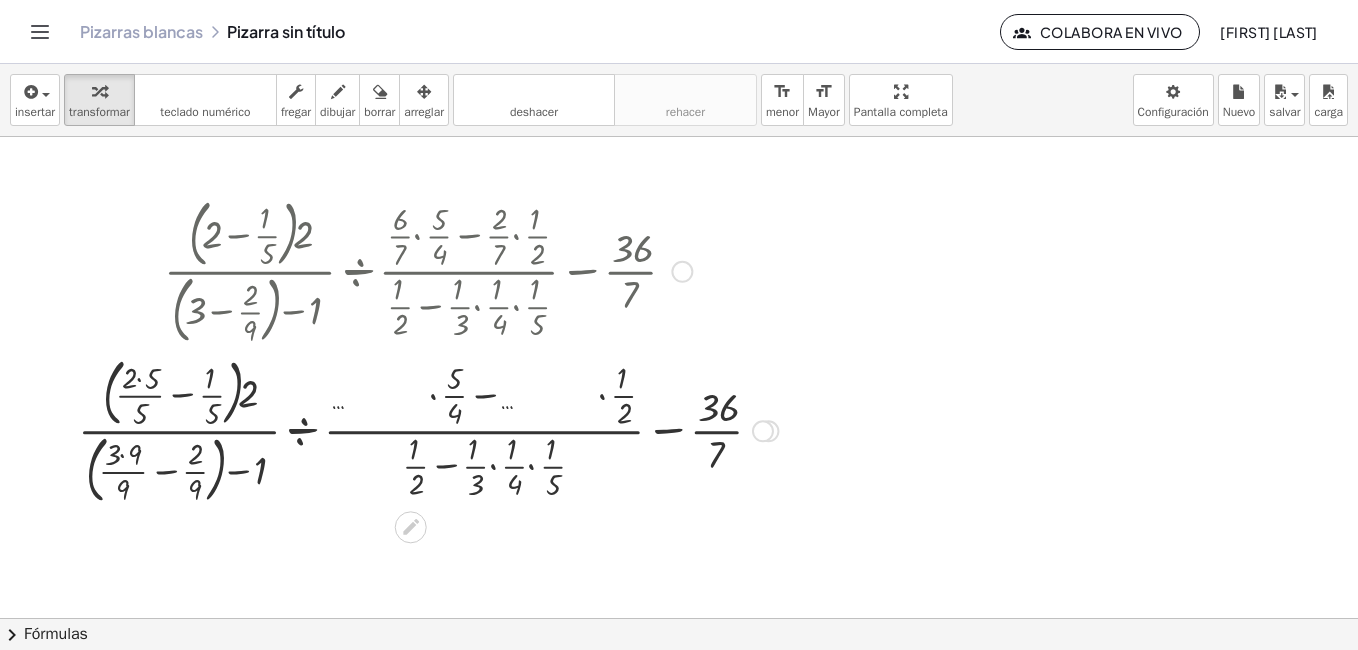 click at bounding box center [428, 430] 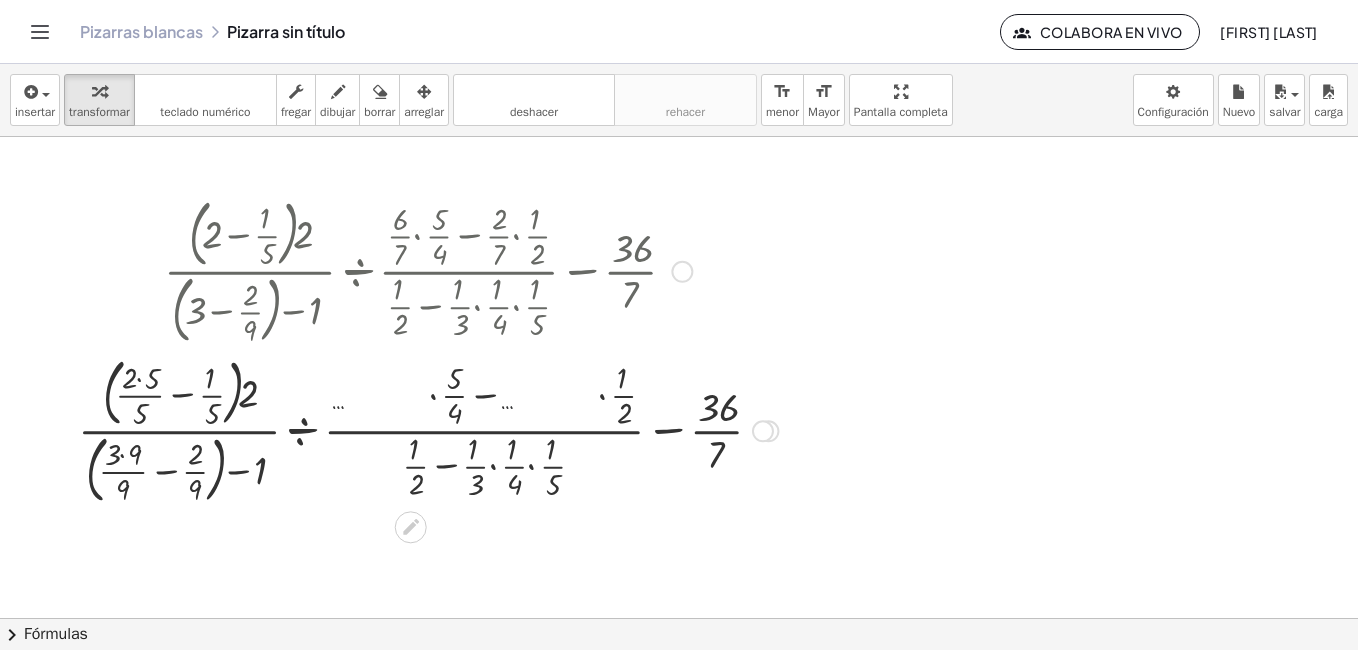 click at bounding box center [428, 430] 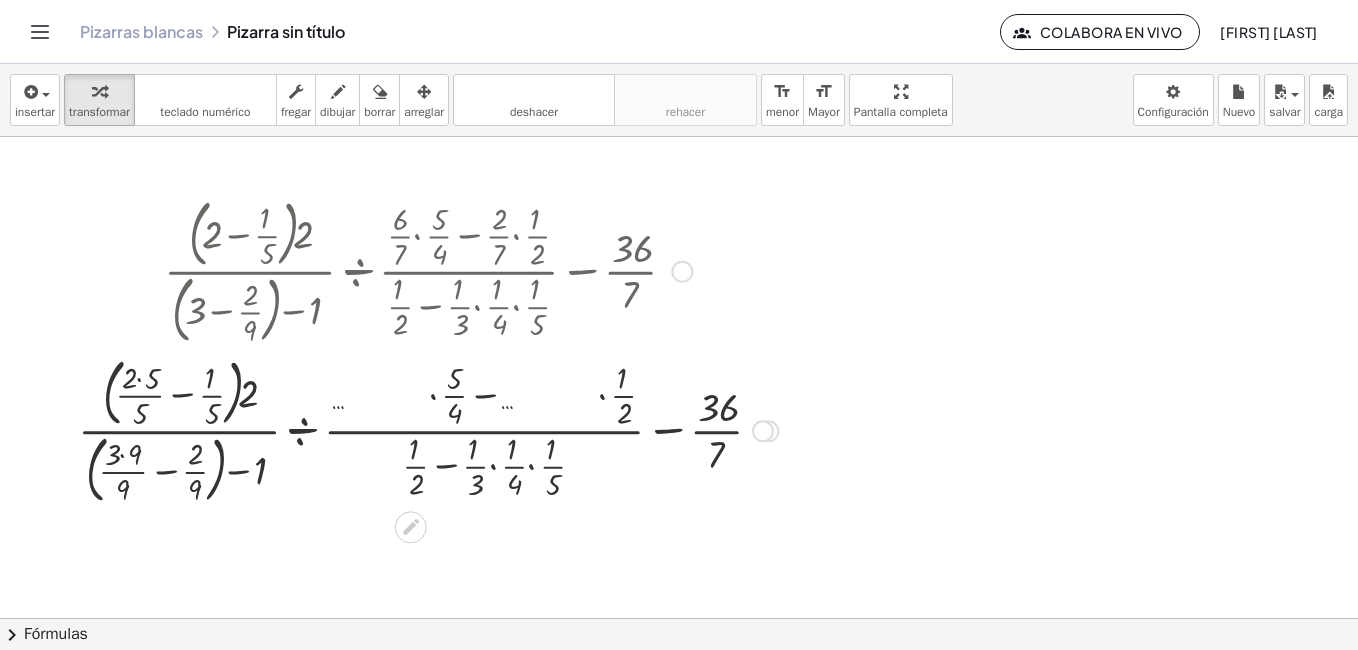 click at bounding box center (428, 430) 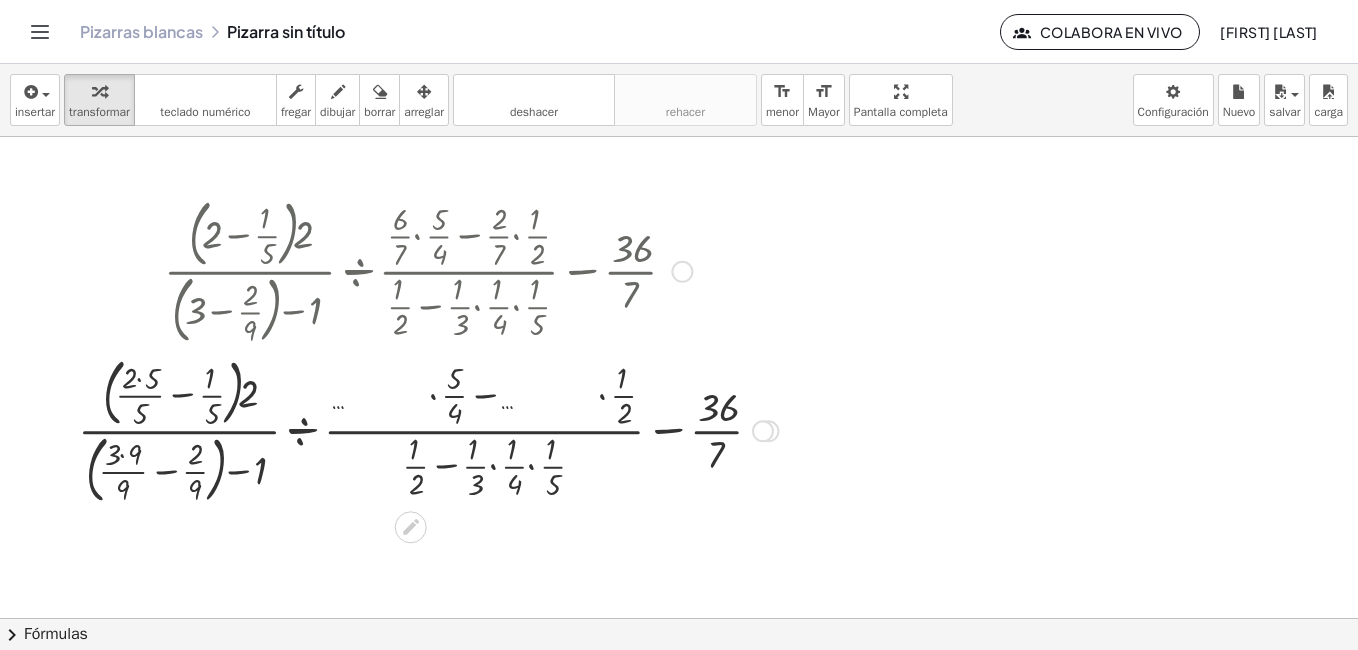 click at bounding box center [428, 430] 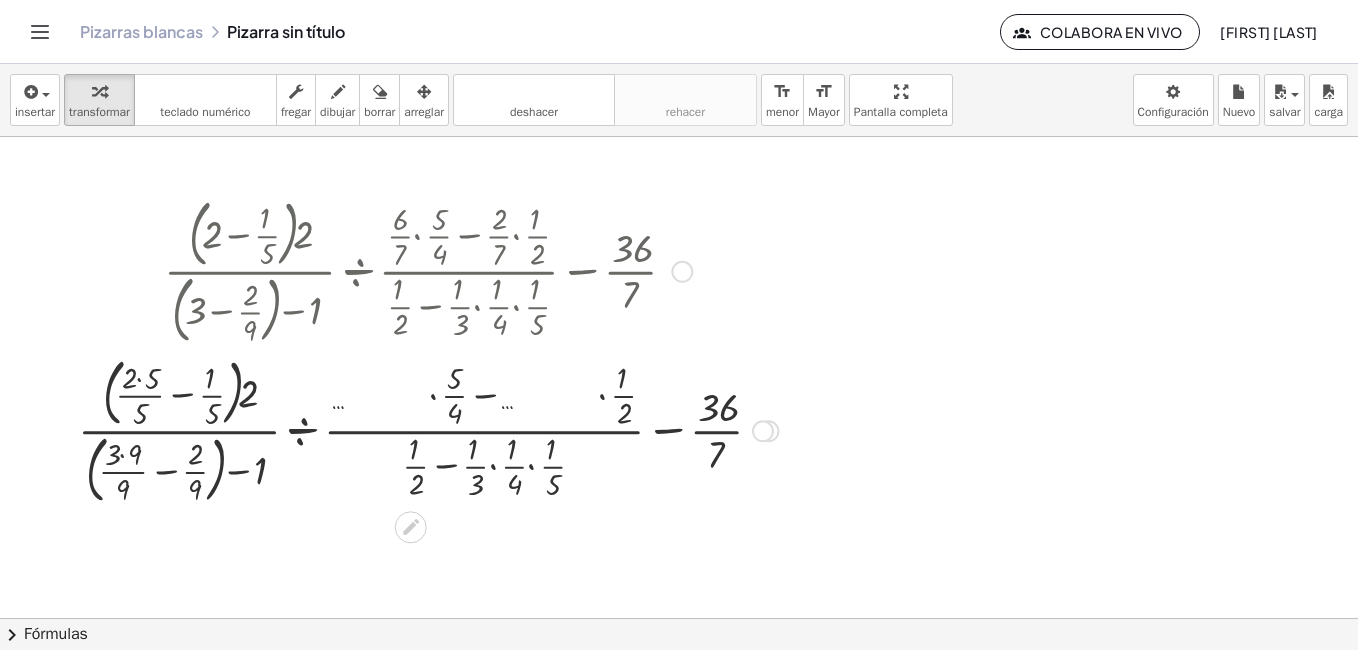 click at bounding box center (428, 430) 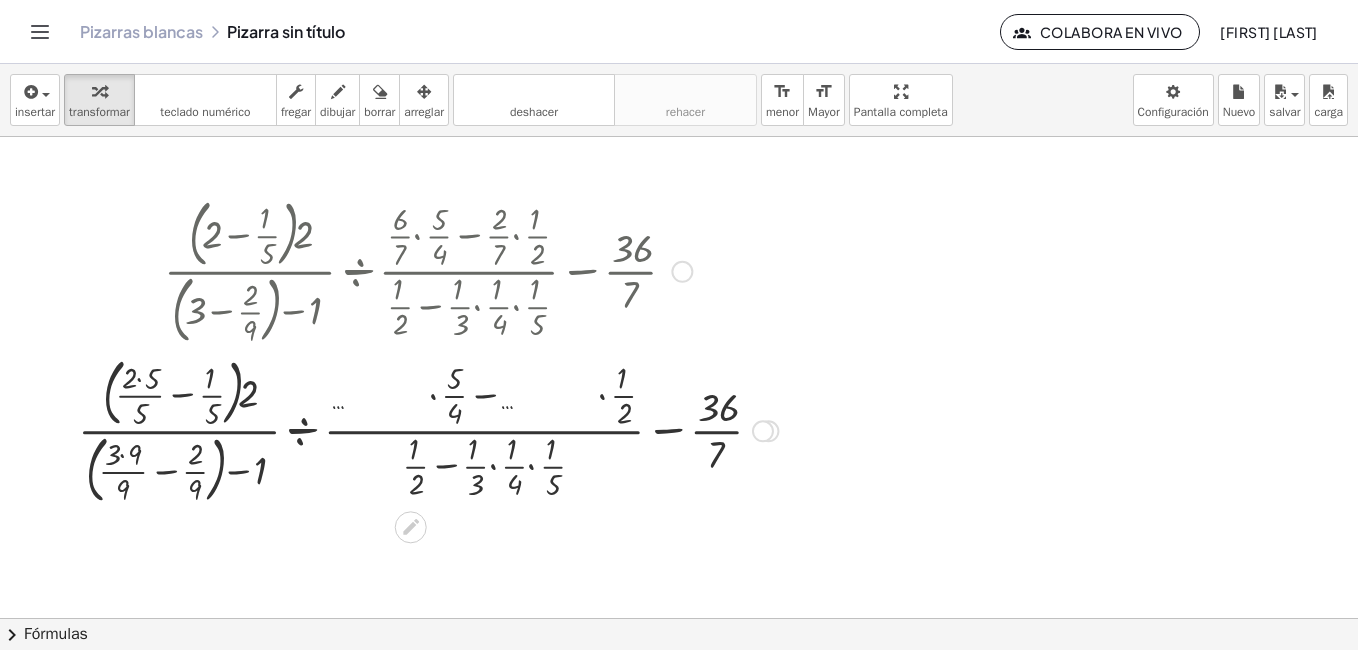 click at bounding box center (428, 430) 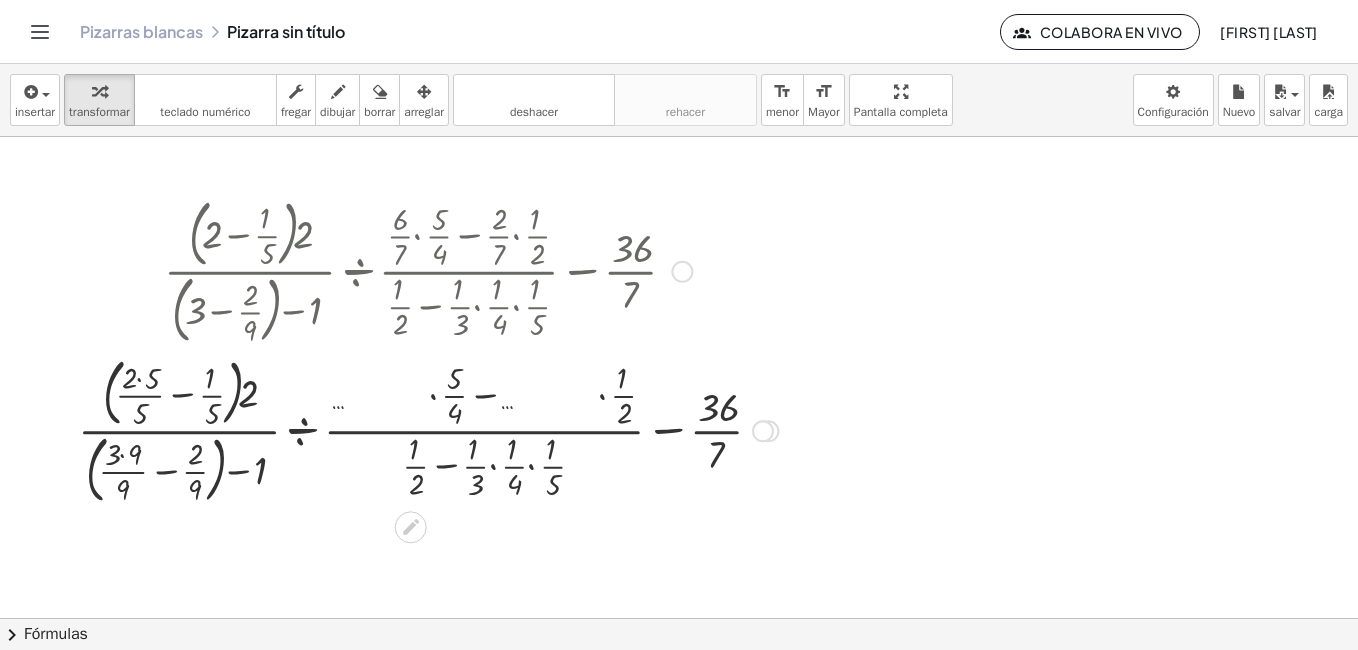 click at bounding box center (428, 430) 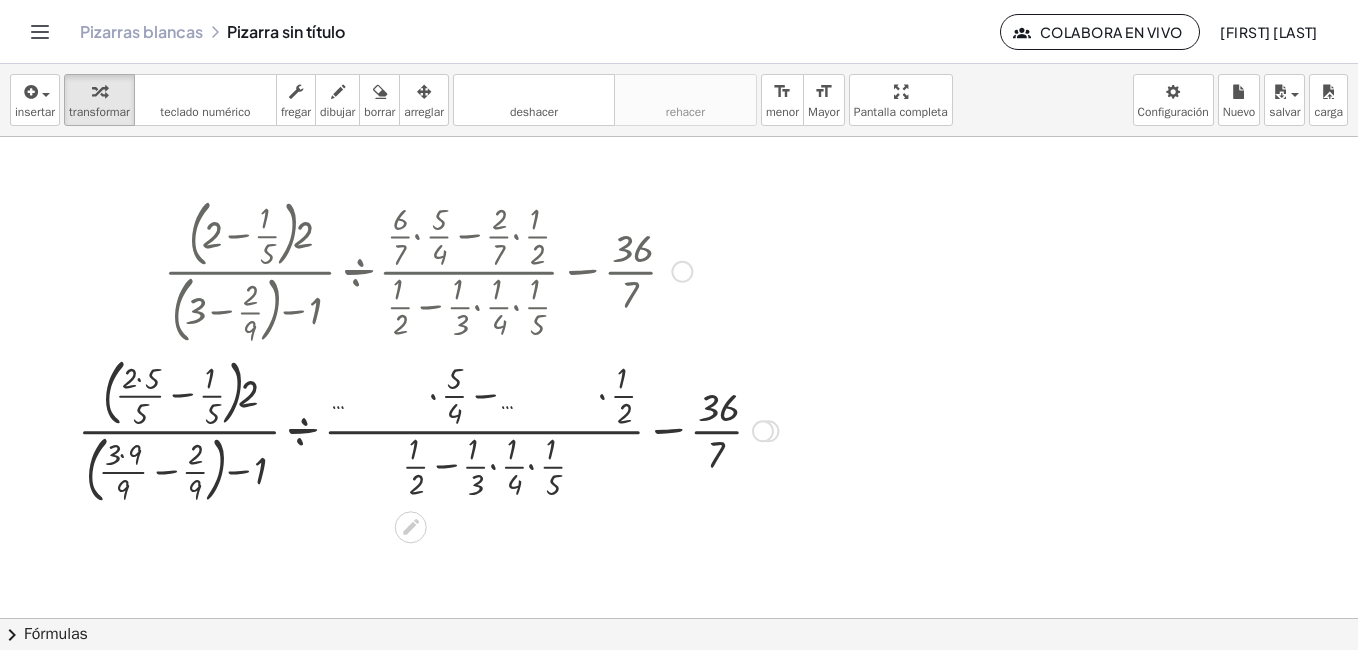 click on "Transform line Copy line as LaTeX Copy derivation as LaTeX Expand new lines: On" at bounding box center [763, 431] 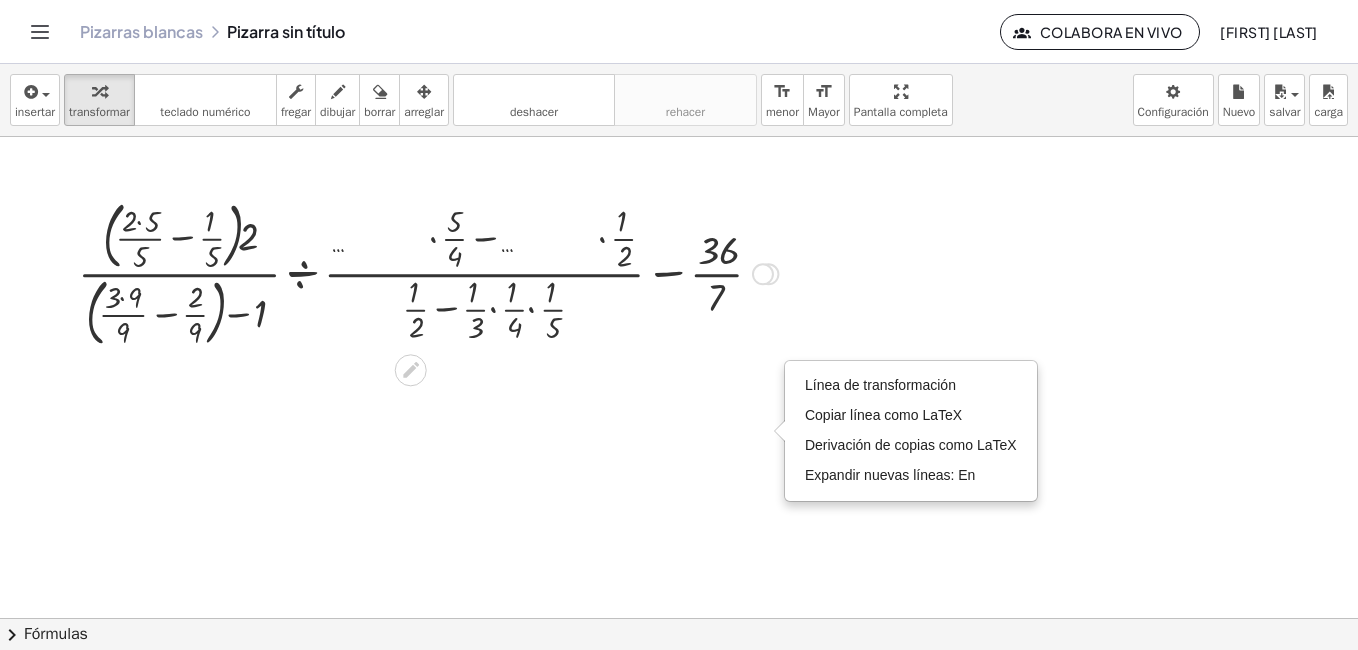 drag, startPoint x: 766, startPoint y: 435, endPoint x: 700, endPoint y: 271, distance: 176.78235 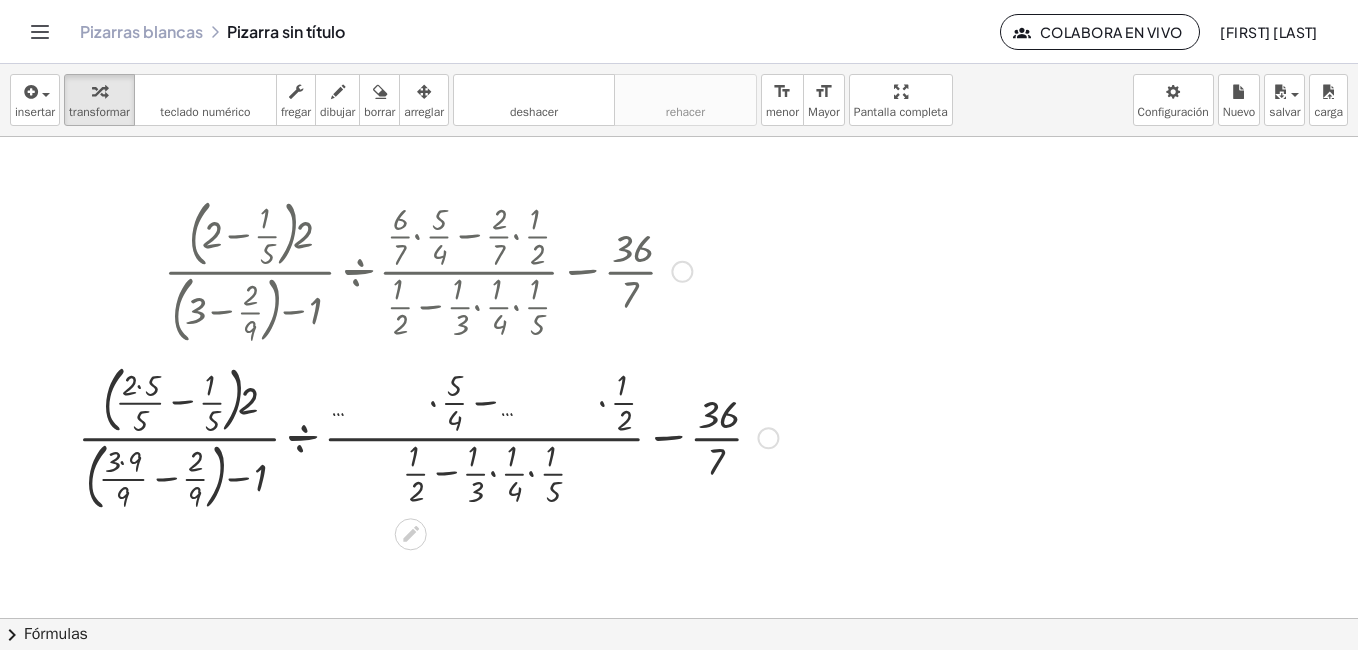 drag, startPoint x: 763, startPoint y: 269, endPoint x: 743, endPoint y: 445, distance: 177.13272 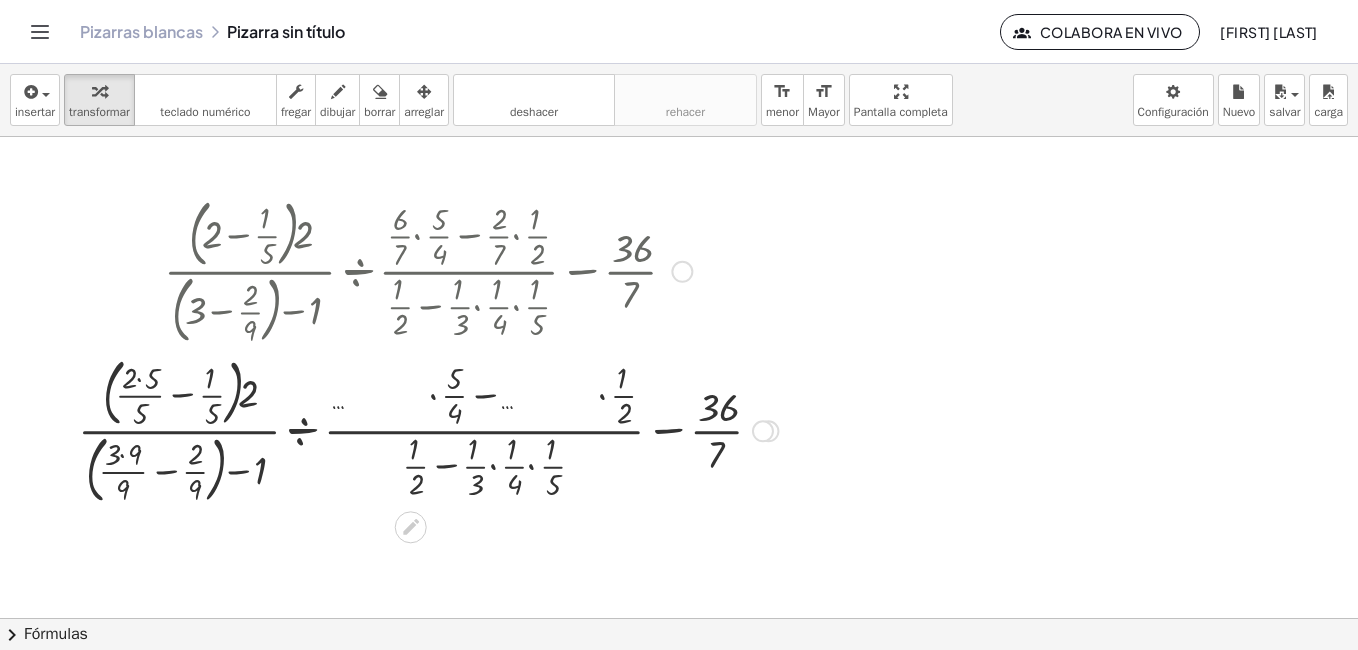 click at bounding box center [682, 272] 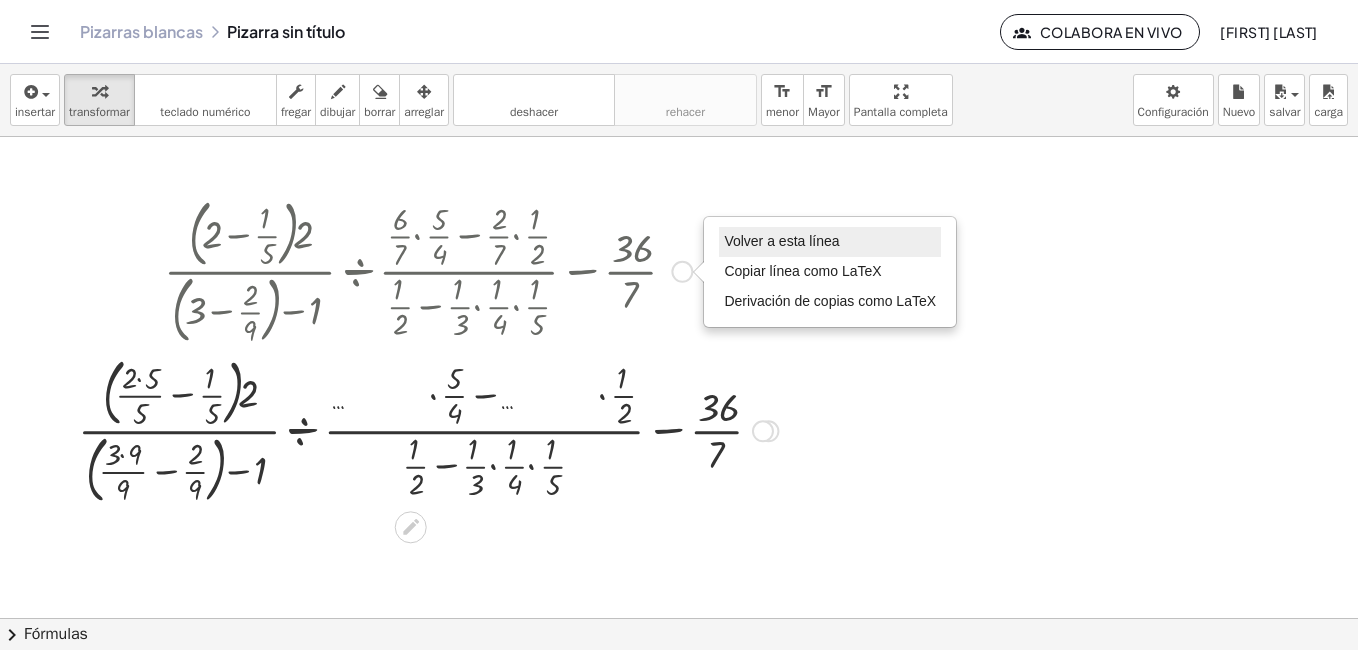 click on "Volver a esta línea" at bounding box center (781, 241) 